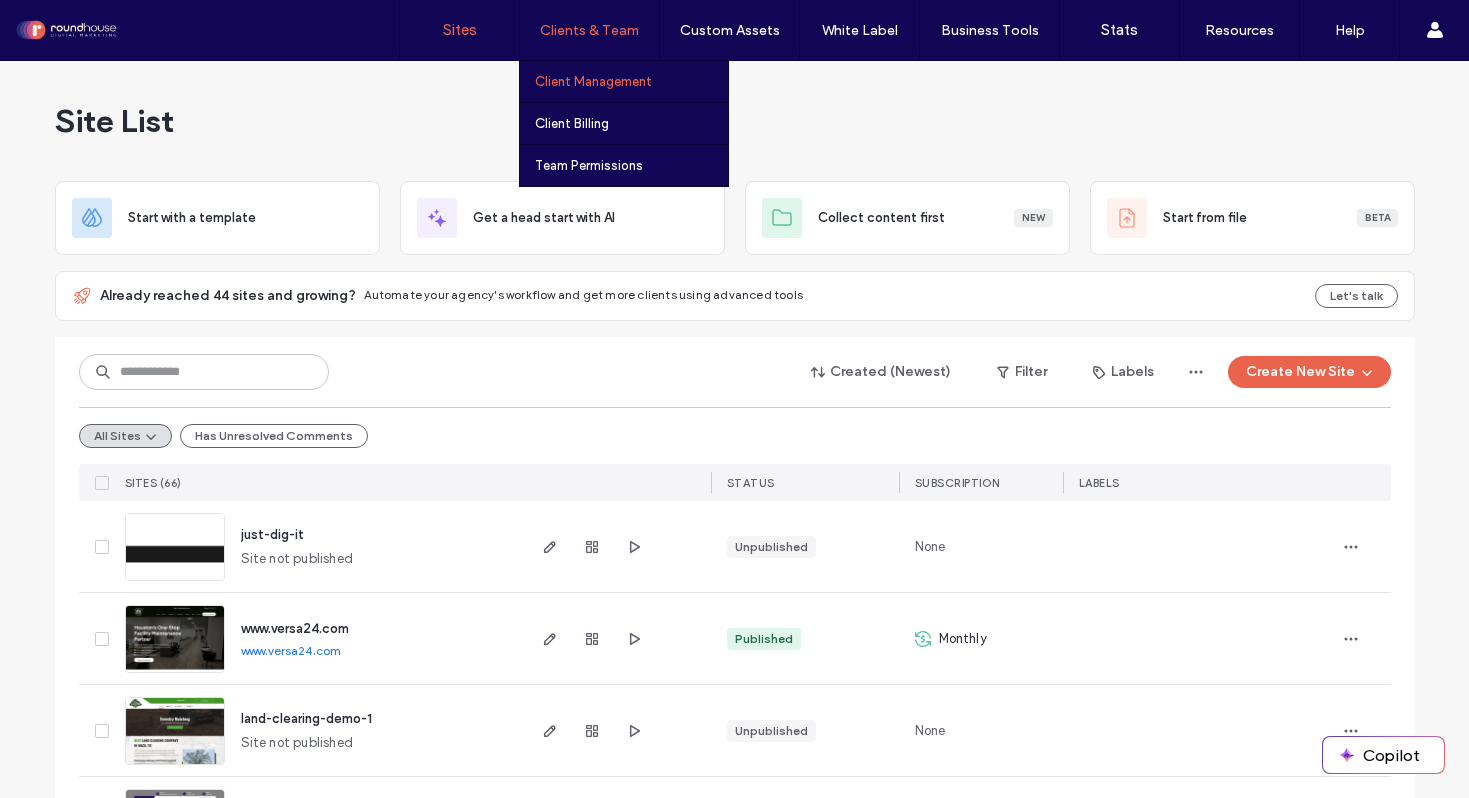 scroll, scrollTop: 0, scrollLeft: 0, axis: both 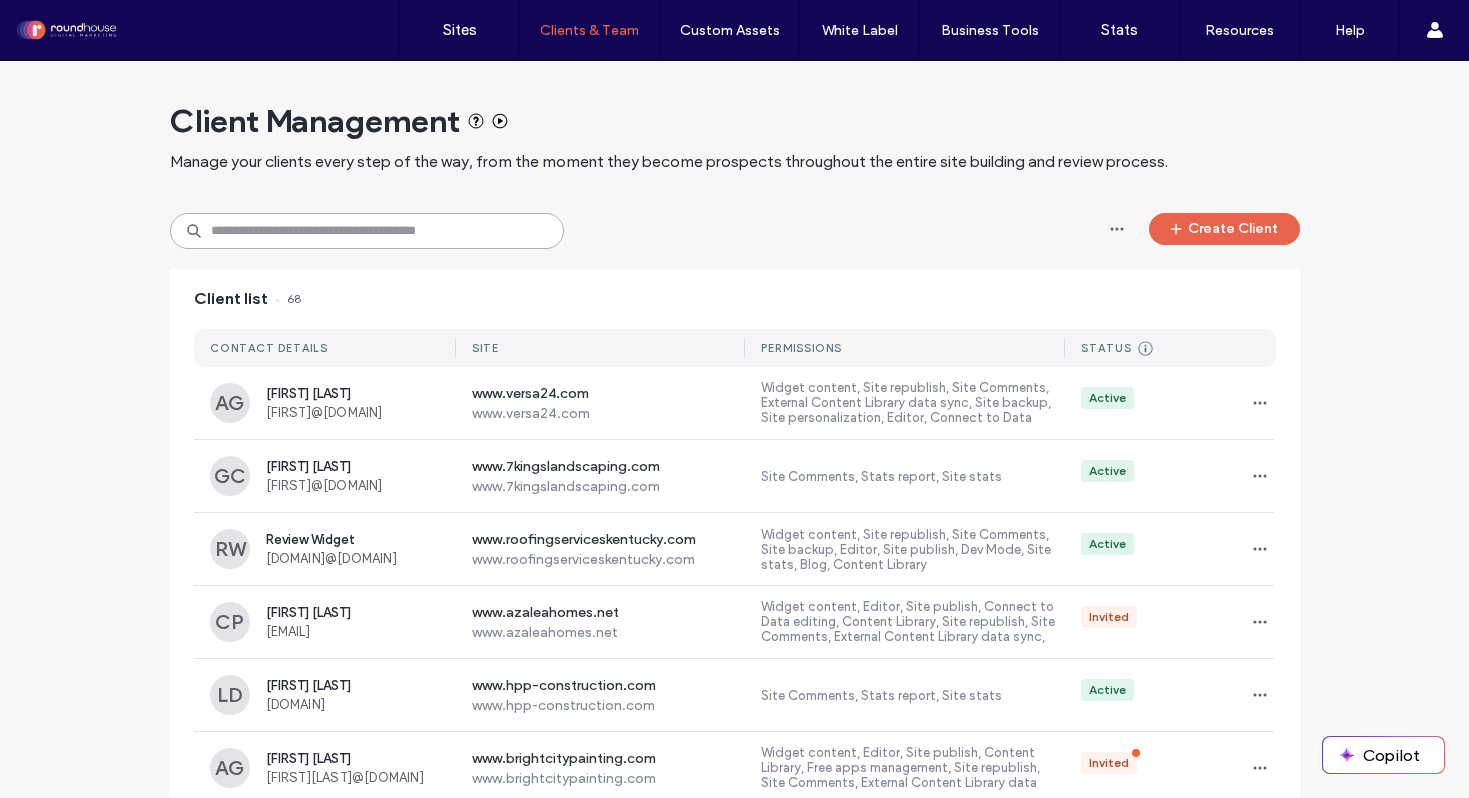 click at bounding box center (367, 231) 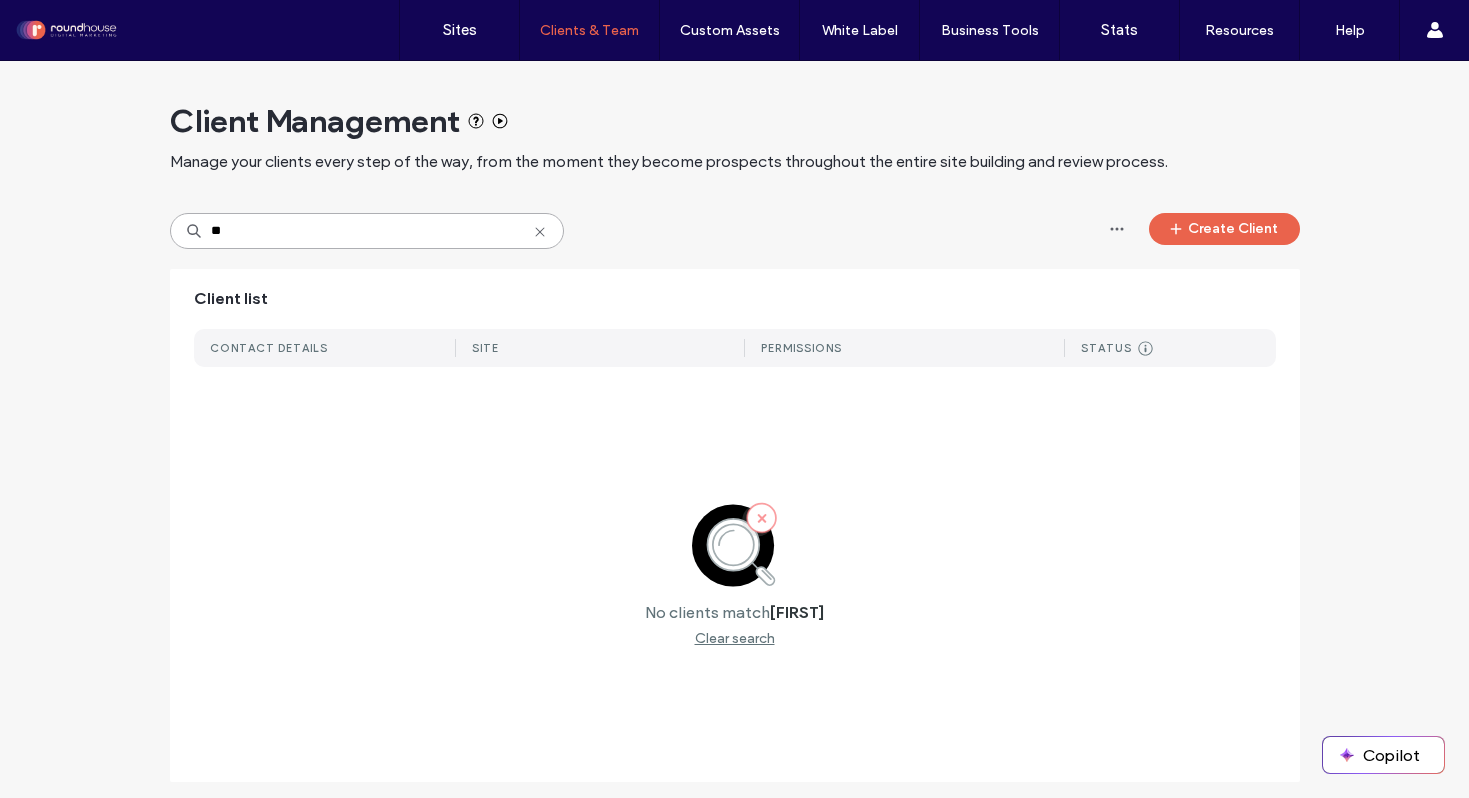 type on "*" 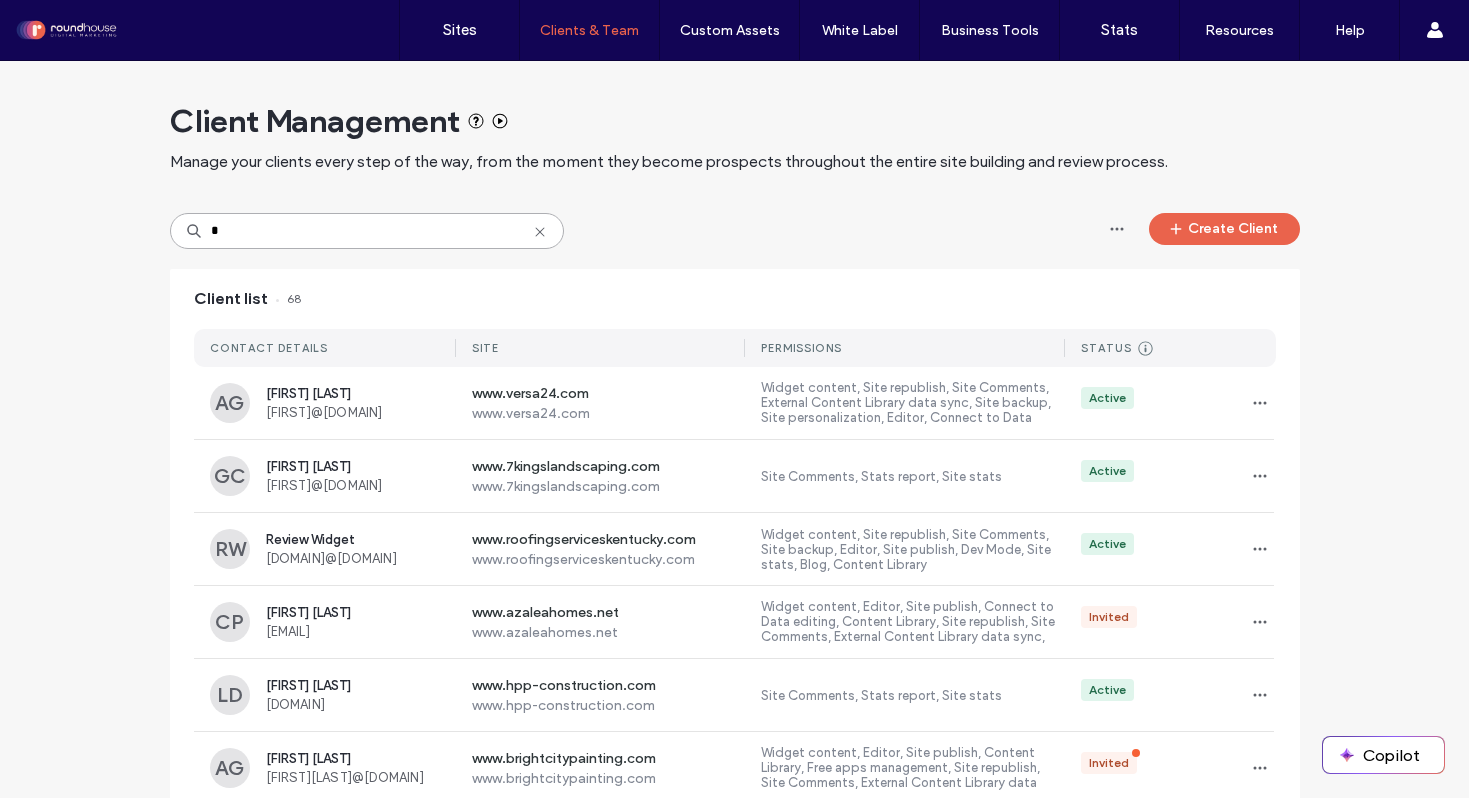 click on "*" at bounding box center (367, 231) 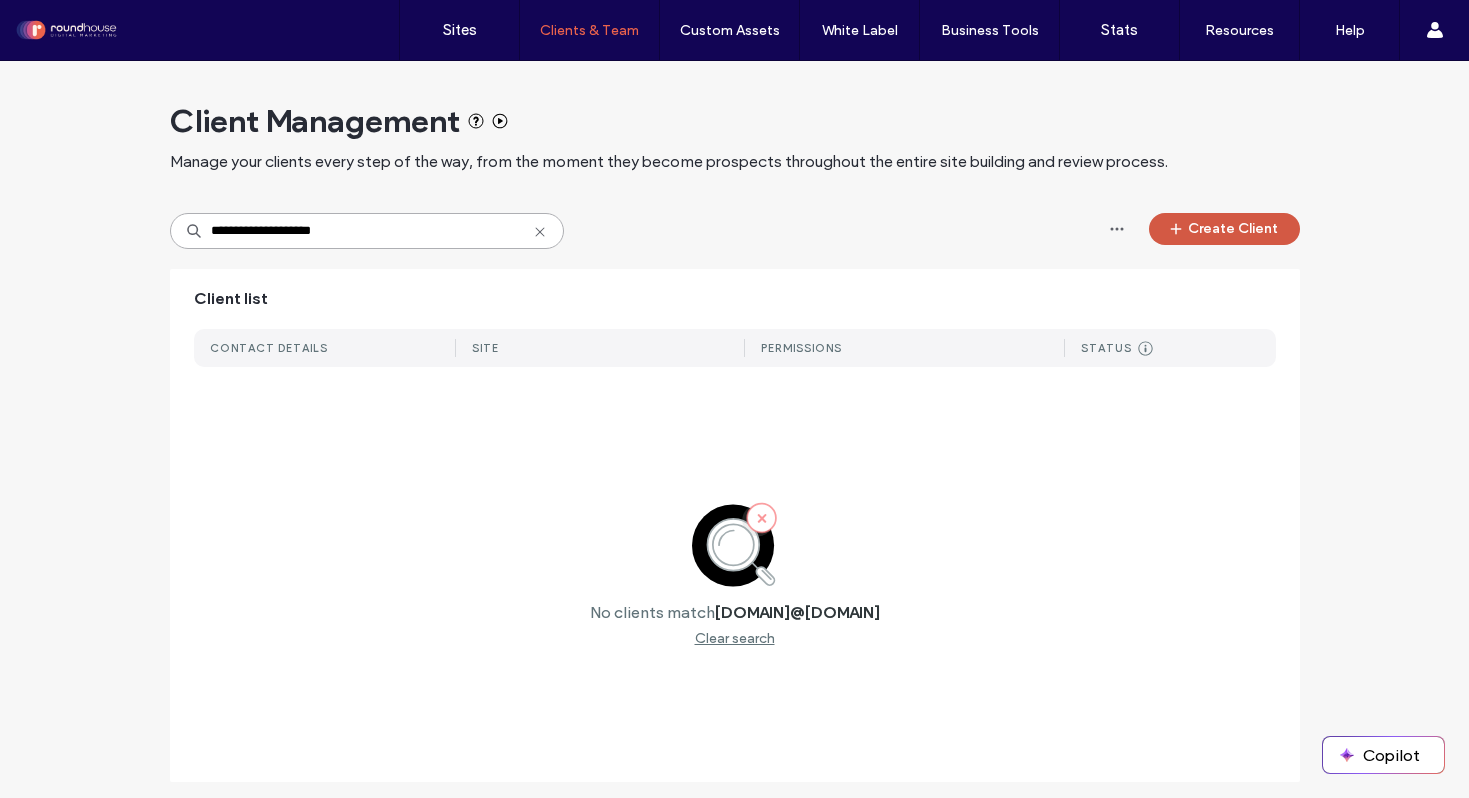 type on "**********" 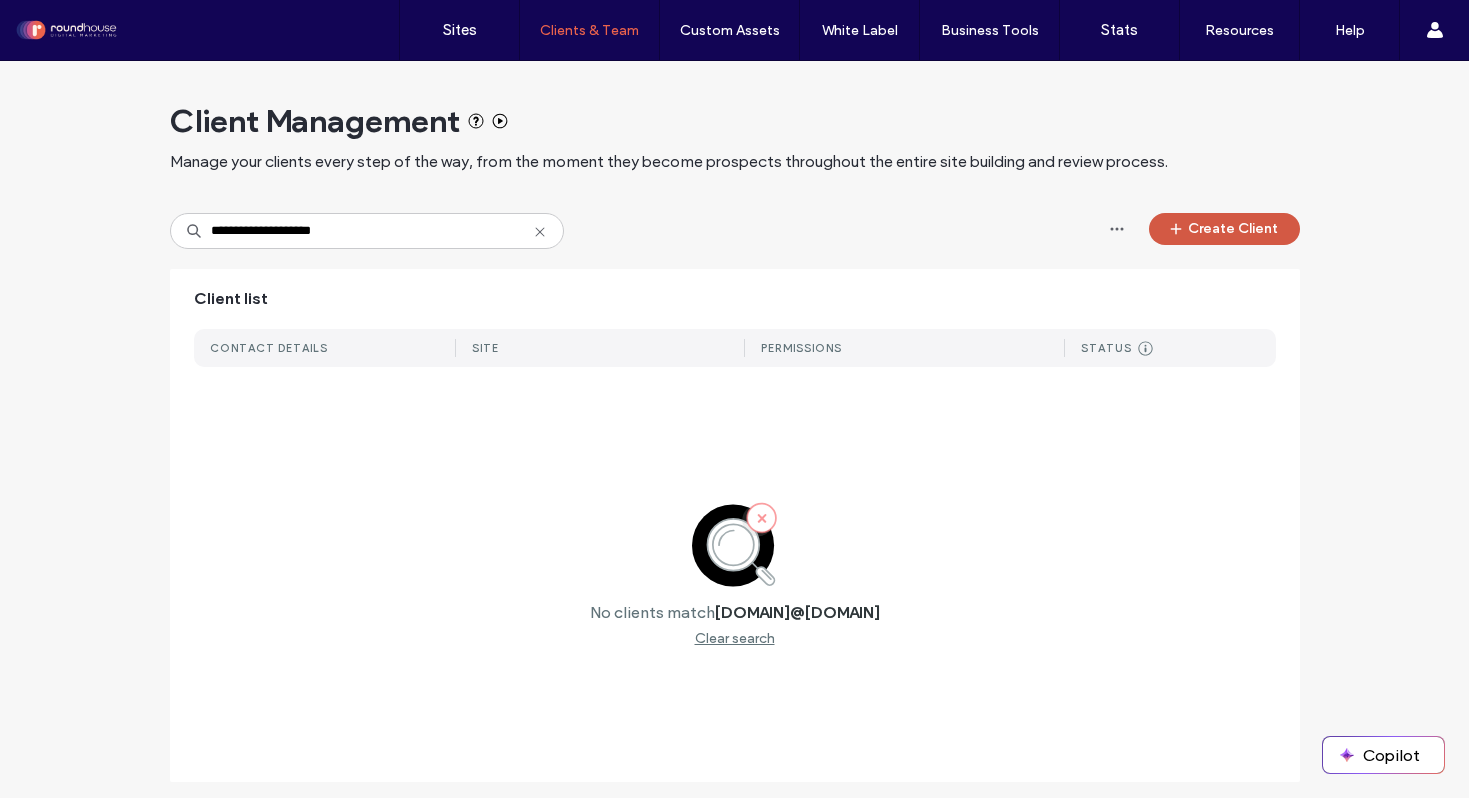 click on "Create Client" at bounding box center (1224, 229) 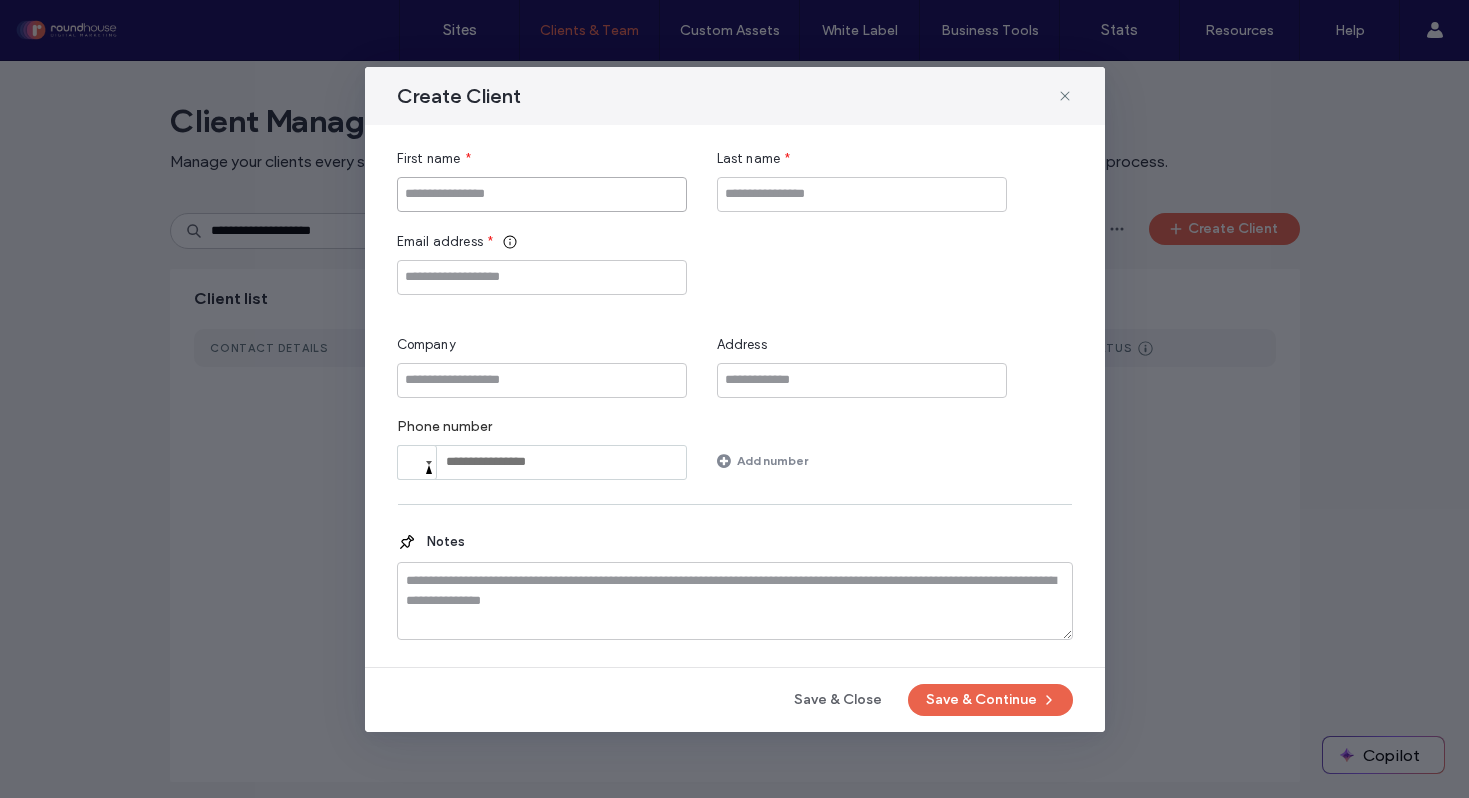 click at bounding box center [542, 194] 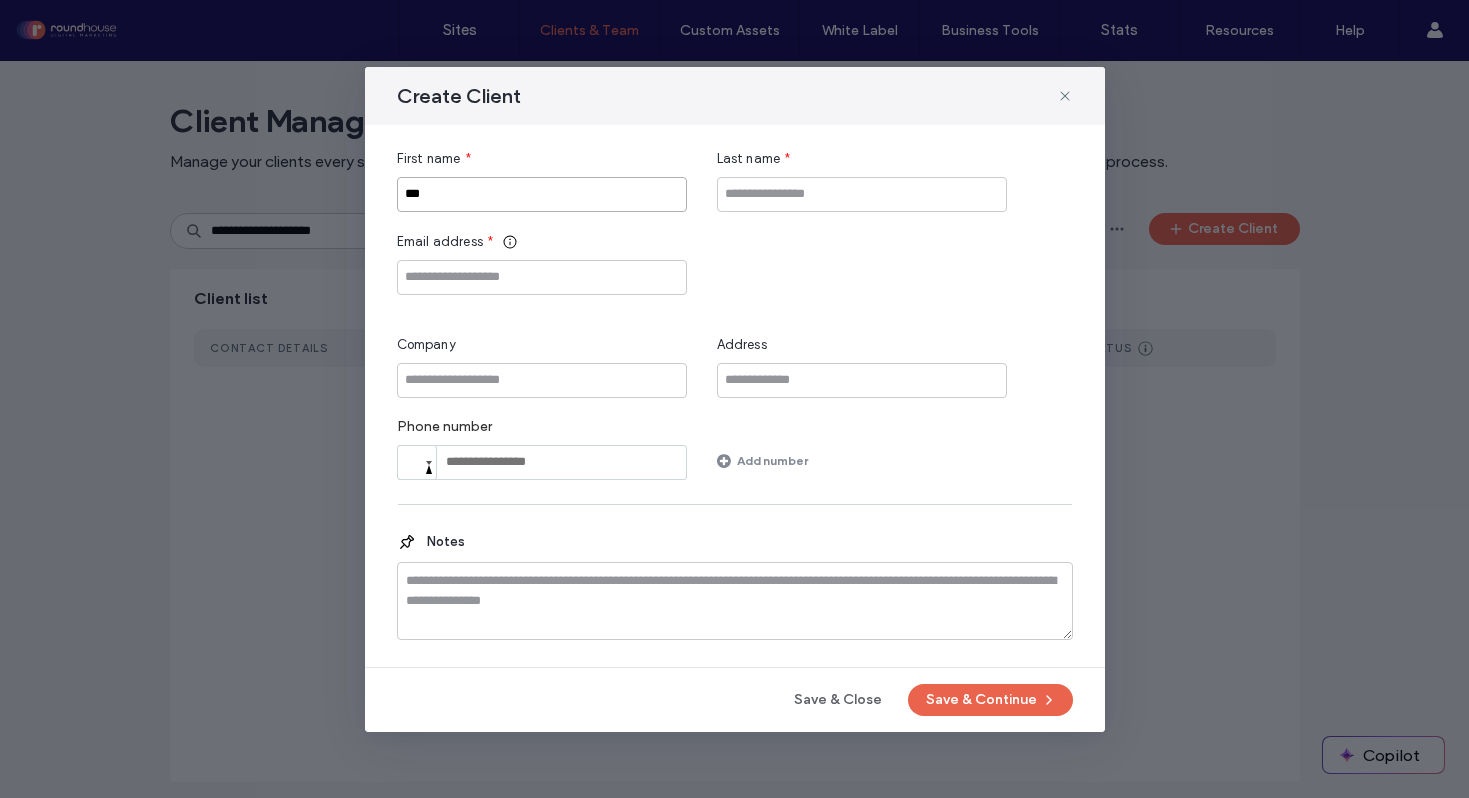 type on "***" 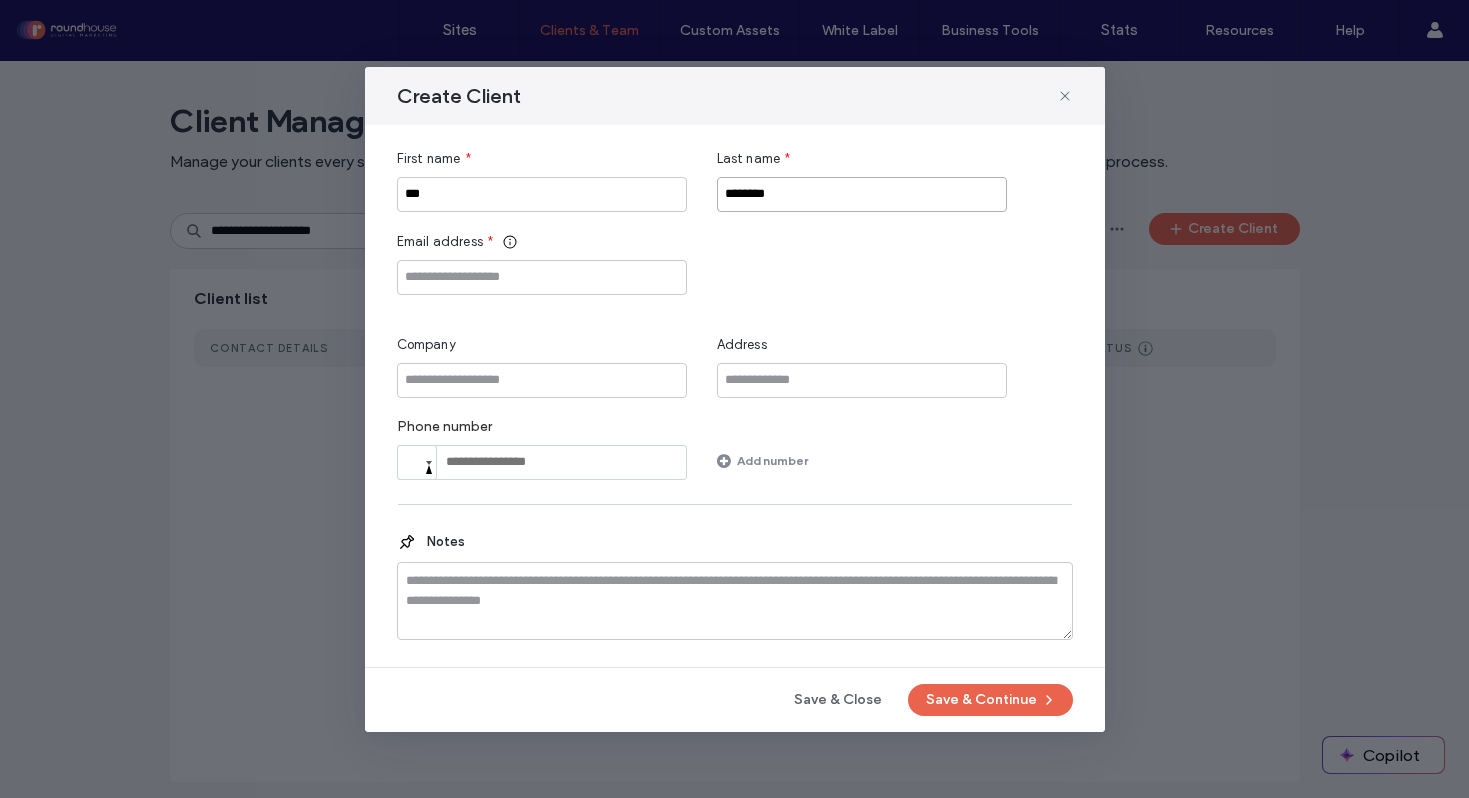 type on "********" 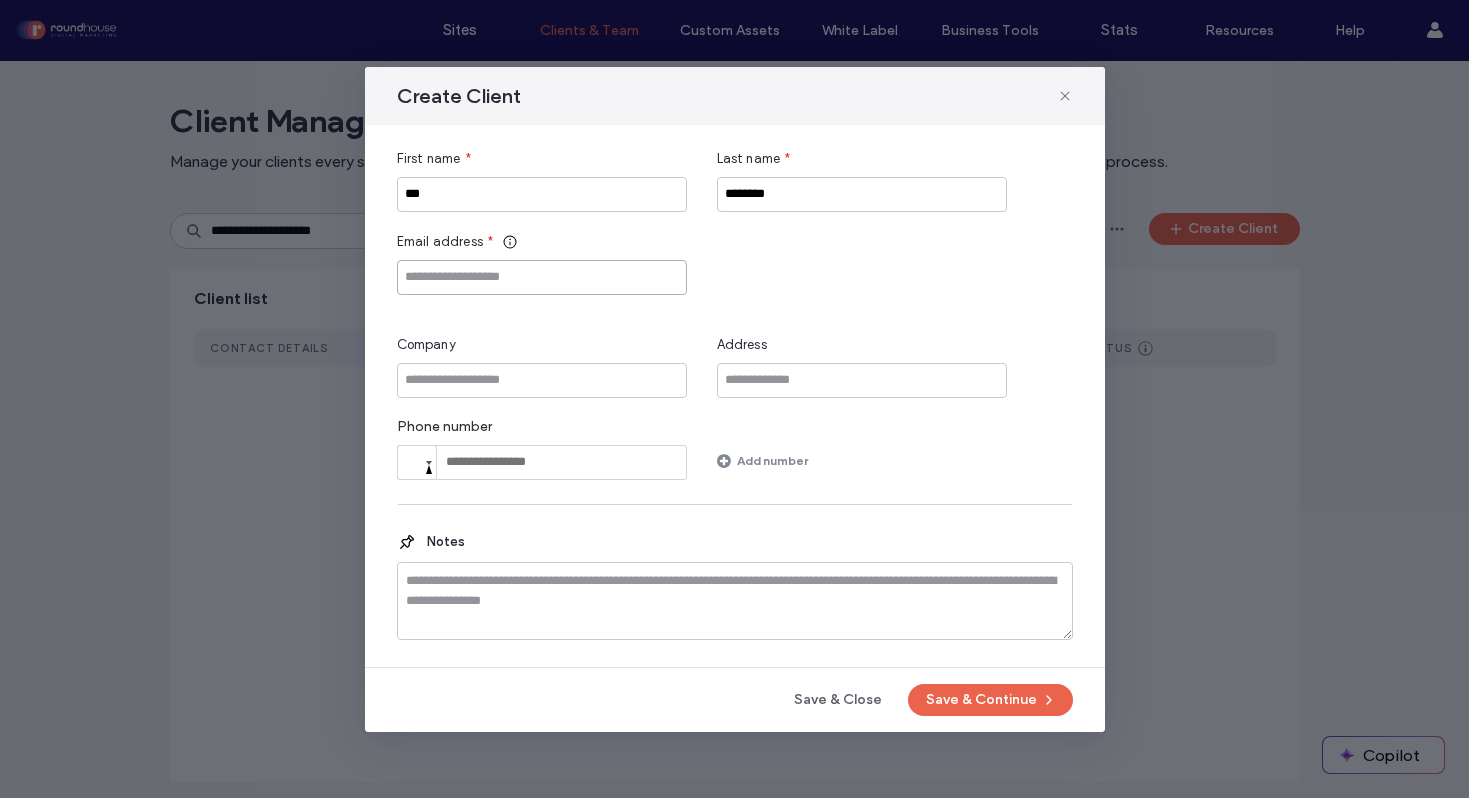 click at bounding box center [542, 277] 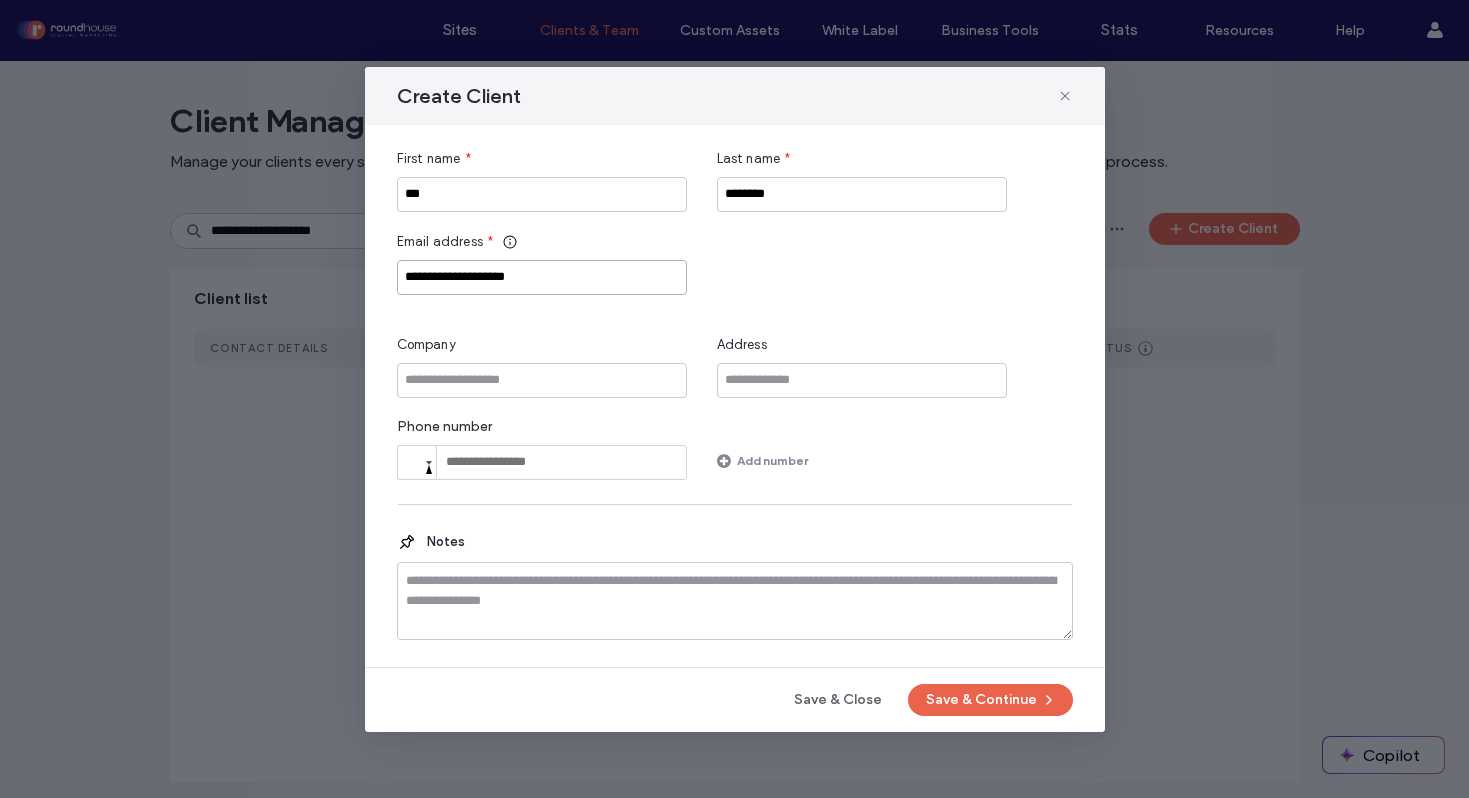 type on "**********" 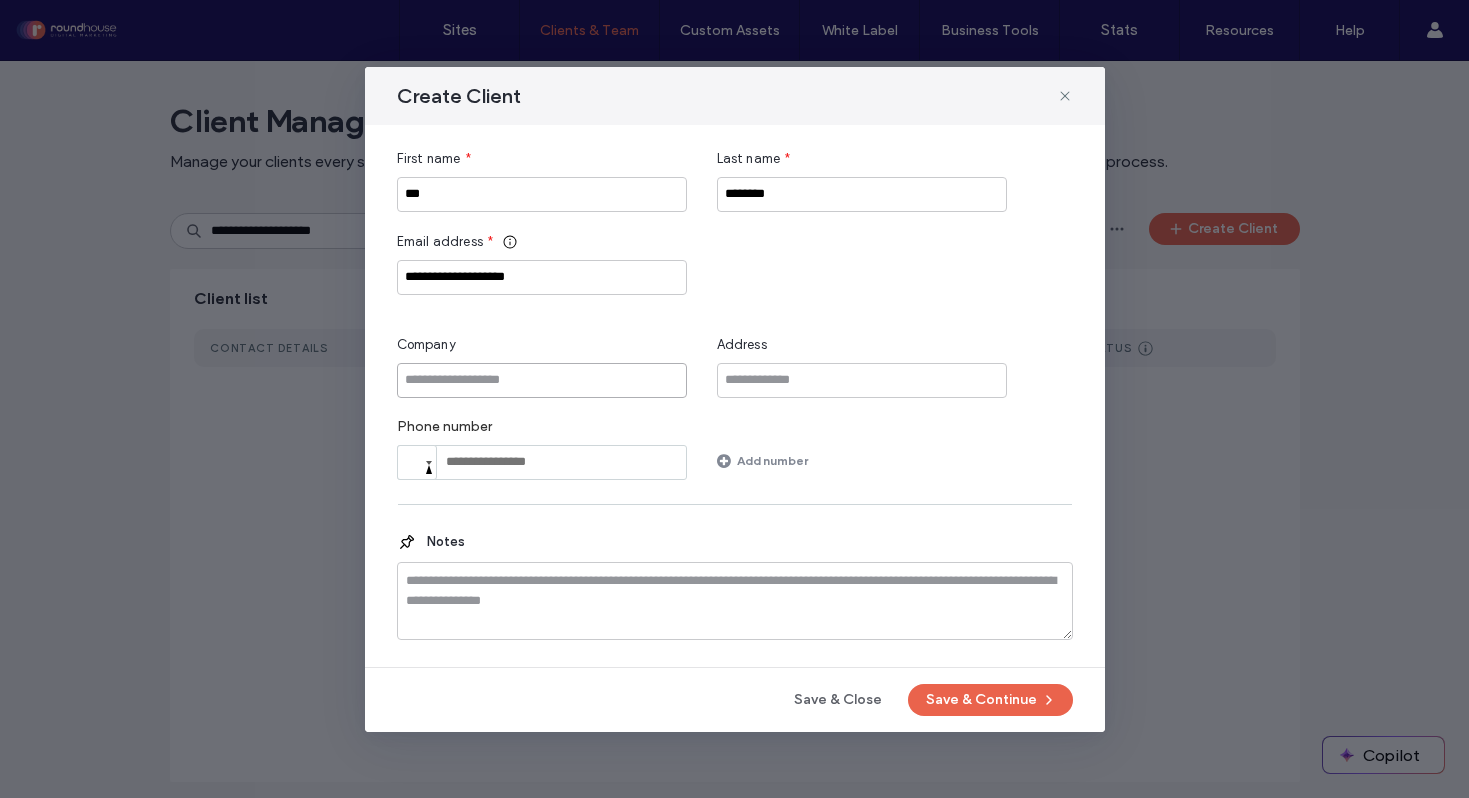 click at bounding box center [542, 380] 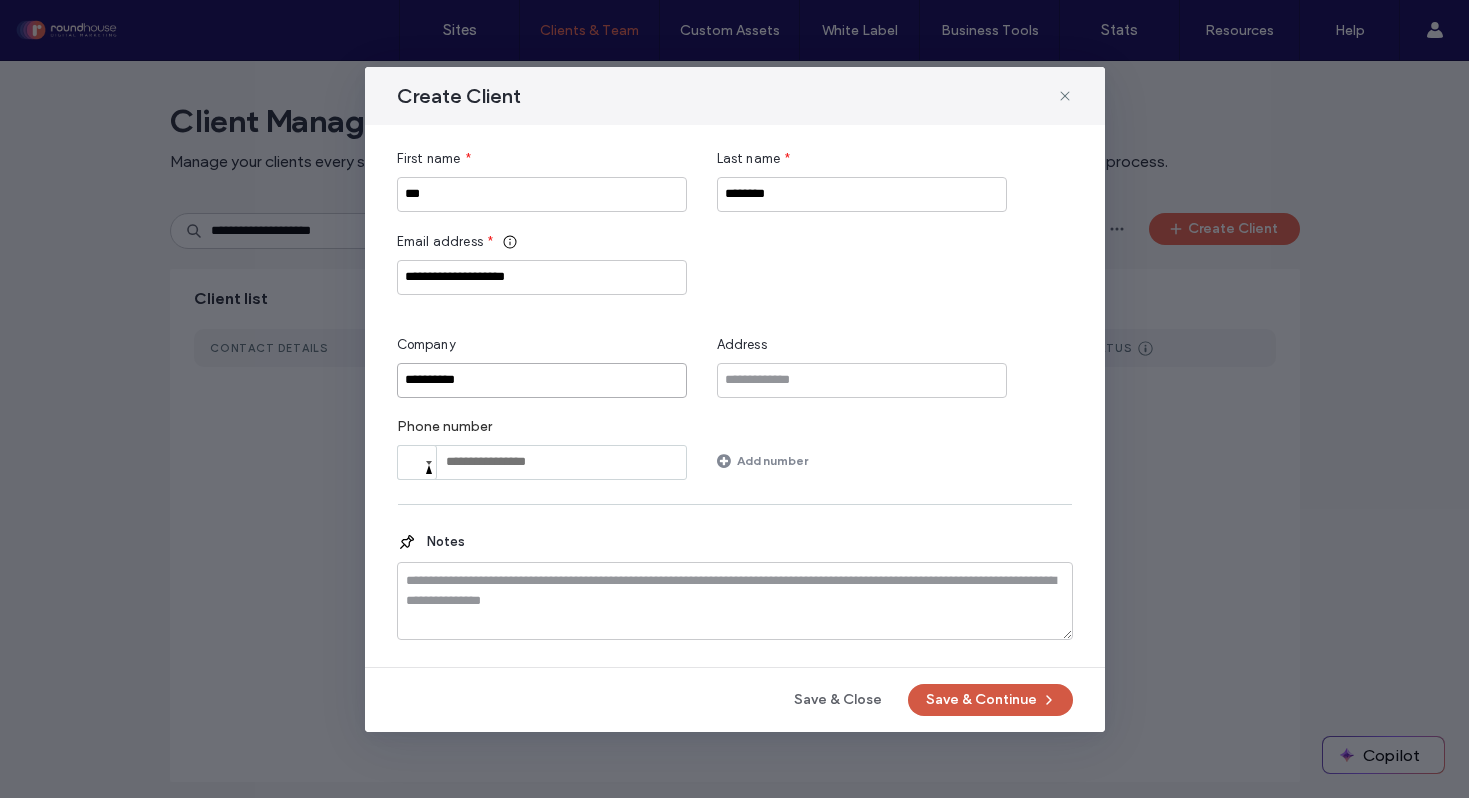 type on "**********" 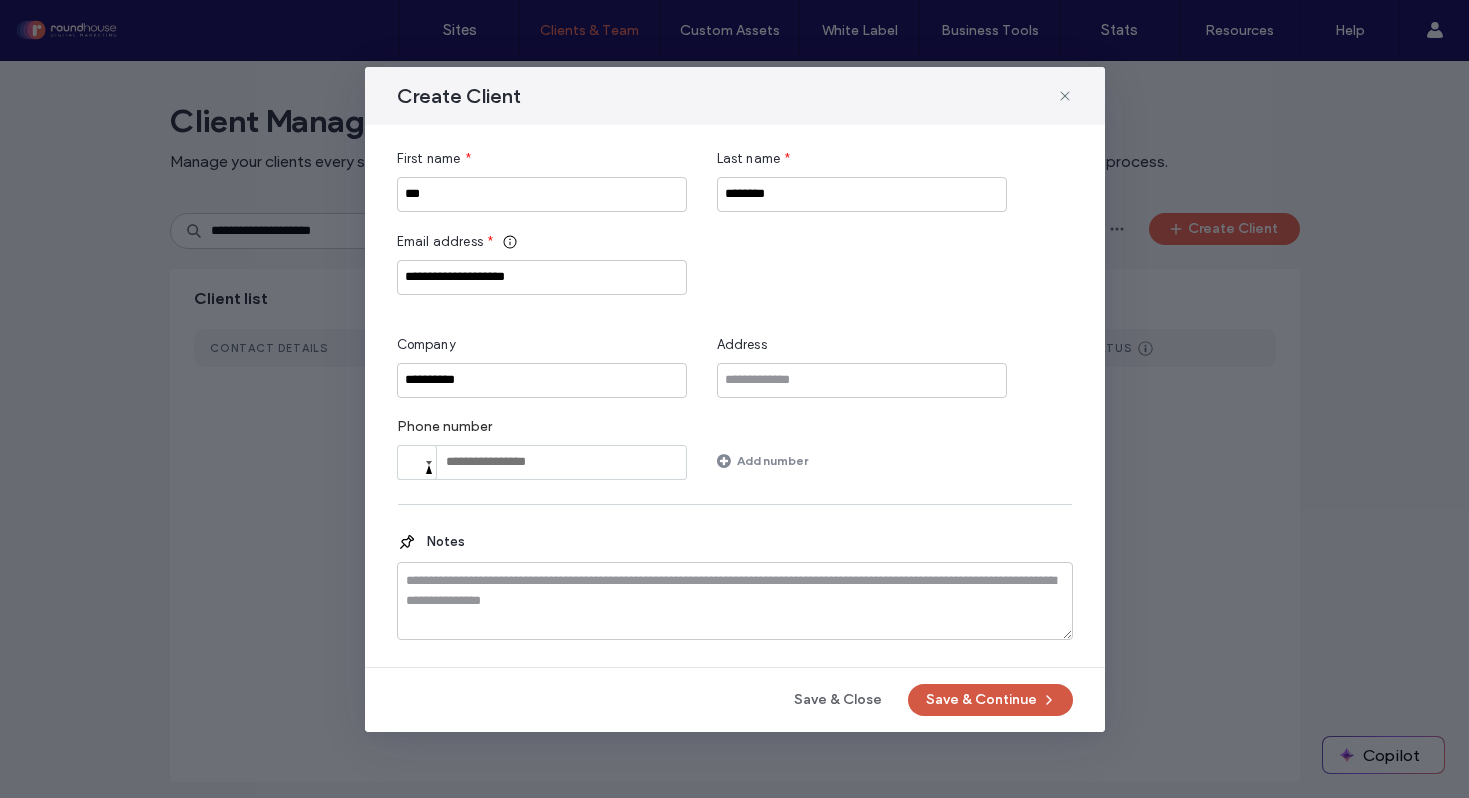 click on "Save & Continue" at bounding box center [990, 700] 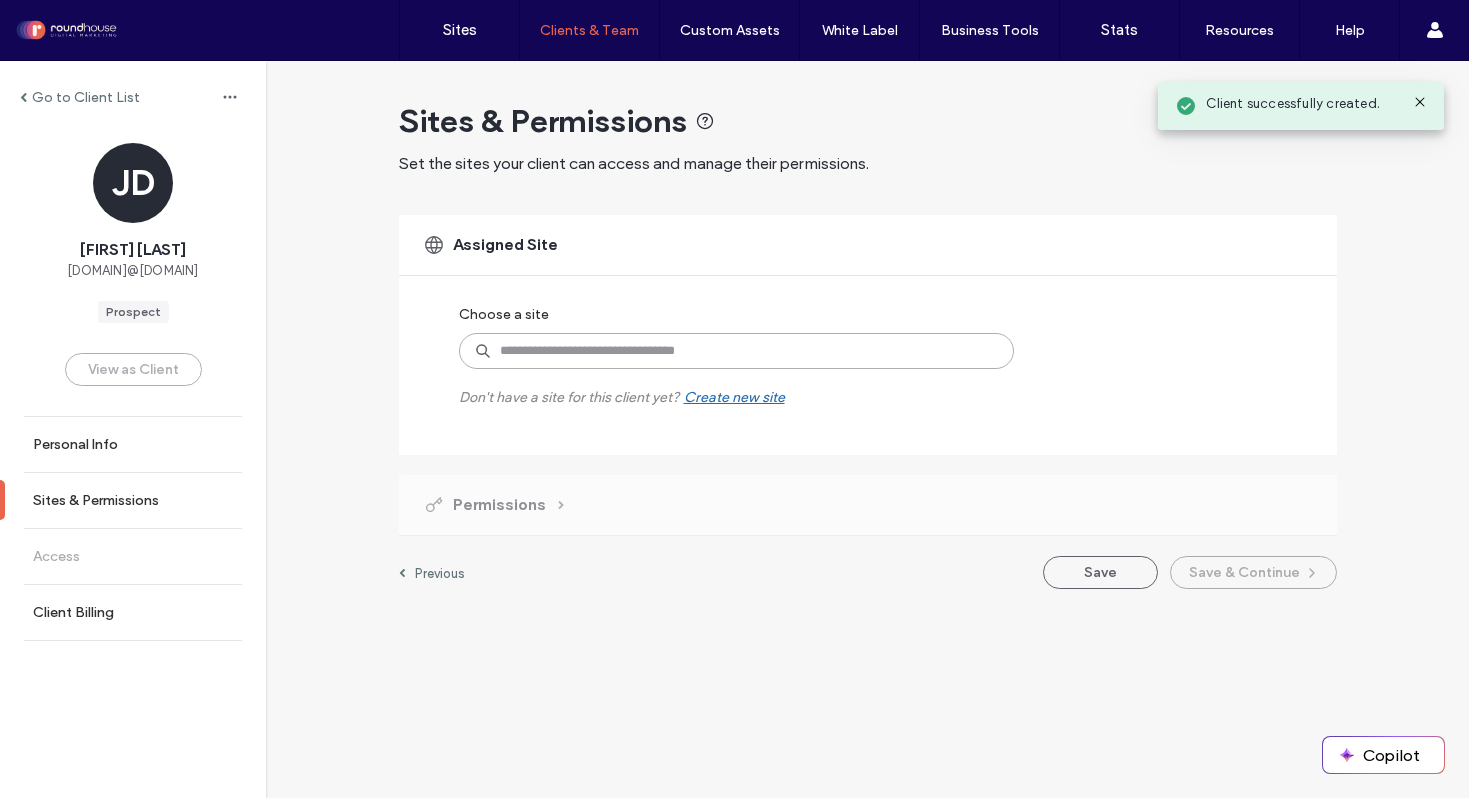 click at bounding box center [736, 351] 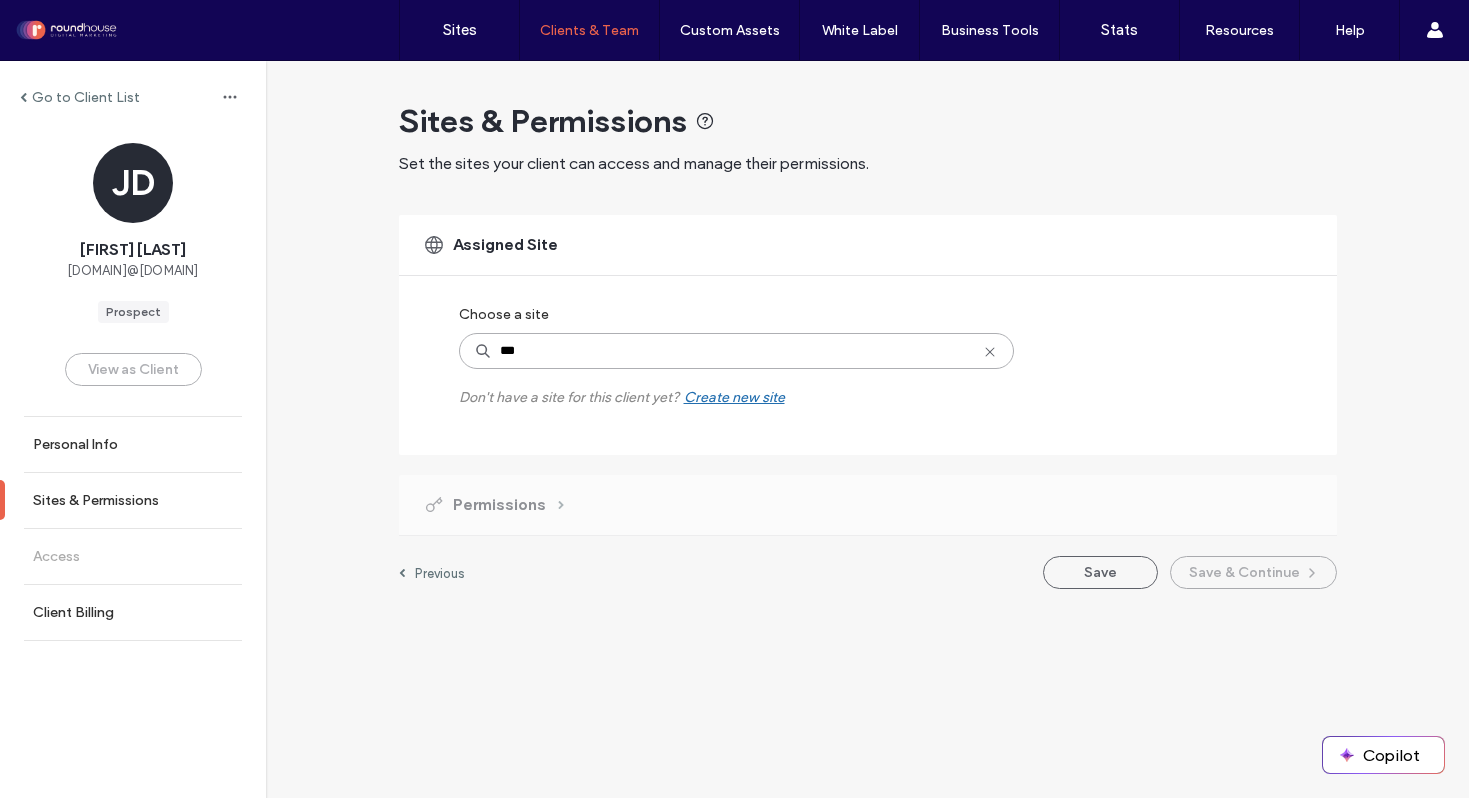 type on "****" 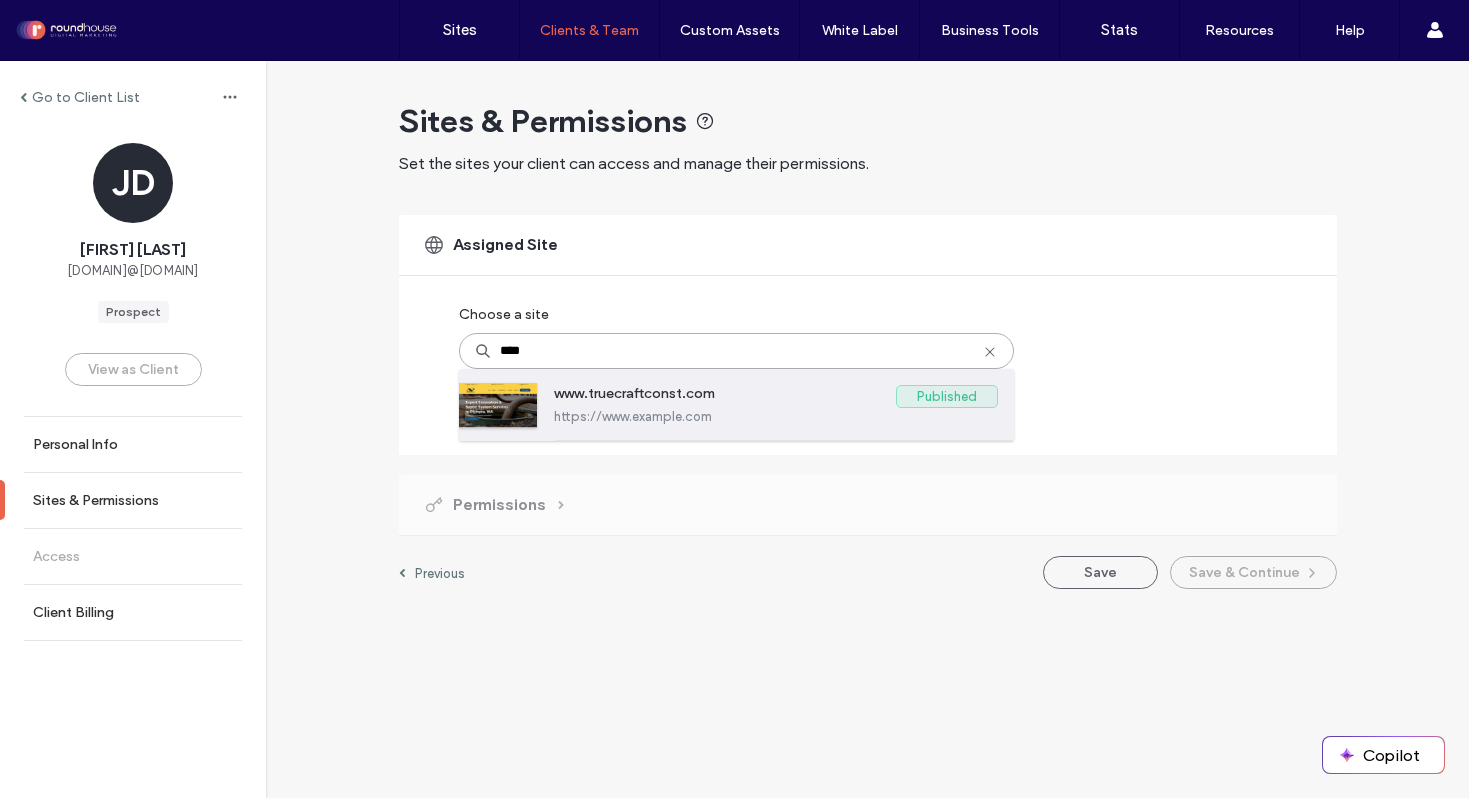 click on "https://www.truecraftconst.com" at bounding box center [776, 416] 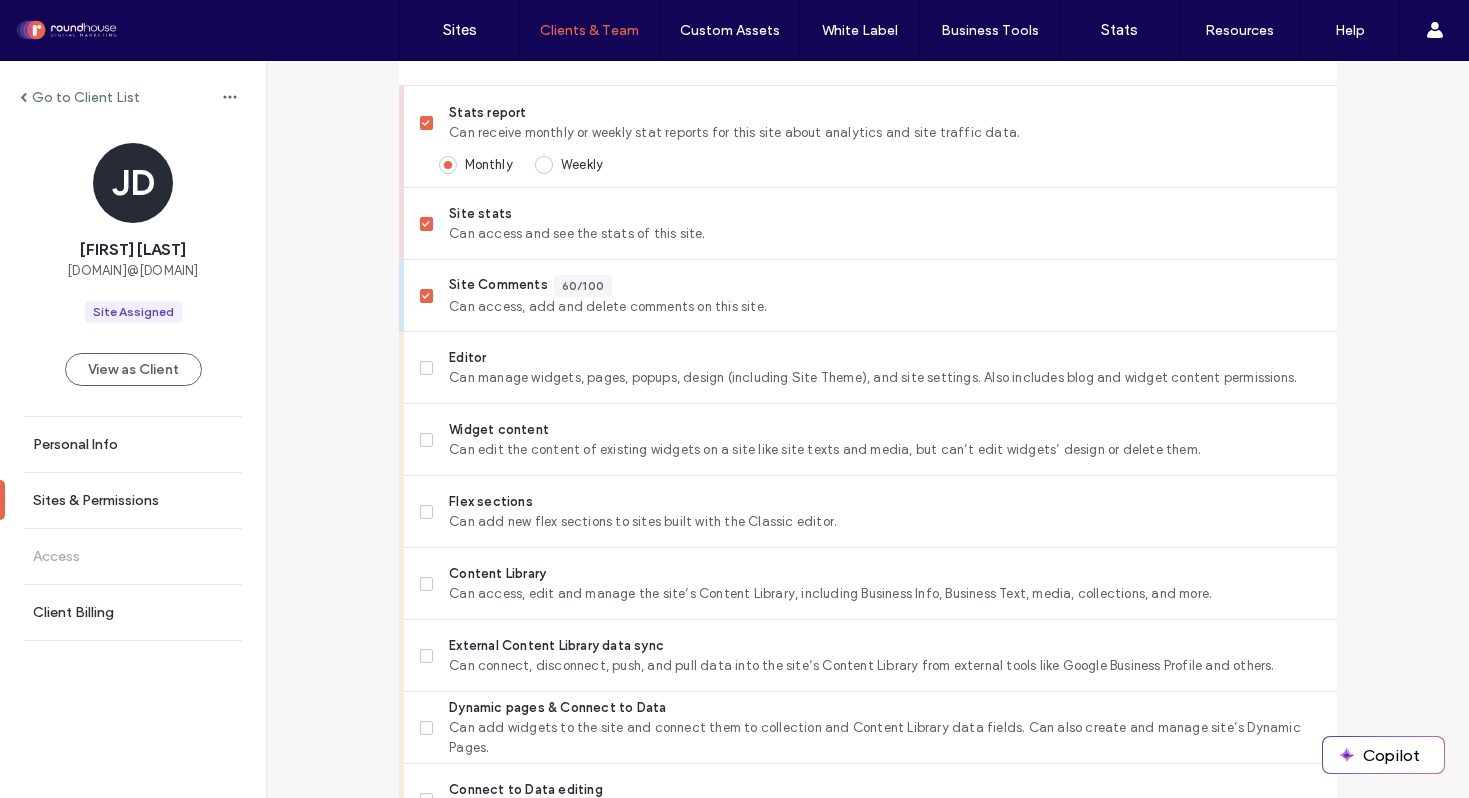scroll, scrollTop: 562, scrollLeft: 0, axis: vertical 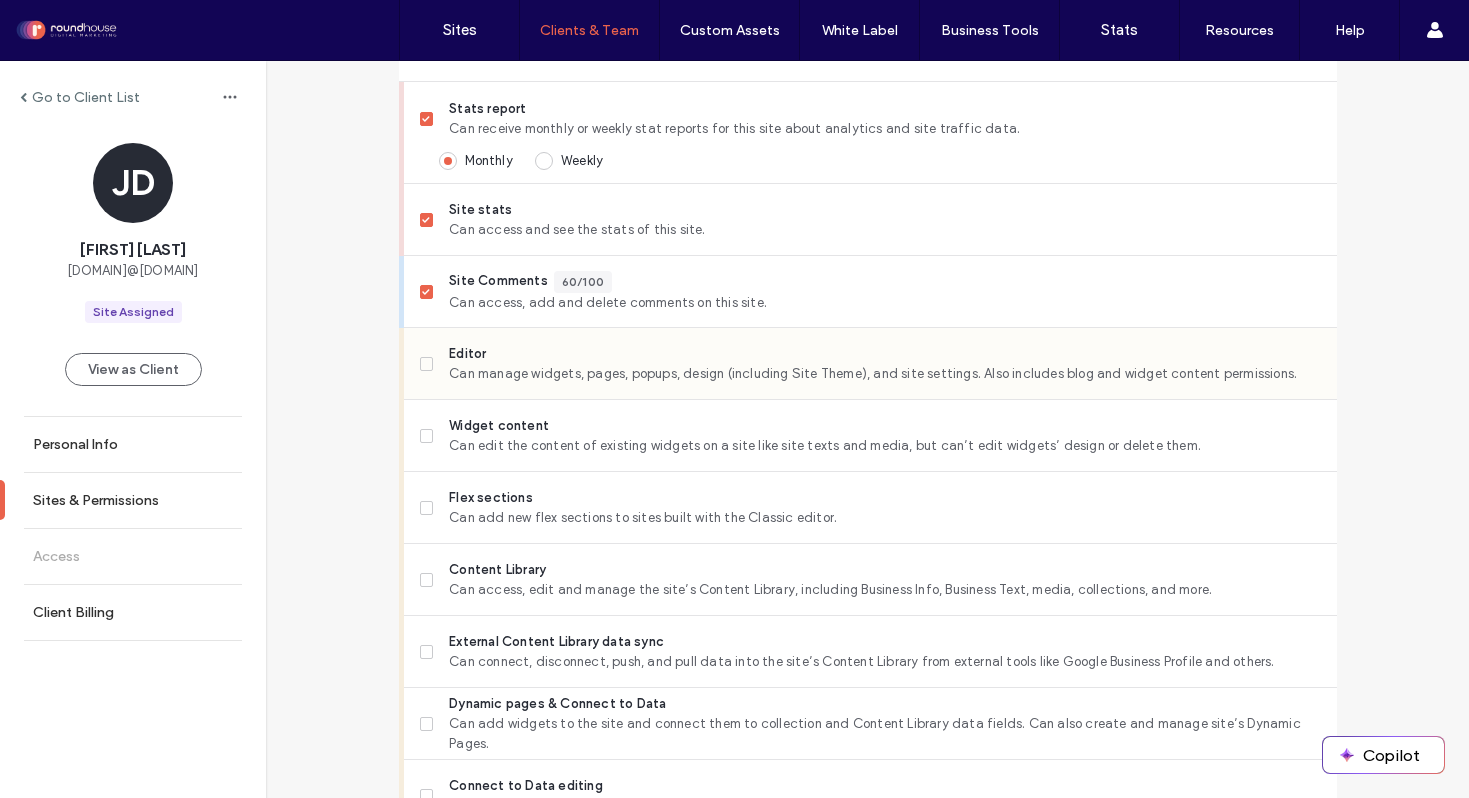 click at bounding box center [427, 364] 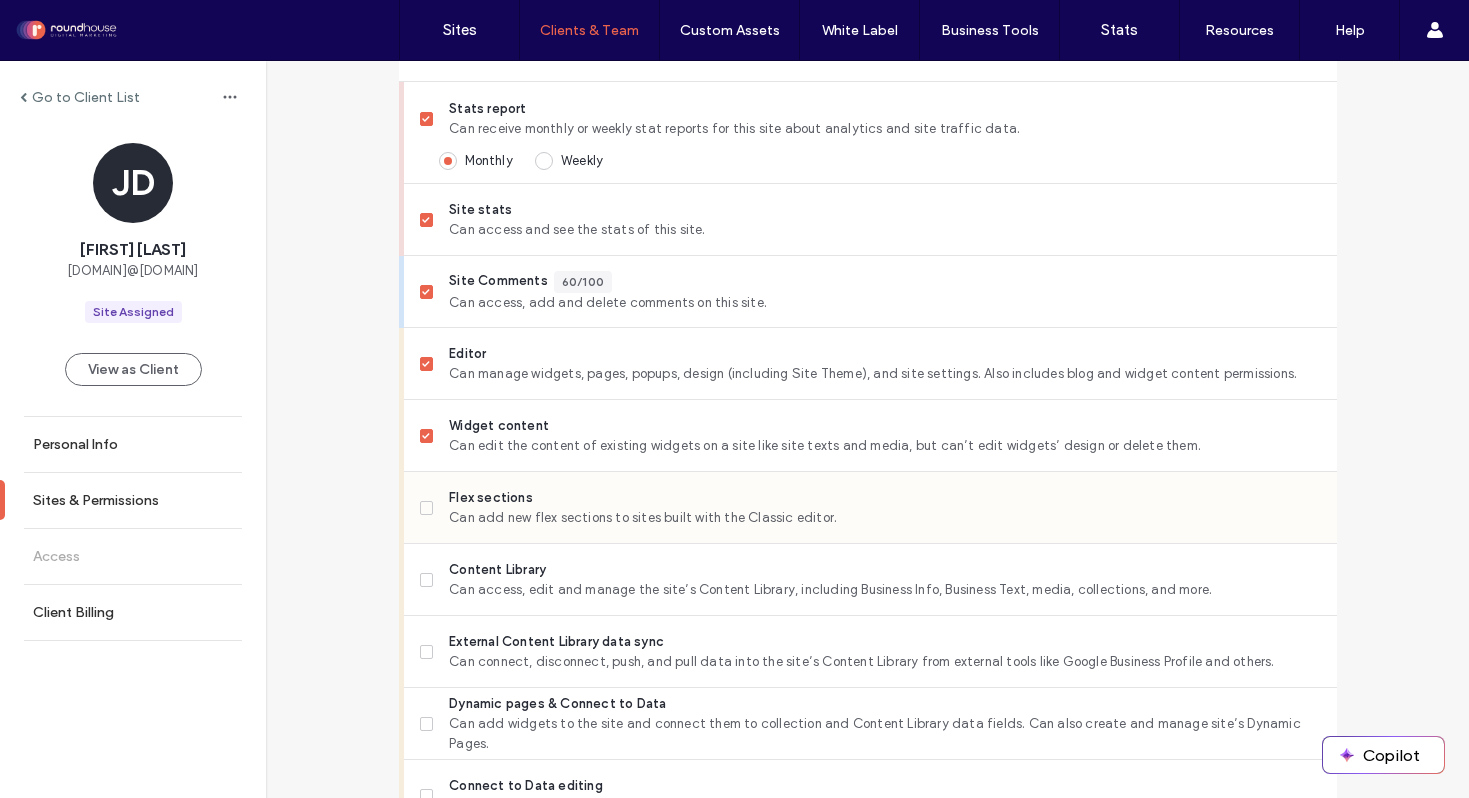 click 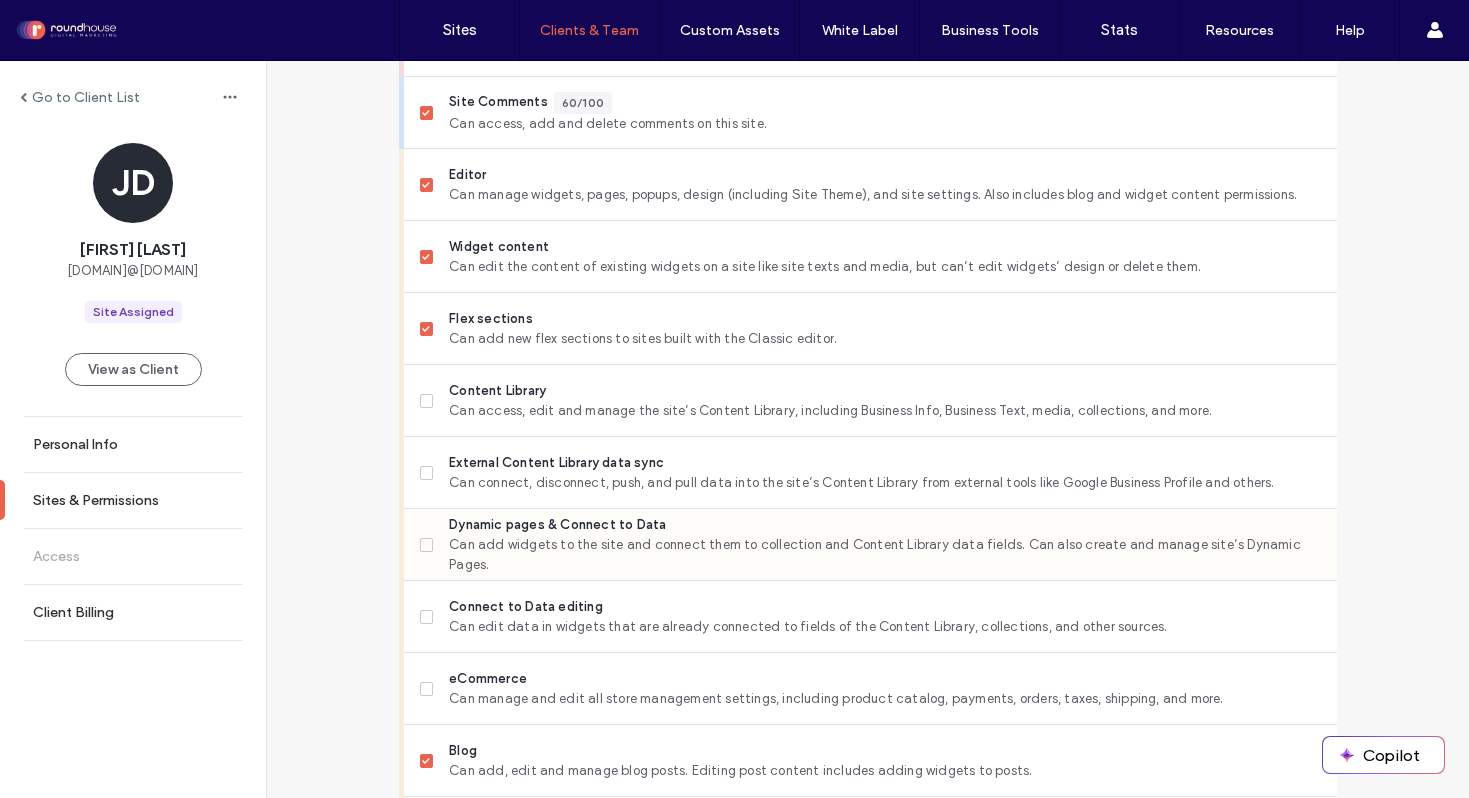 scroll, scrollTop: 790, scrollLeft: 0, axis: vertical 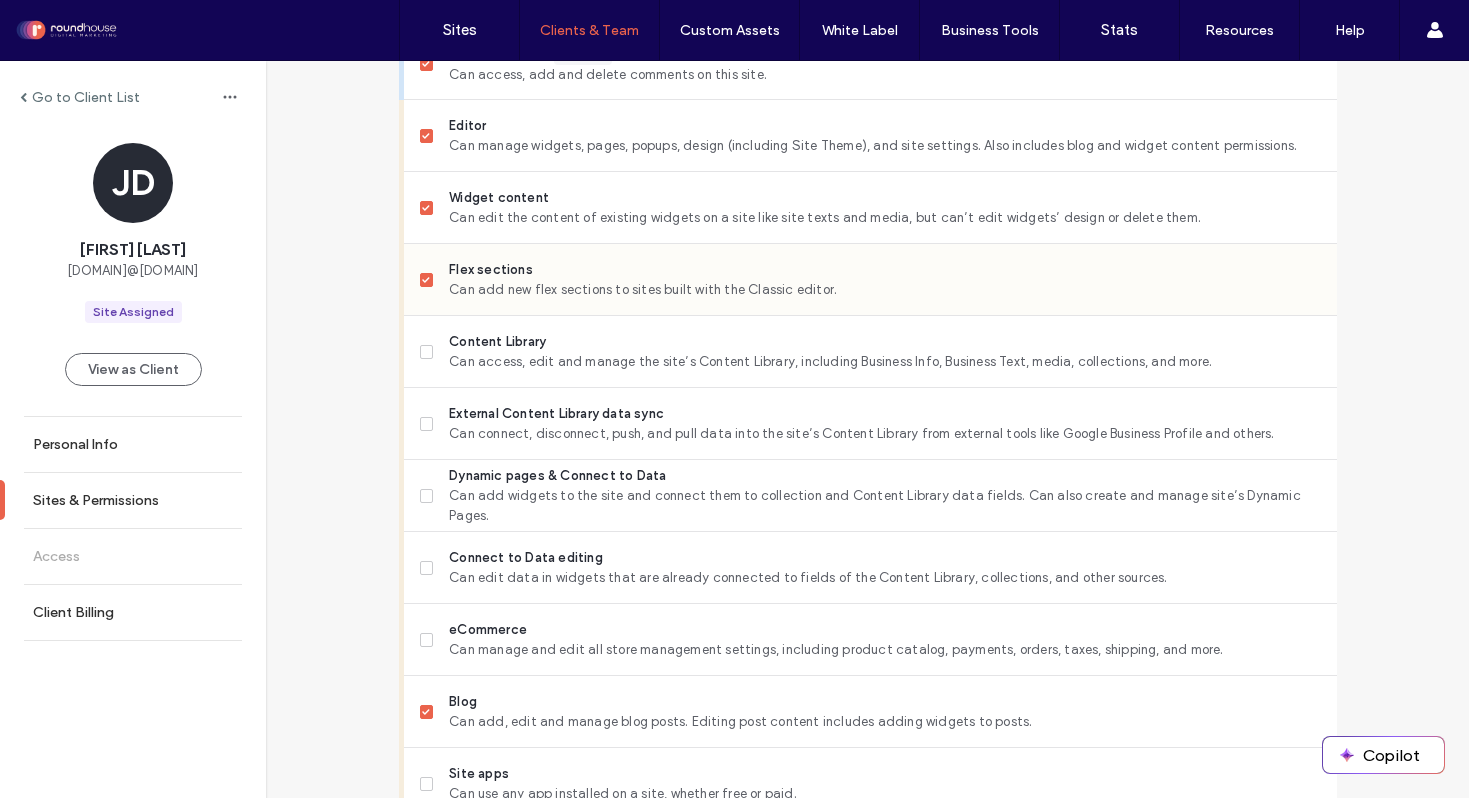 click at bounding box center [427, 280] 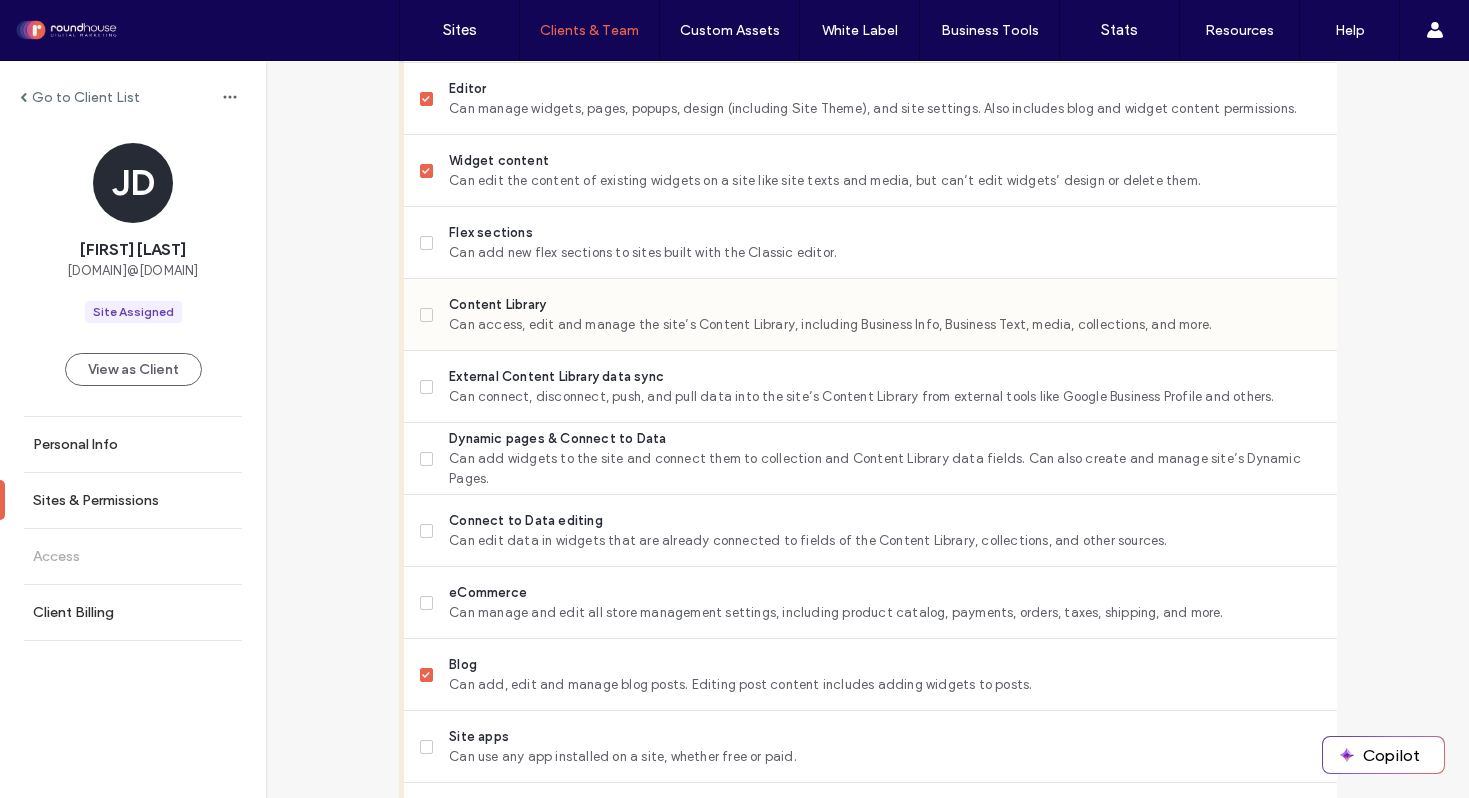 scroll, scrollTop: 828, scrollLeft: 0, axis: vertical 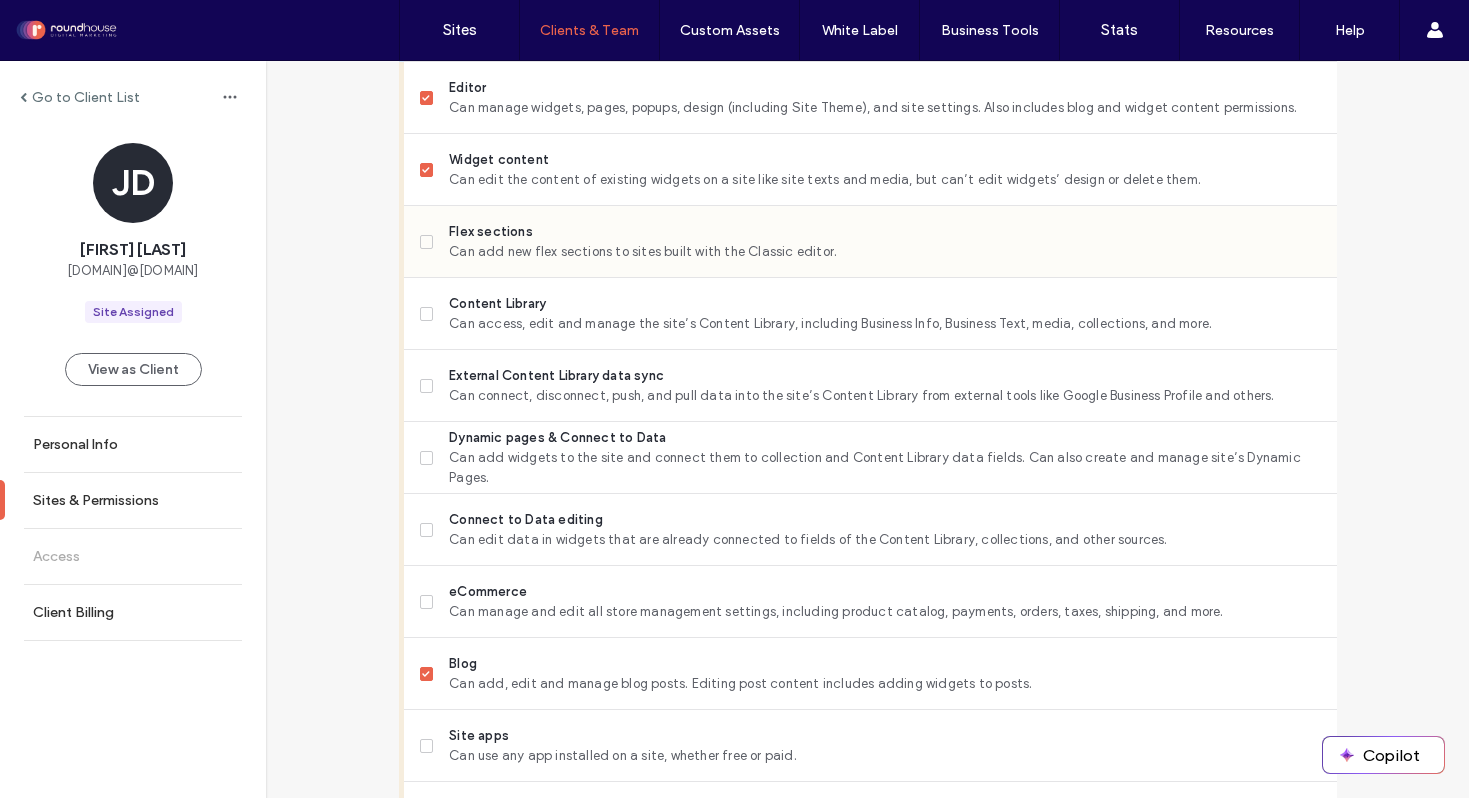 click at bounding box center [427, 242] 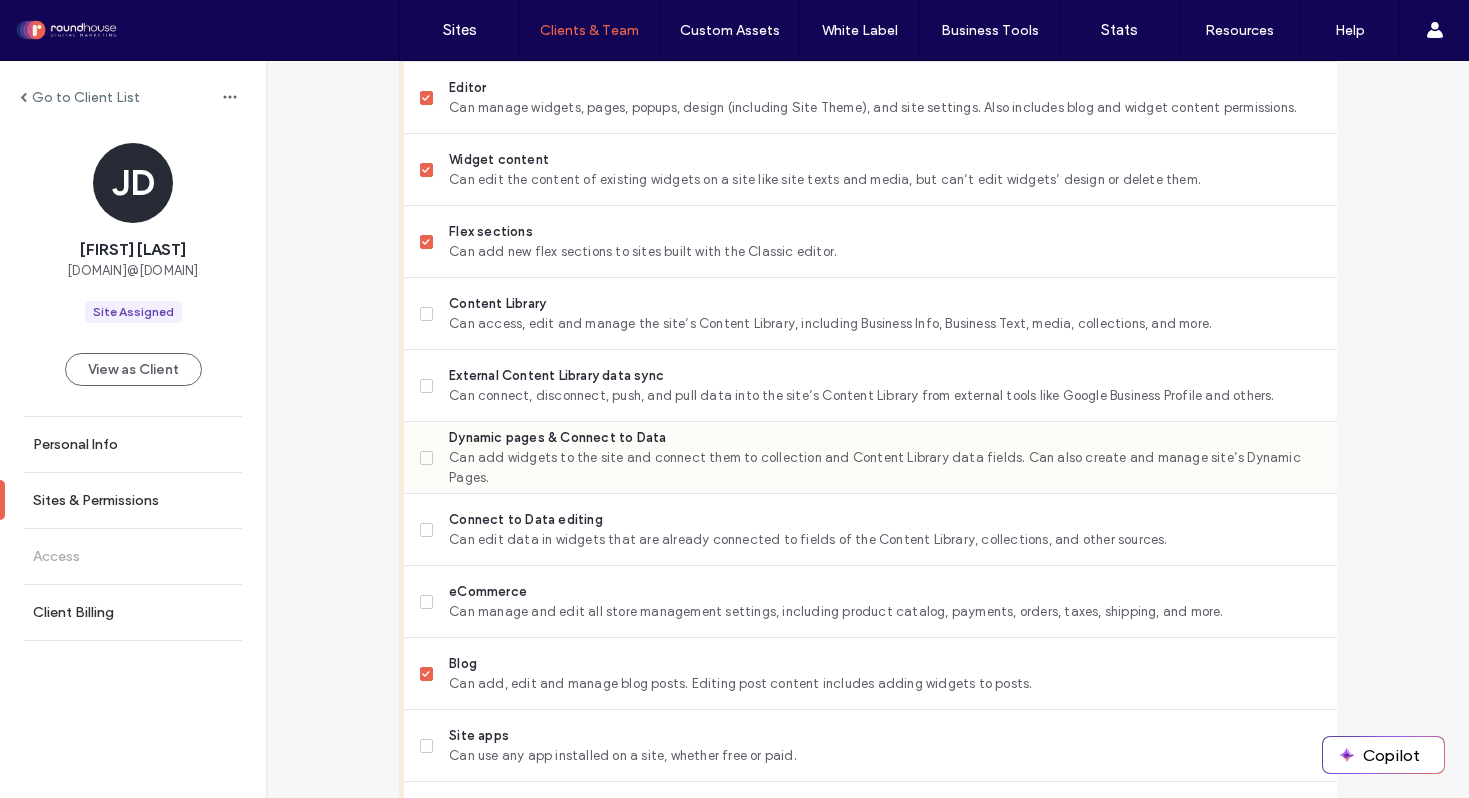 click on "Dynamic pages & Connect to Data Can add widgets to the site and connect them to collection and Content Library data fields. Can also create and manage site’s Dynamic Pages." at bounding box center (870, 458) 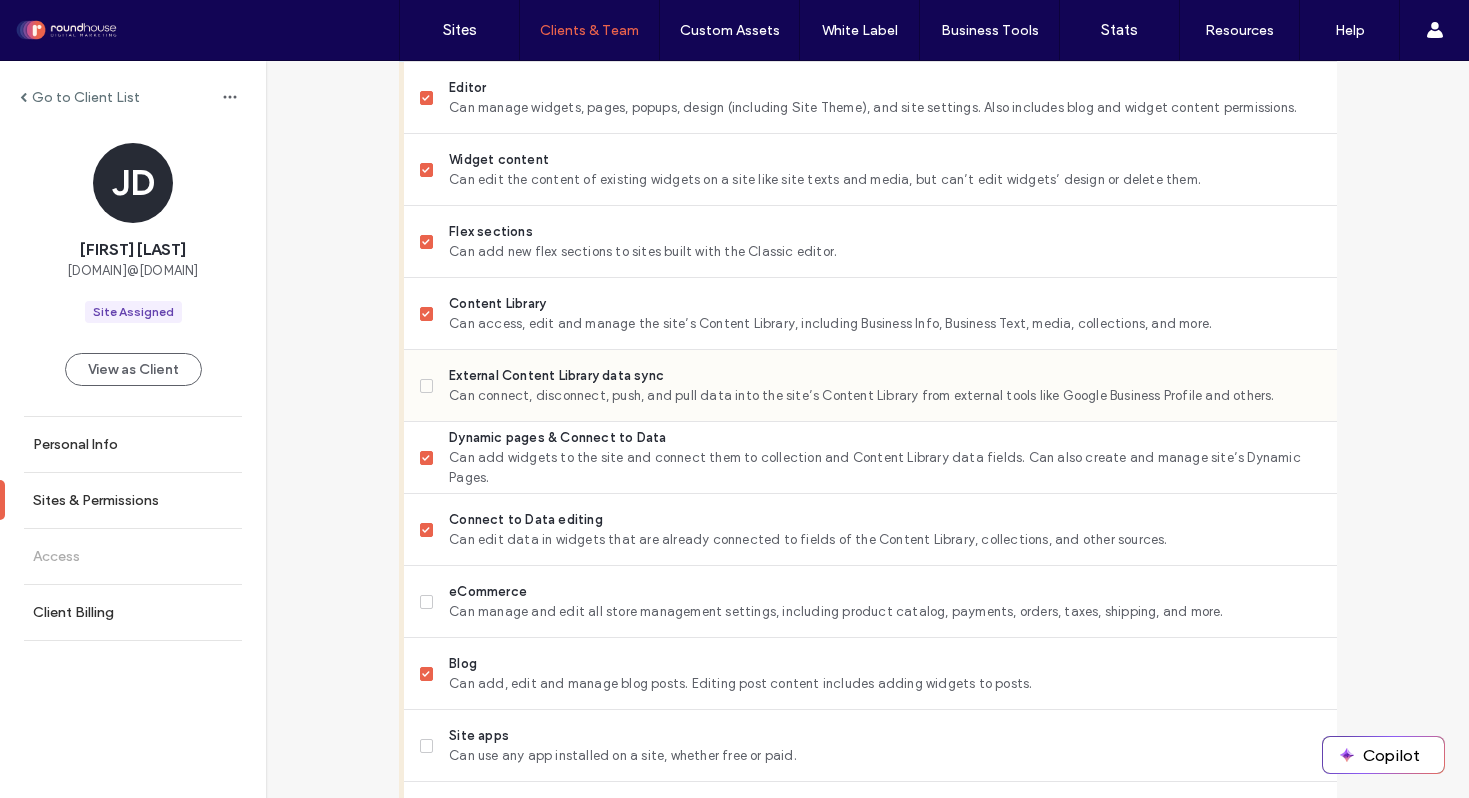 click on "External Content Library data sync Can connect, disconnect, push, and pull data into the site’s Content Library from external tools like Google Business Profile and others." at bounding box center [870, 386] 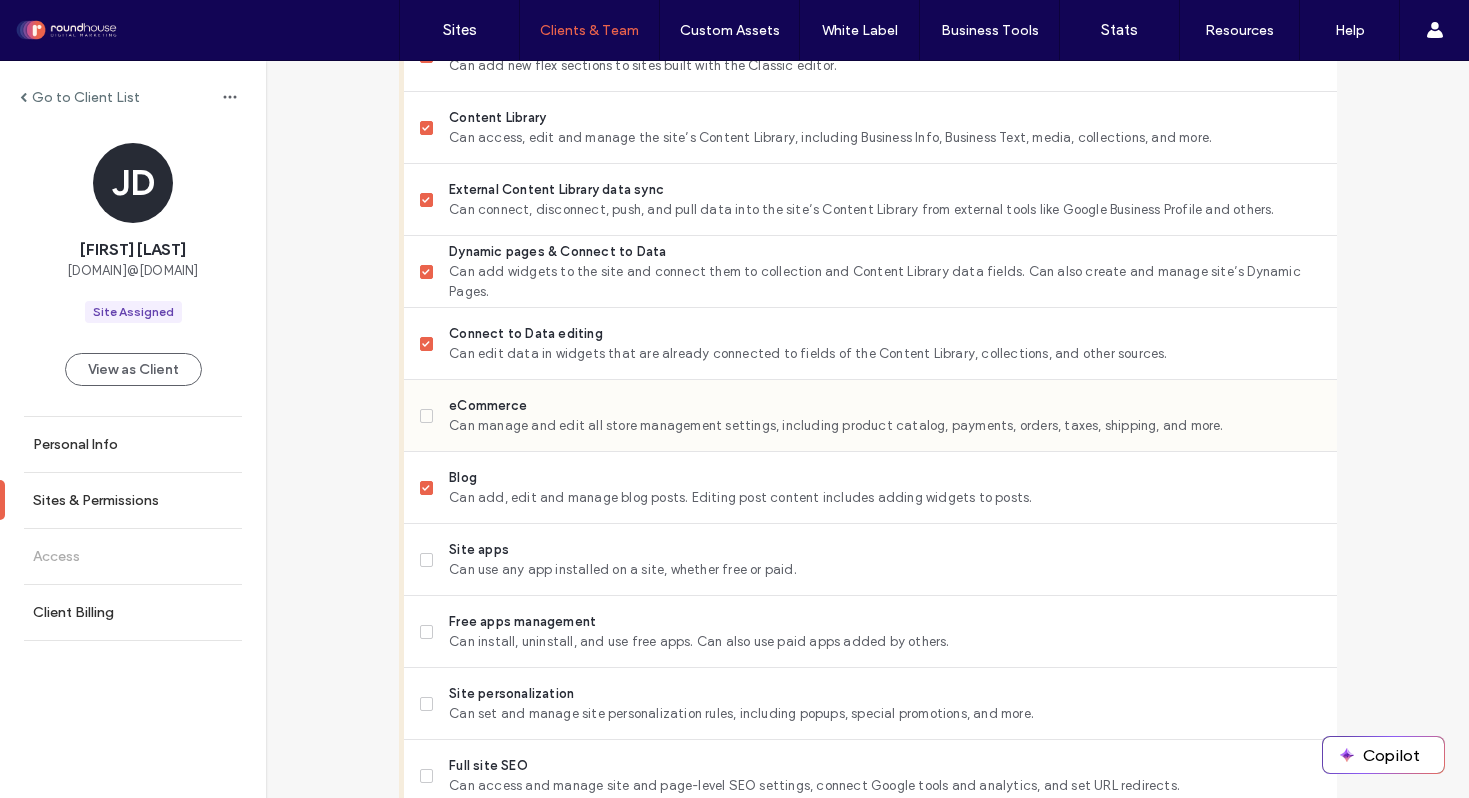 scroll, scrollTop: 1017, scrollLeft: 0, axis: vertical 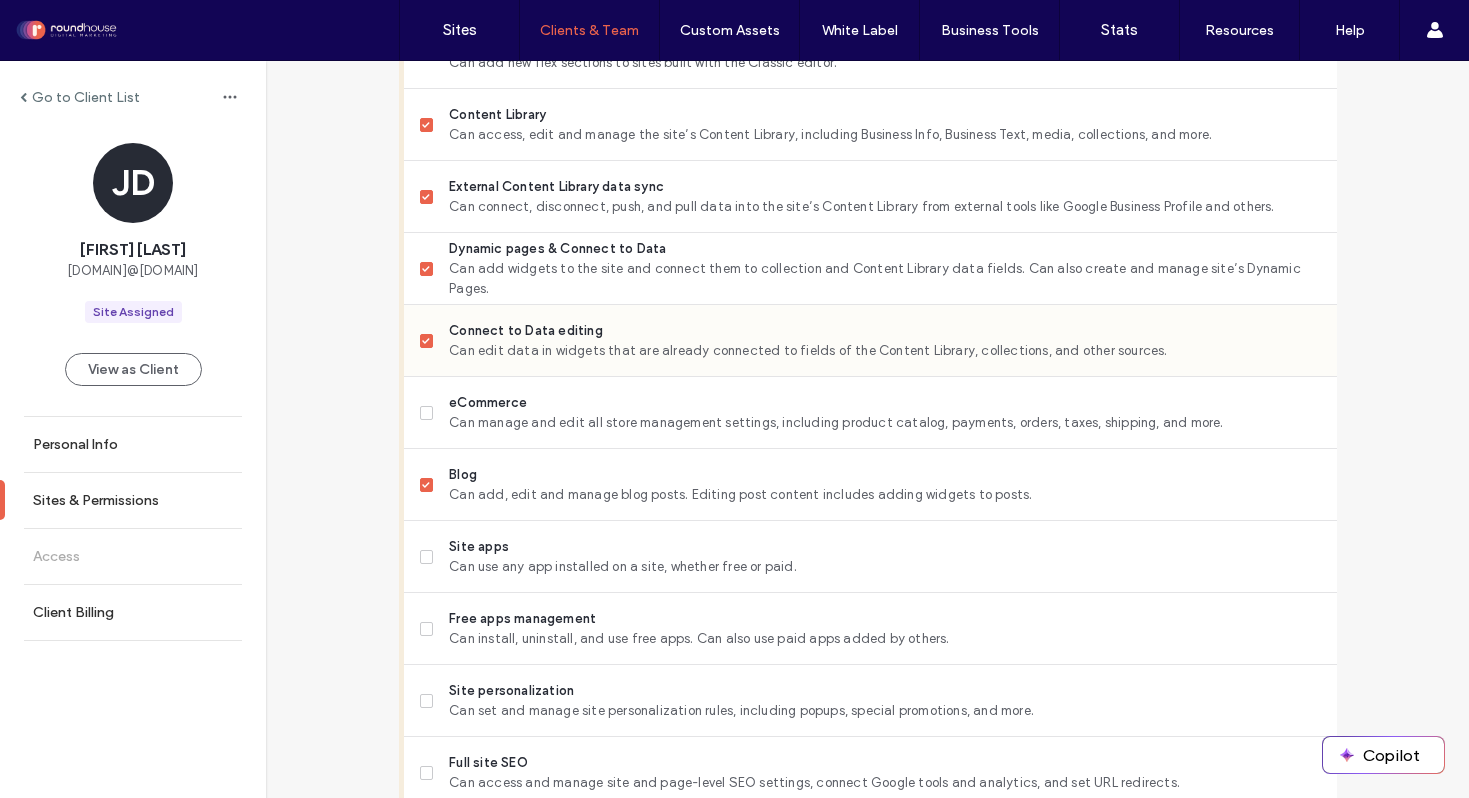 click at bounding box center (427, 341) 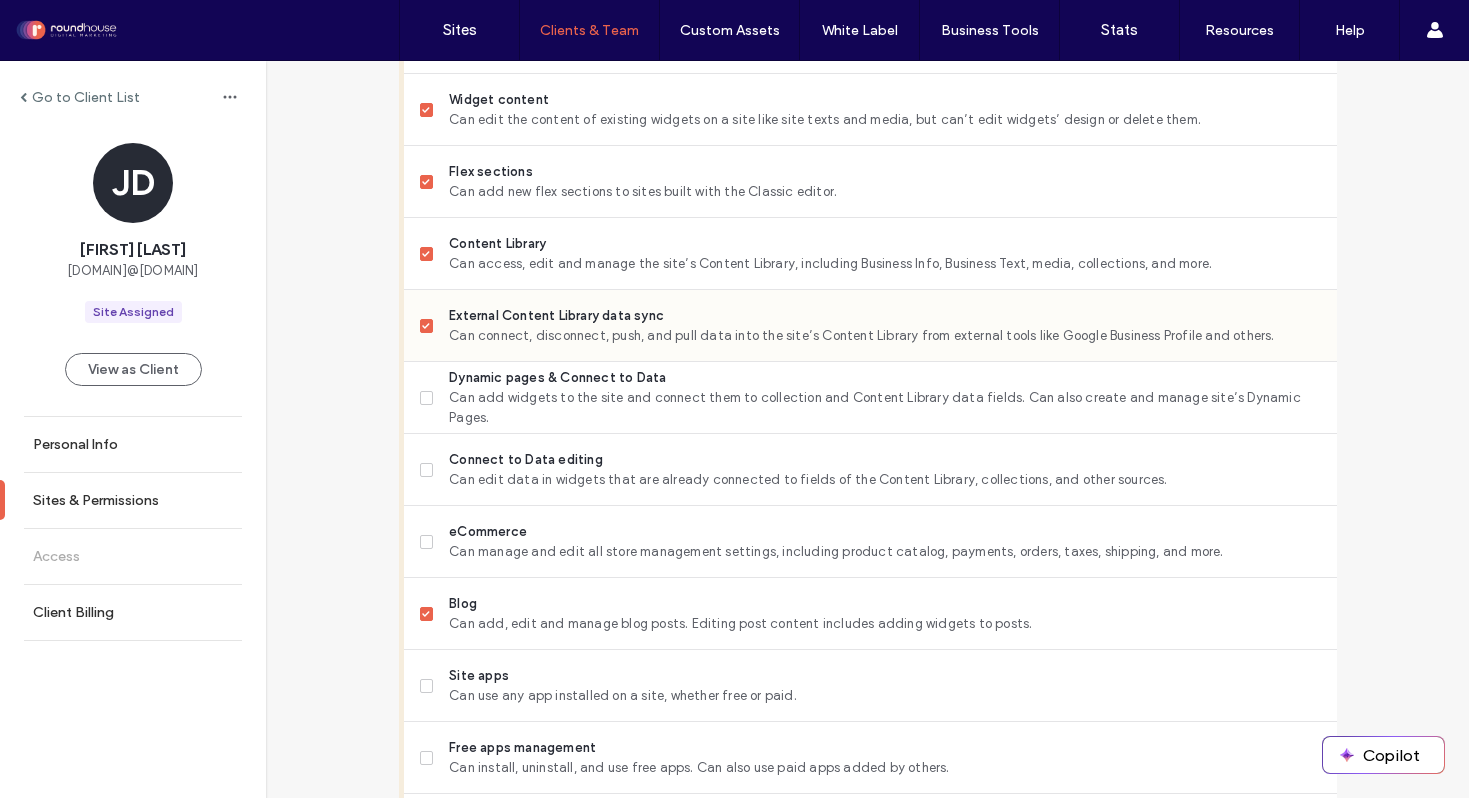 scroll, scrollTop: 882, scrollLeft: 0, axis: vertical 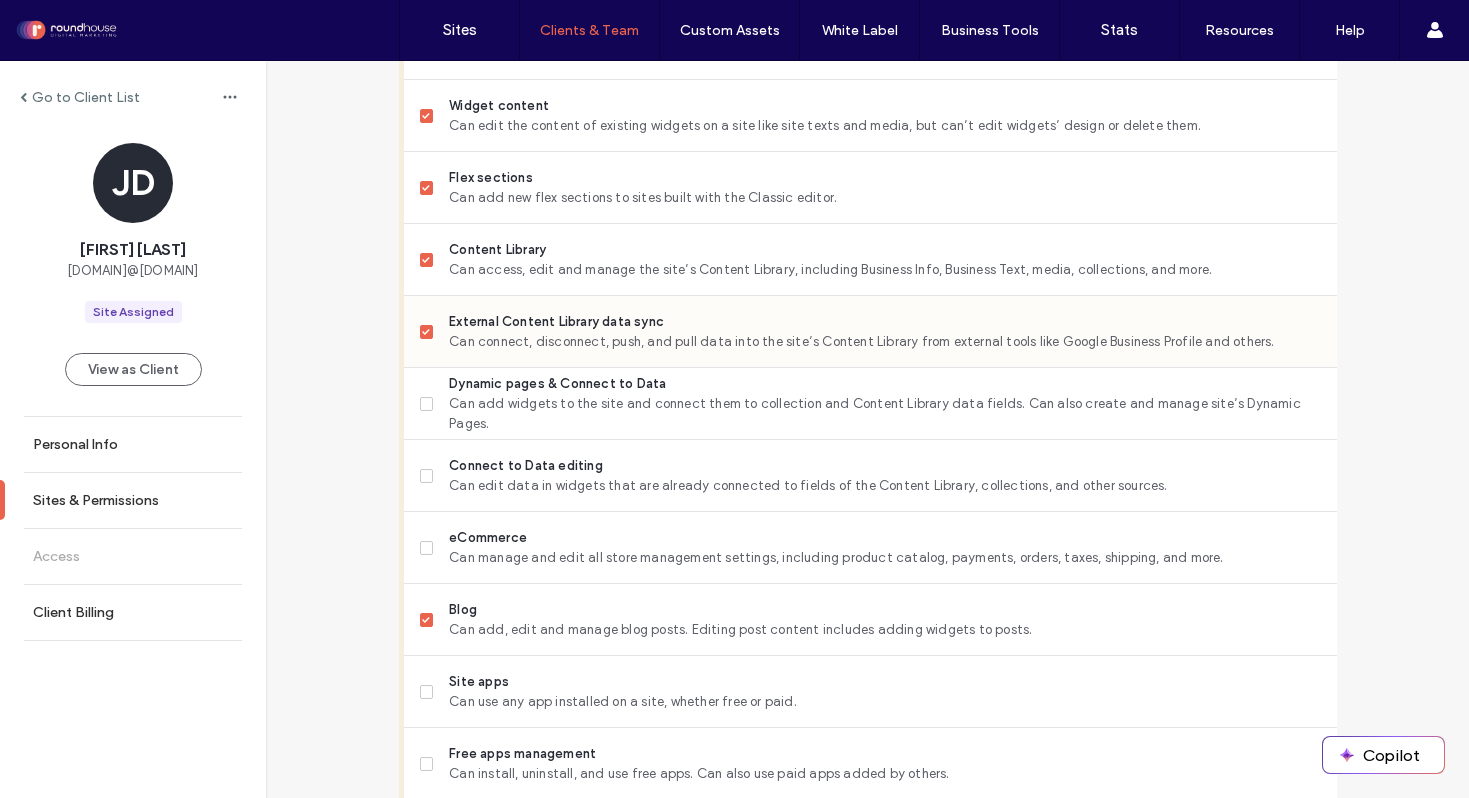 click at bounding box center [427, 332] 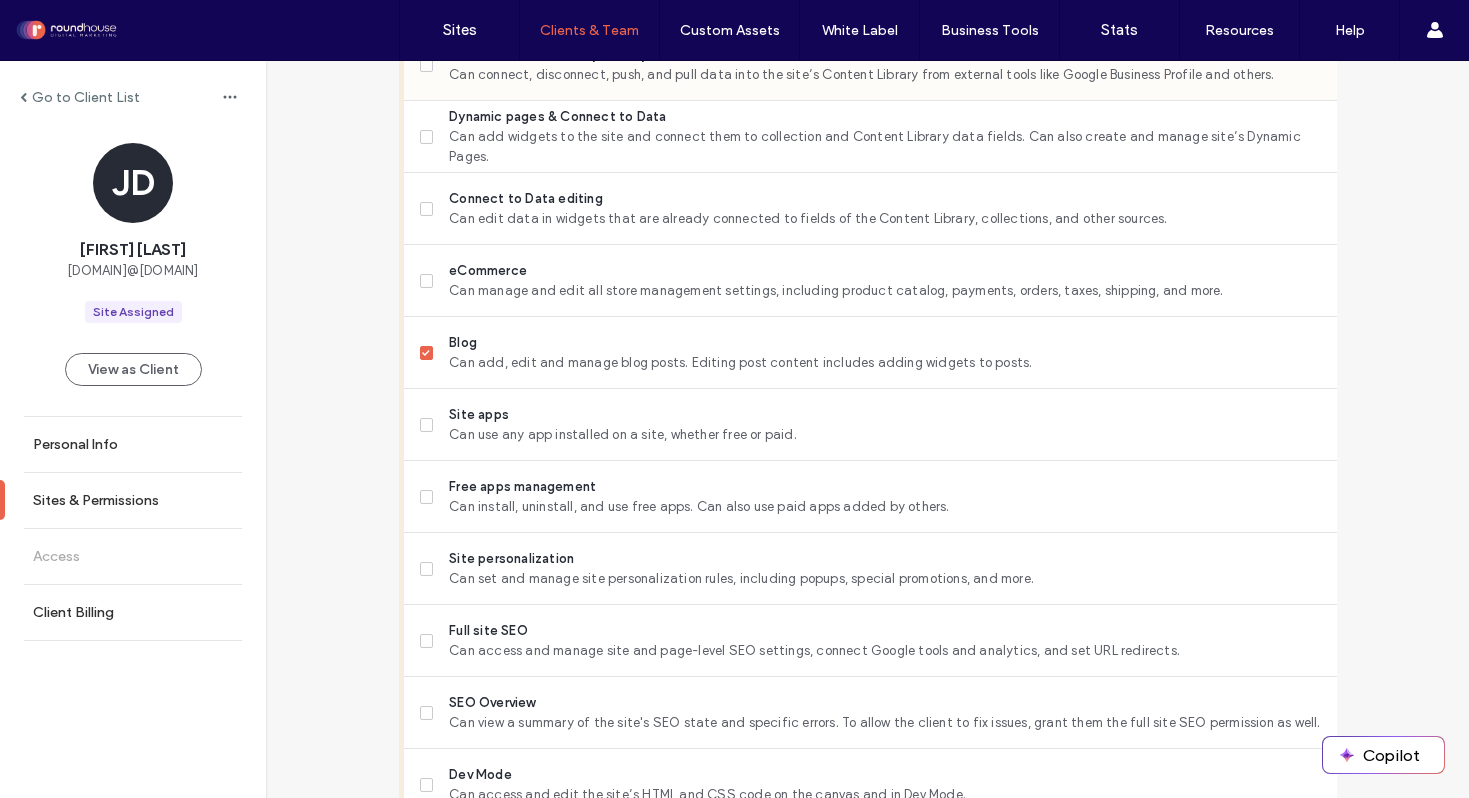 scroll, scrollTop: 1177, scrollLeft: 0, axis: vertical 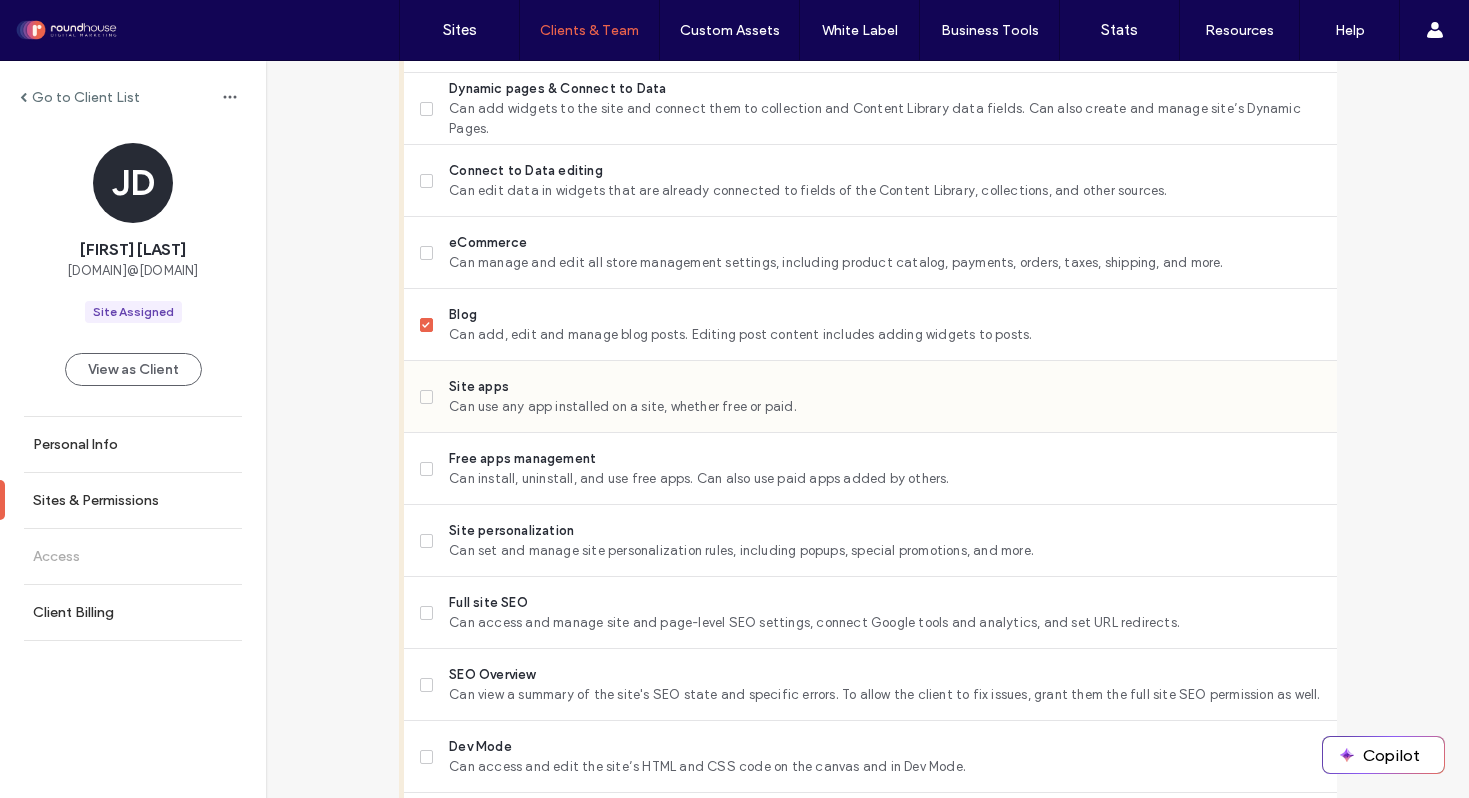 click 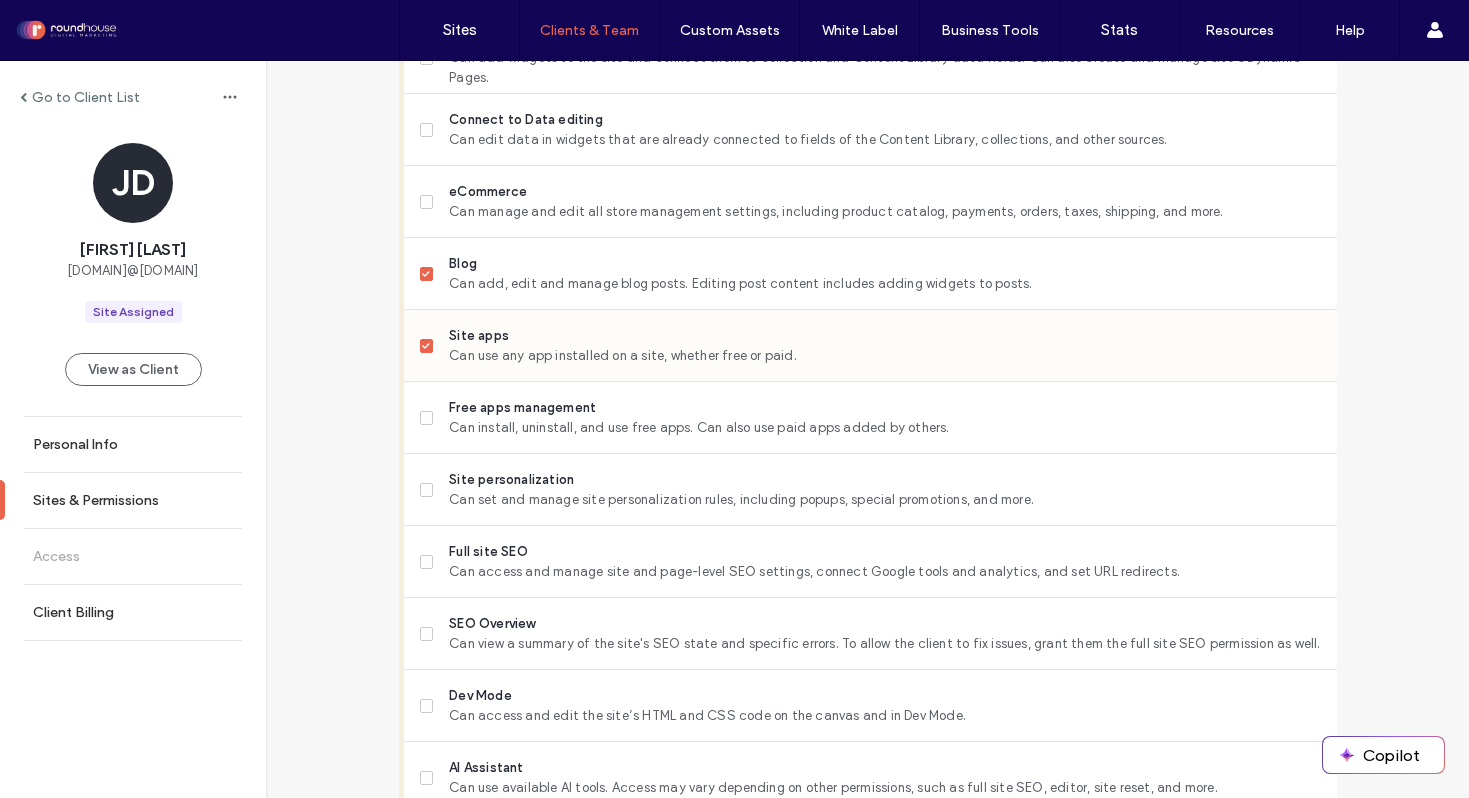scroll, scrollTop: 1259, scrollLeft: 0, axis: vertical 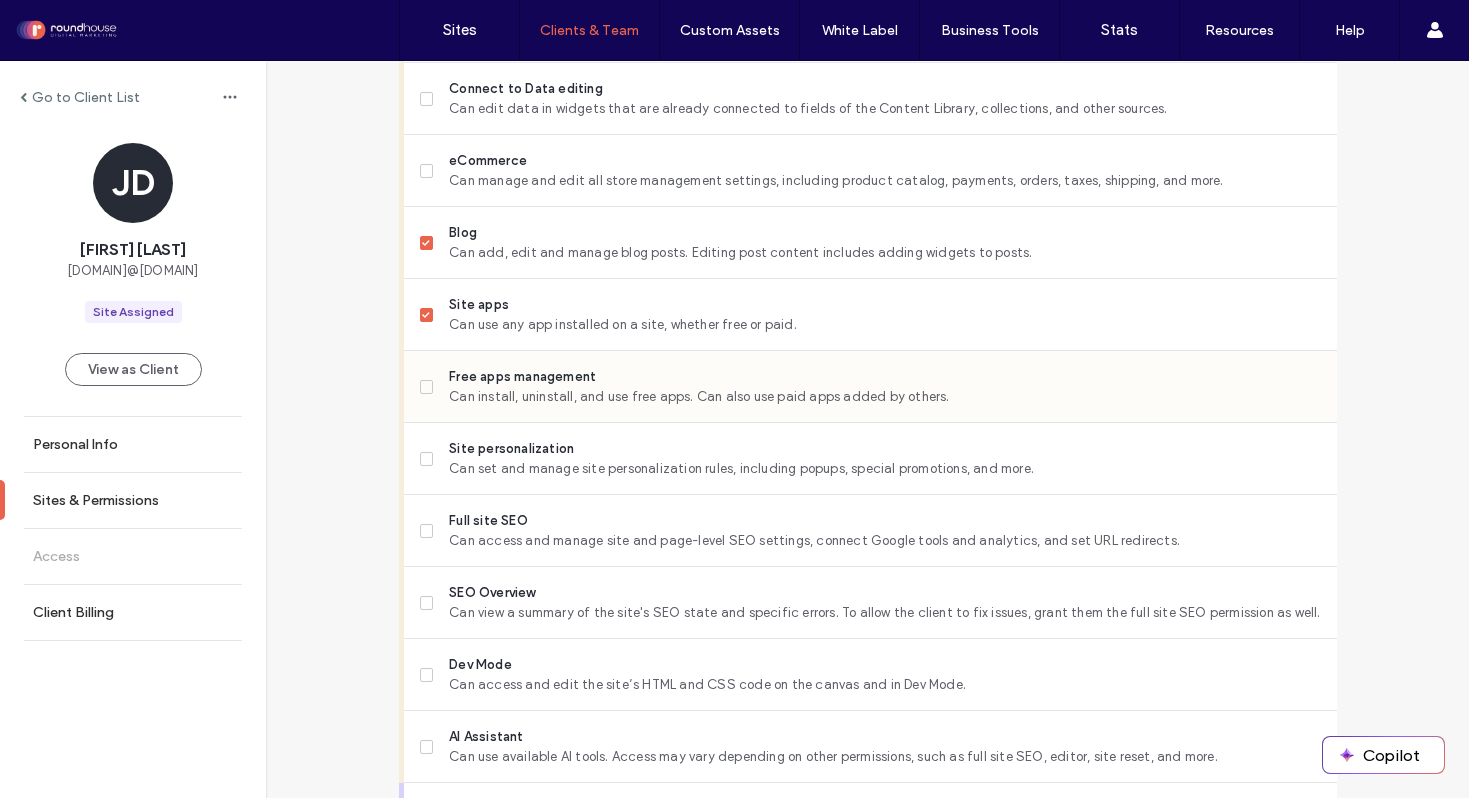 click at bounding box center [427, 387] 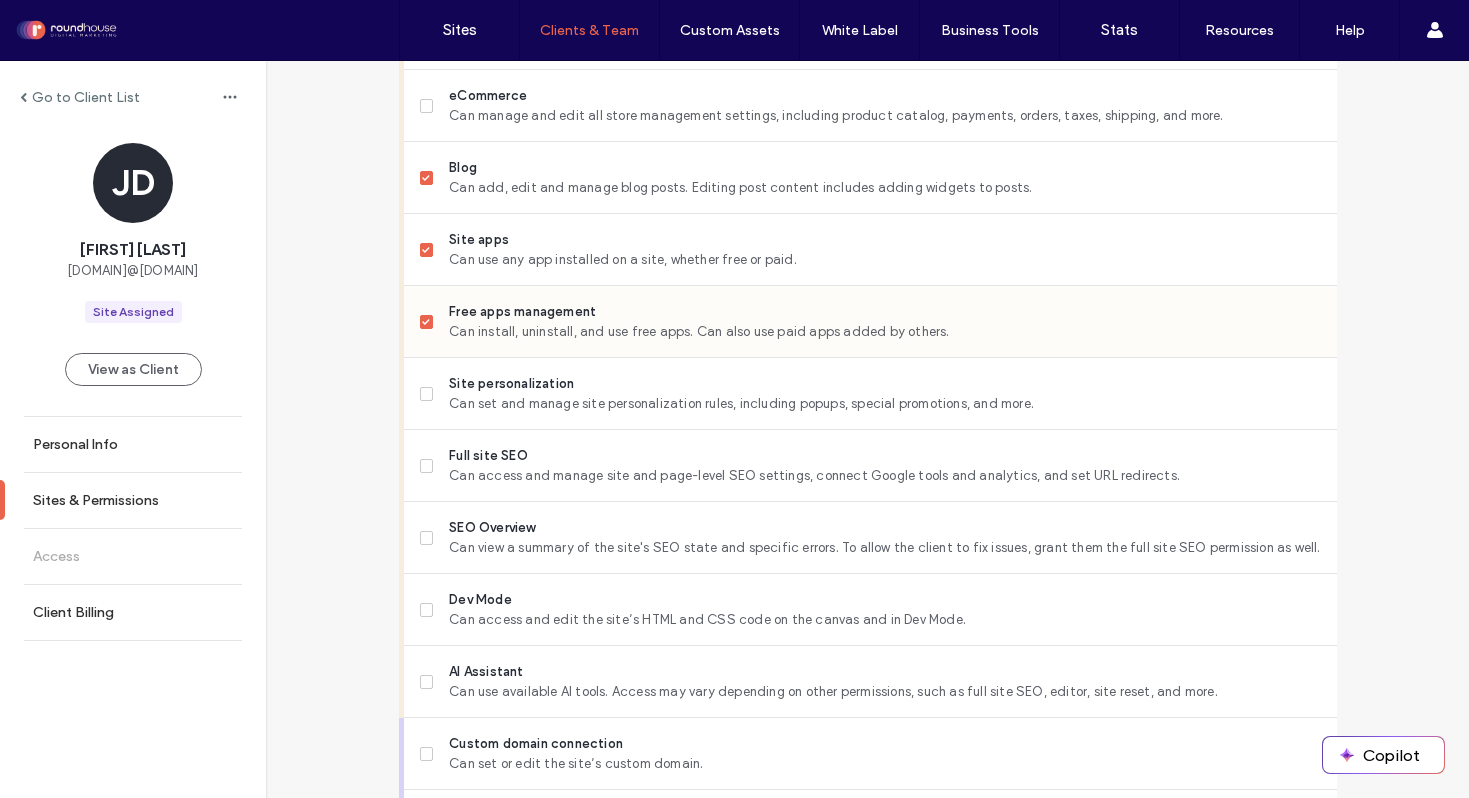 click at bounding box center [427, 394] 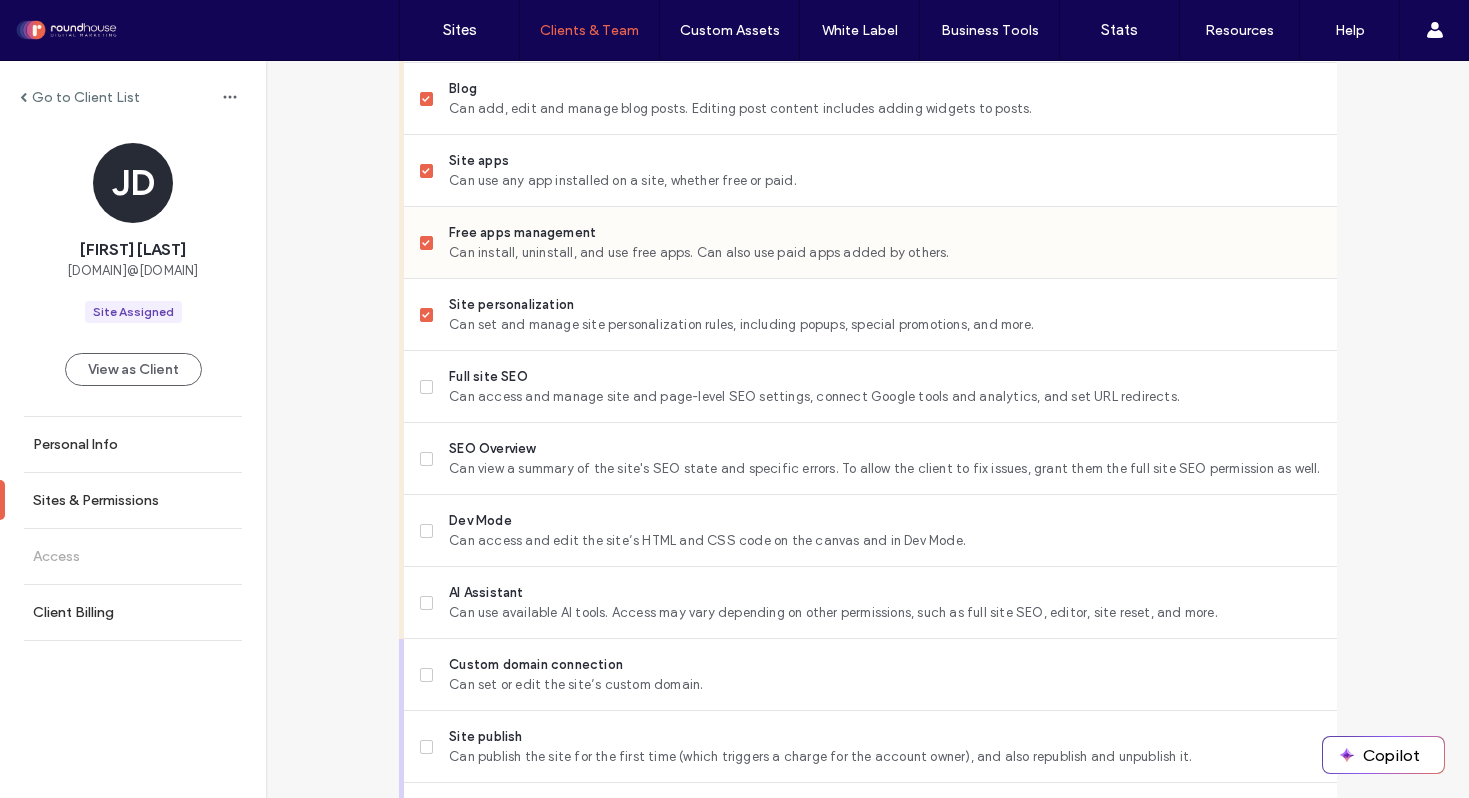 scroll, scrollTop: 1419, scrollLeft: 0, axis: vertical 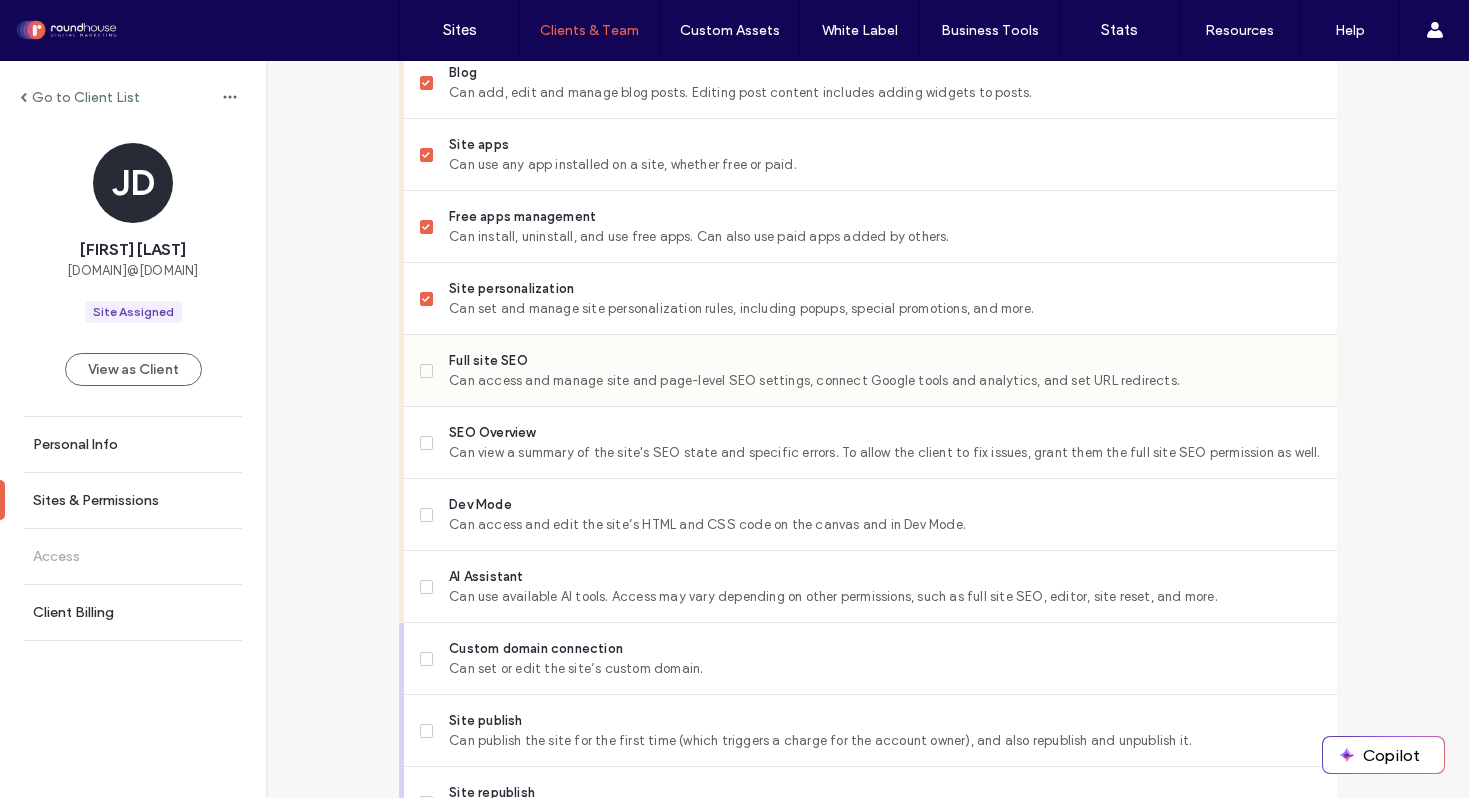 click 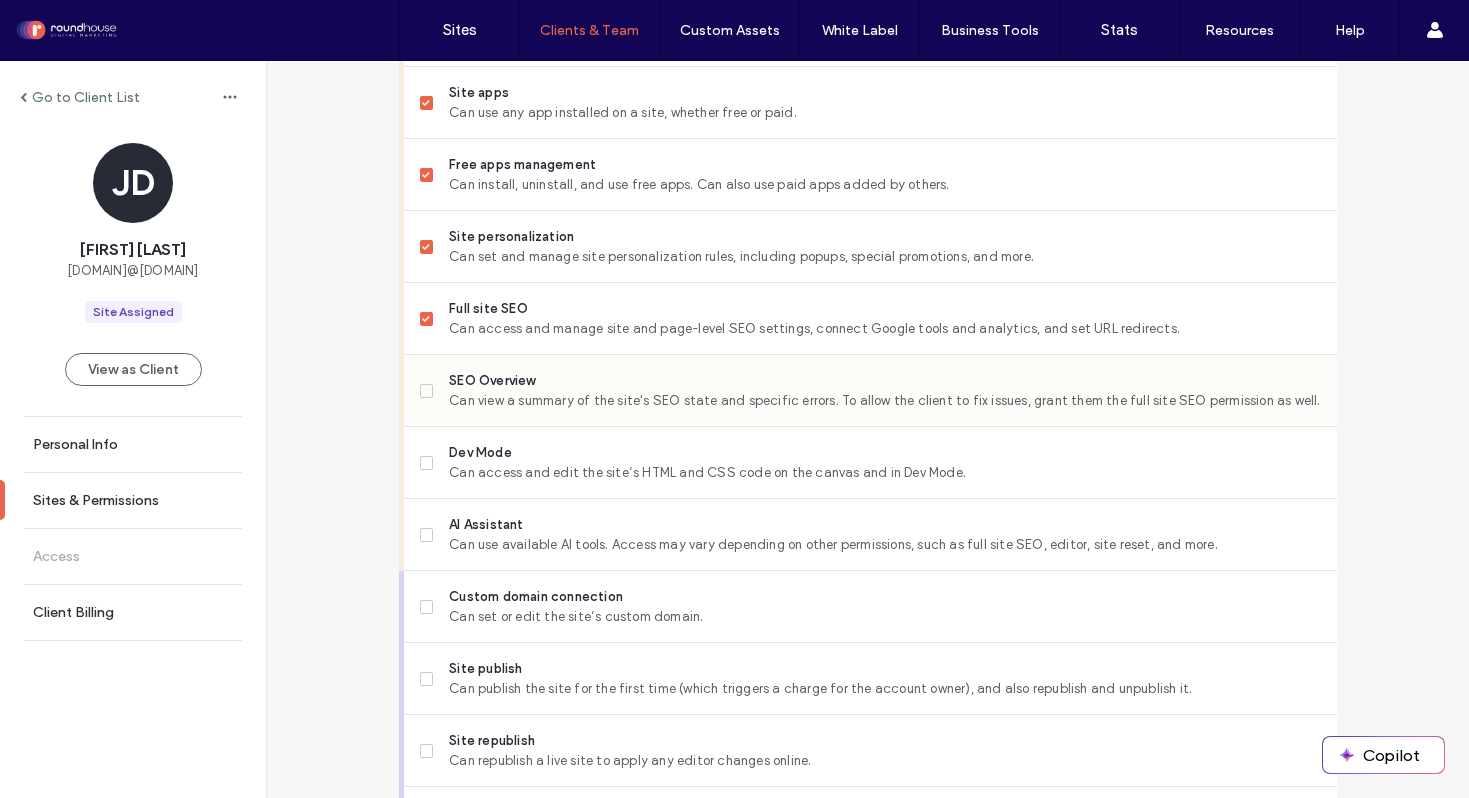 scroll, scrollTop: 1491, scrollLeft: 0, axis: vertical 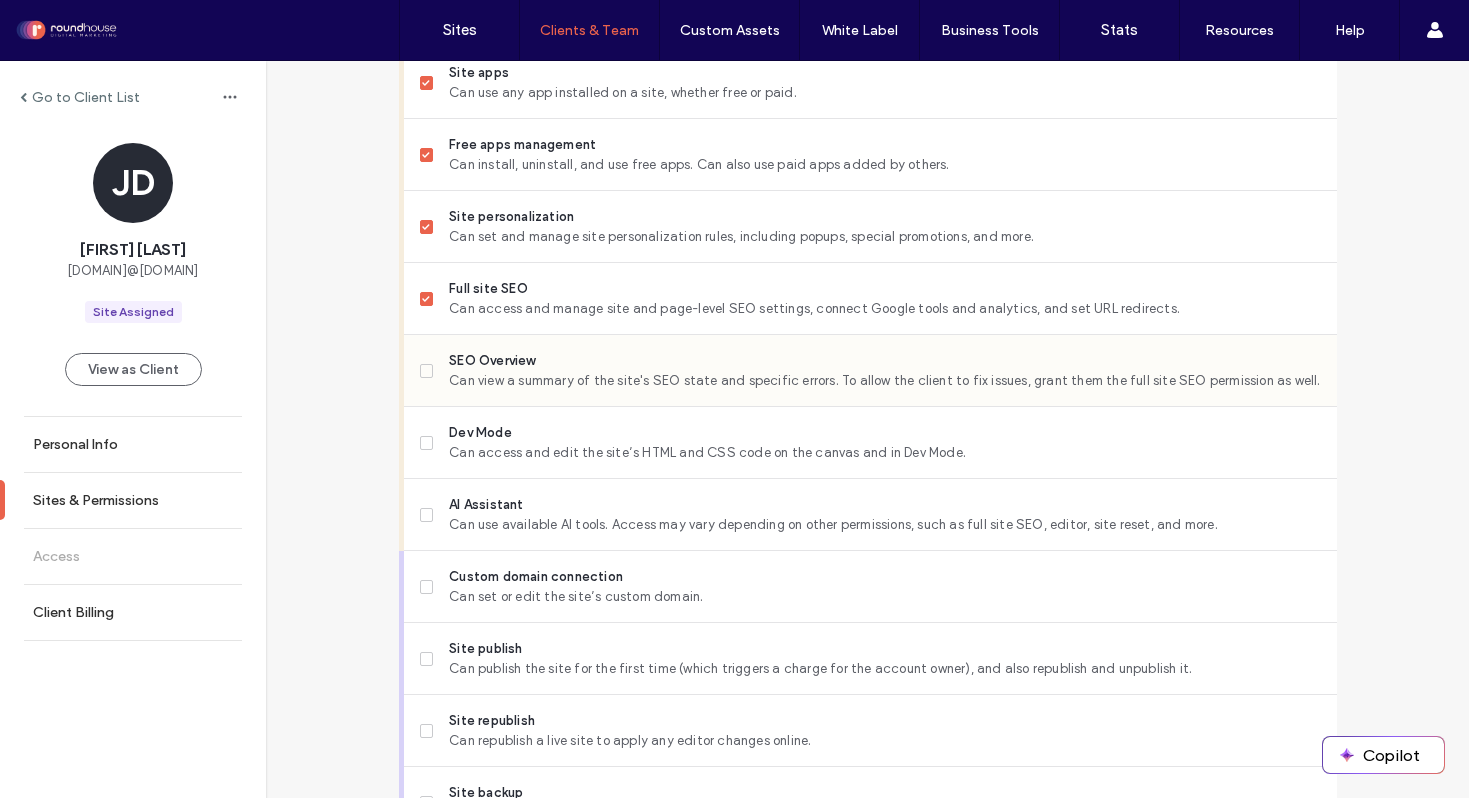 click at bounding box center [427, 371] 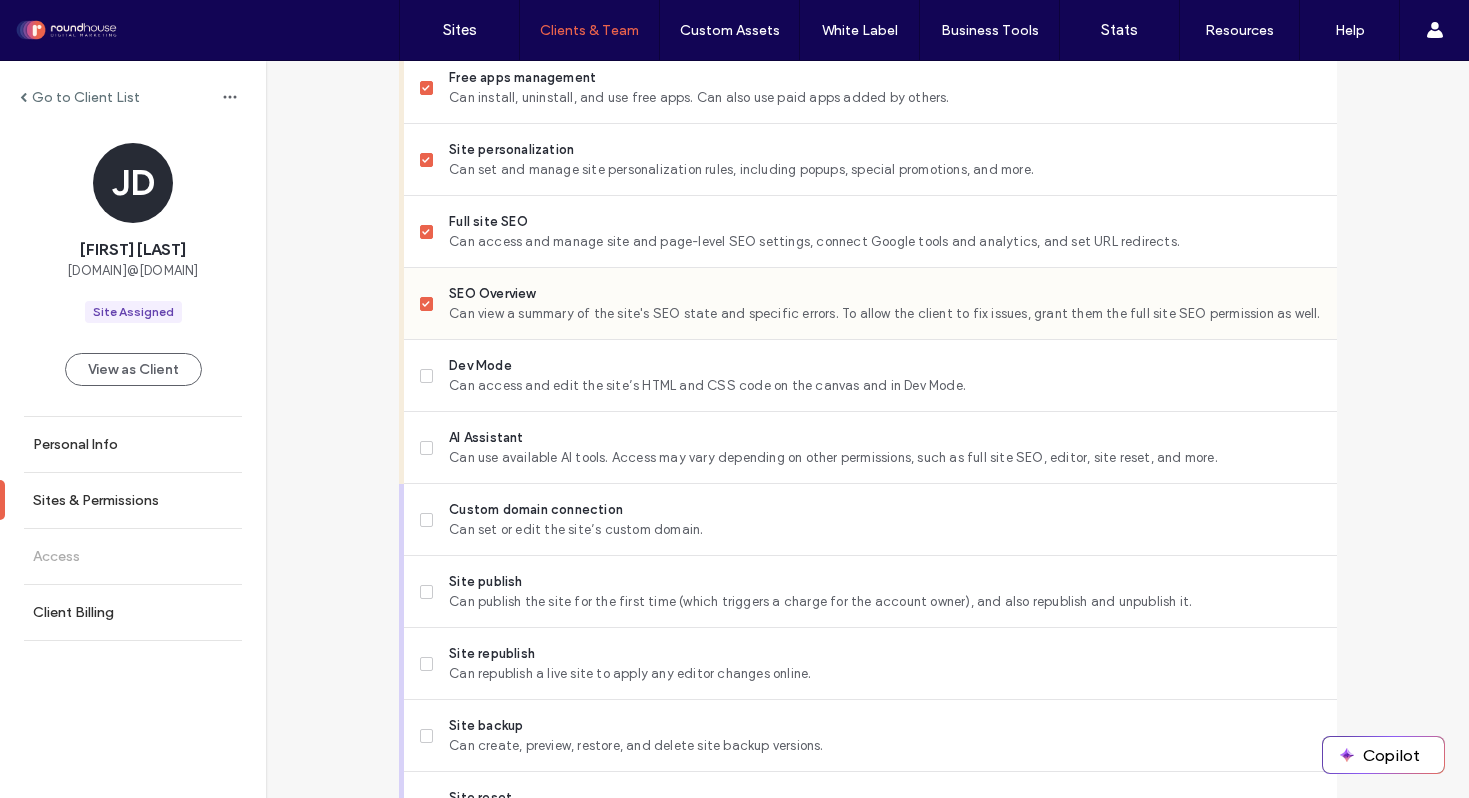 scroll, scrollTop: 1566, scrollLeft: 0, axis: vertical 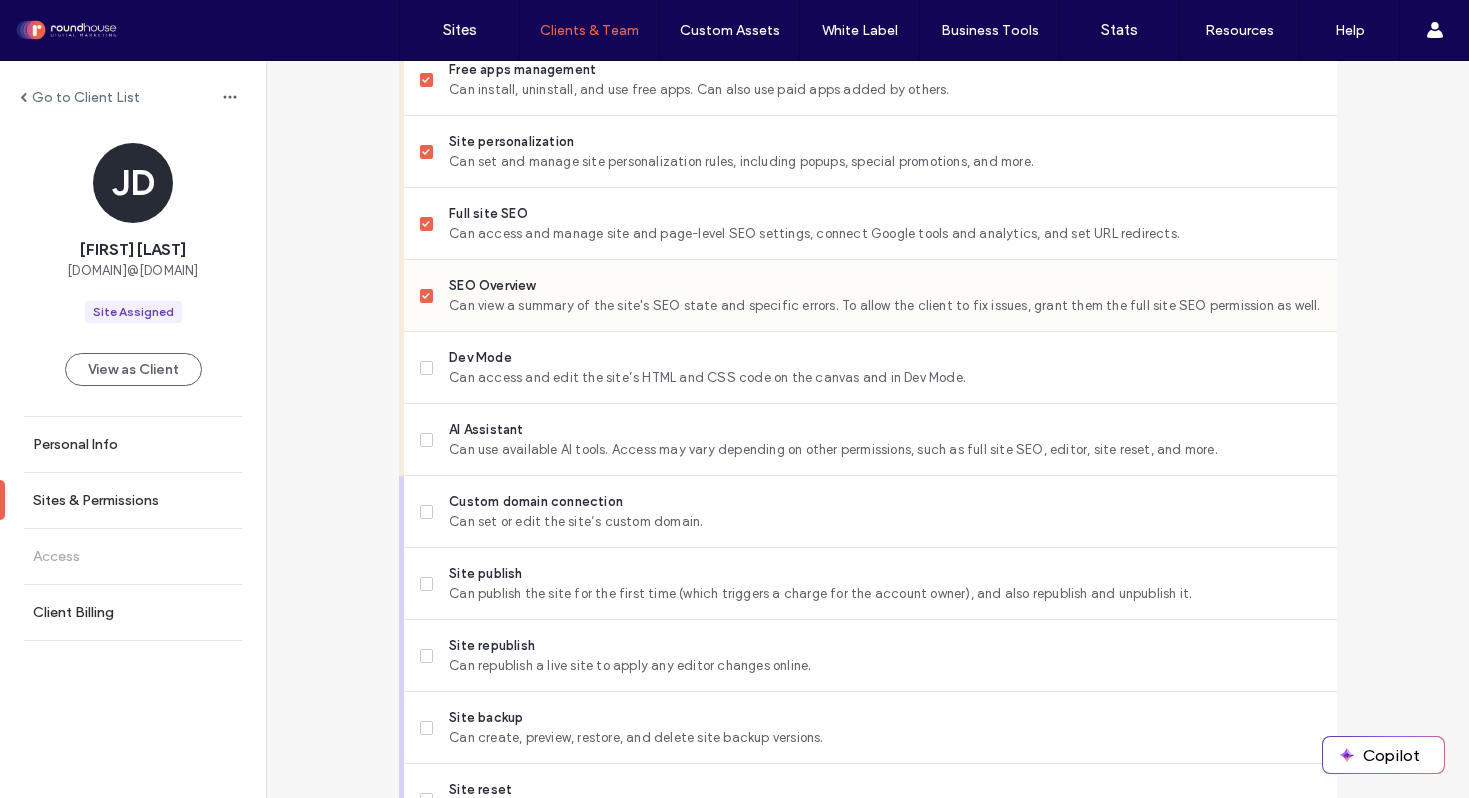 click on "SEO Overview Can view a summary of the site's SEO state and specific errors. To allow the client to fix issues, grant them the full site SEO permission as well." at bounding box center [870, 296] 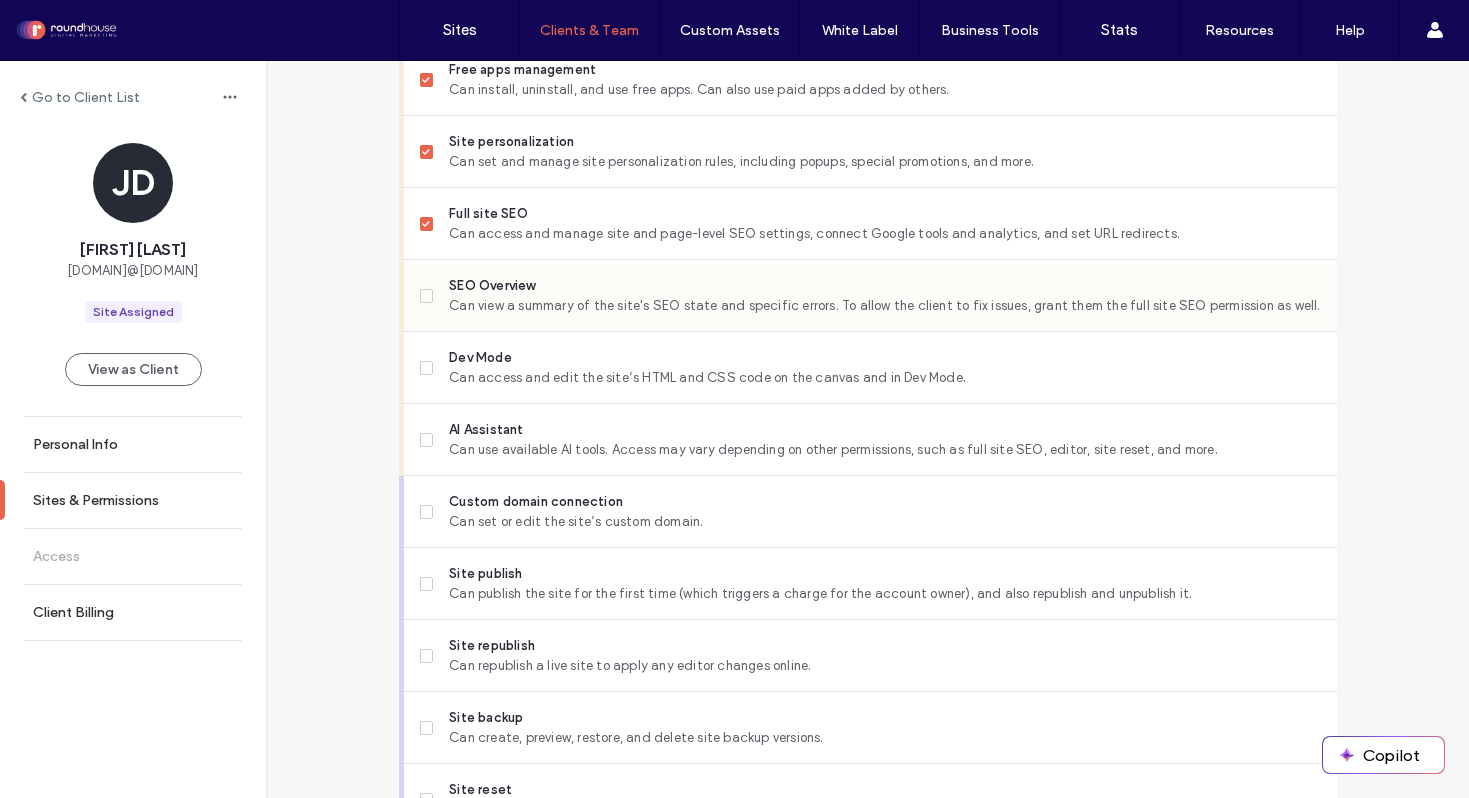 click on "SEO Overview Can view a summary of the site's SEO state and specific errors. To allow the client to fix issues, grant them the full site SEO permission as well." at bounding box center [870, 296] 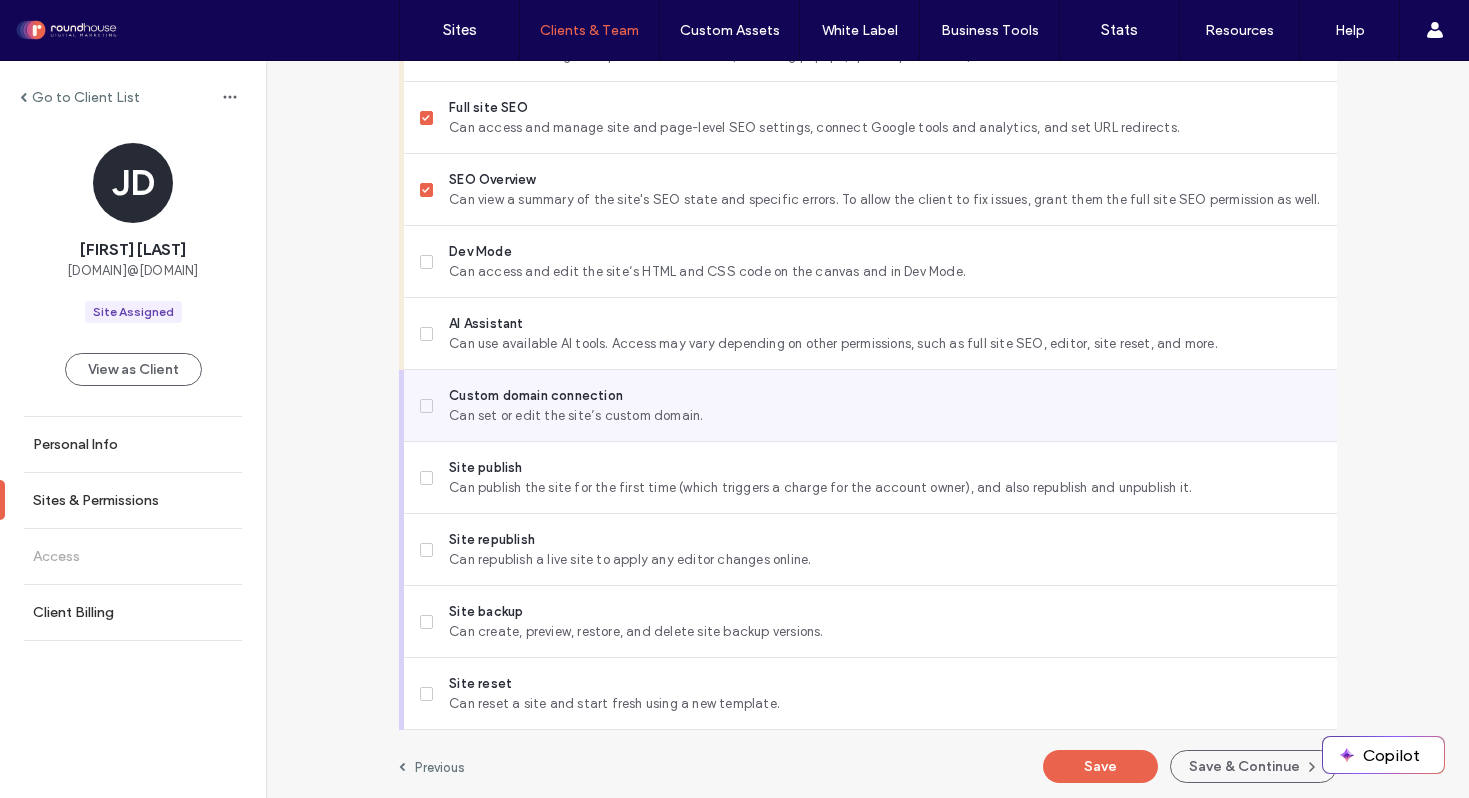 scroll, scrollTop: 1676, scrollLeft: 0, axis: vertical 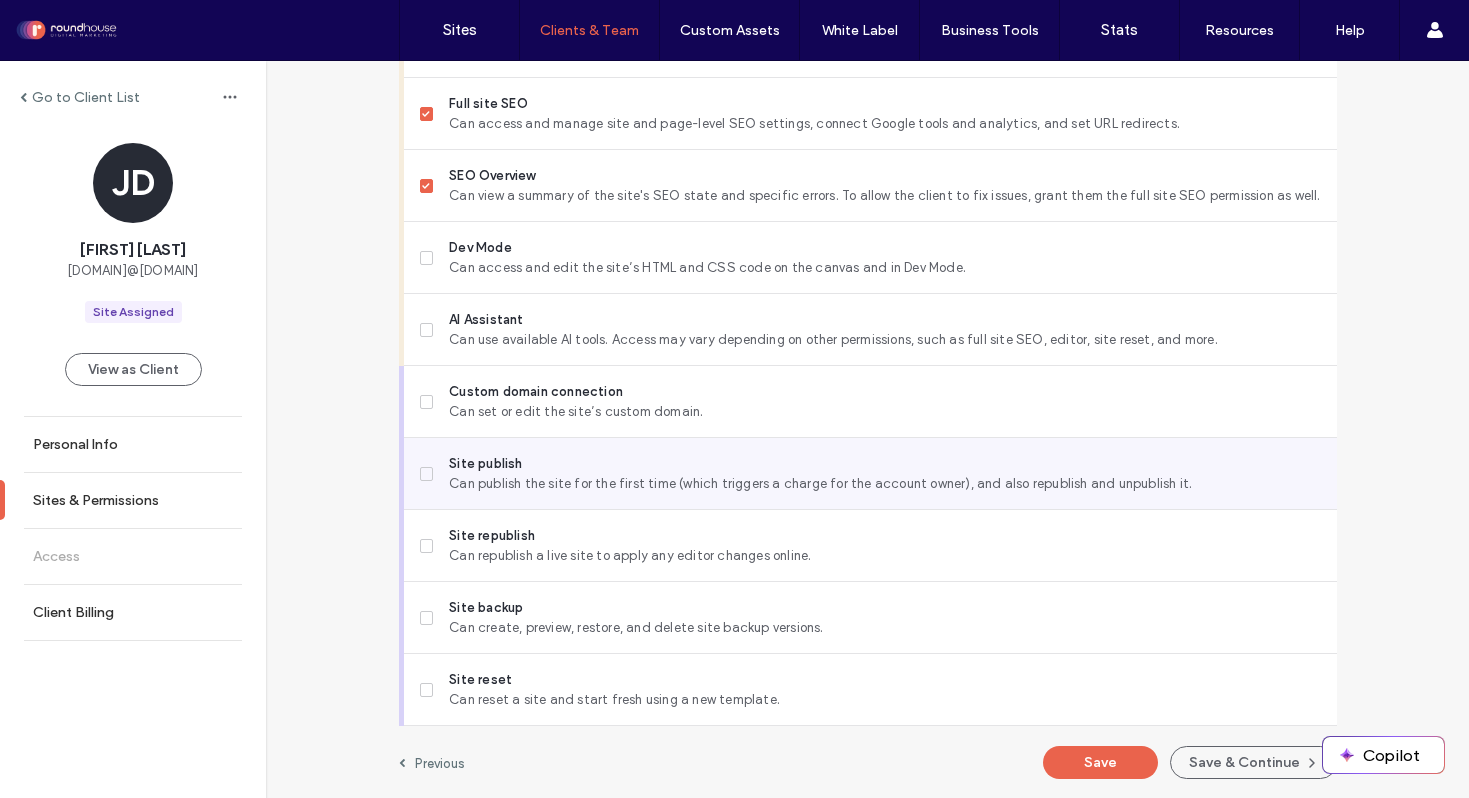 click 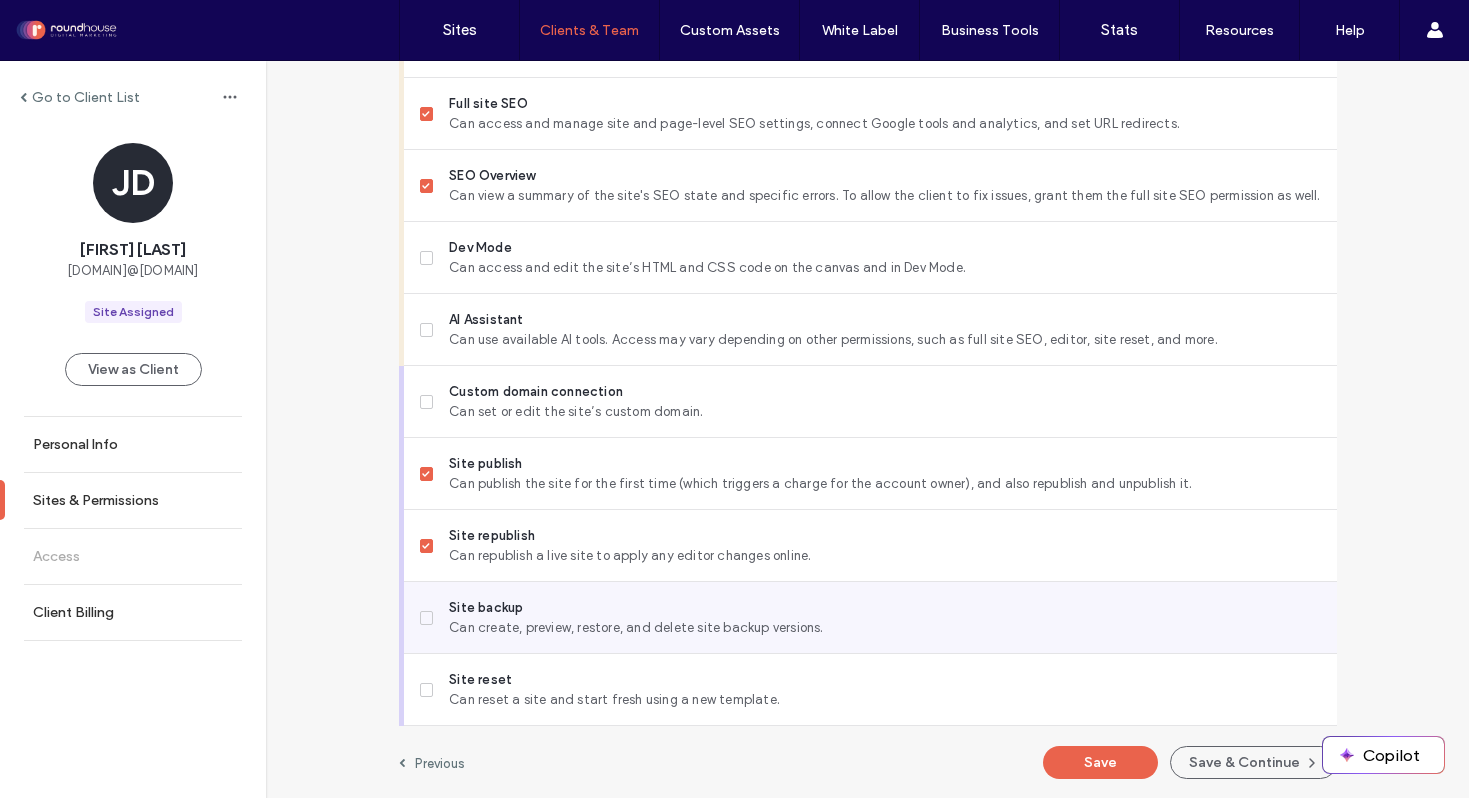 click on "Site backup Can create, preview, restore, and delete site backup versions." at bounding box center (870, 618) 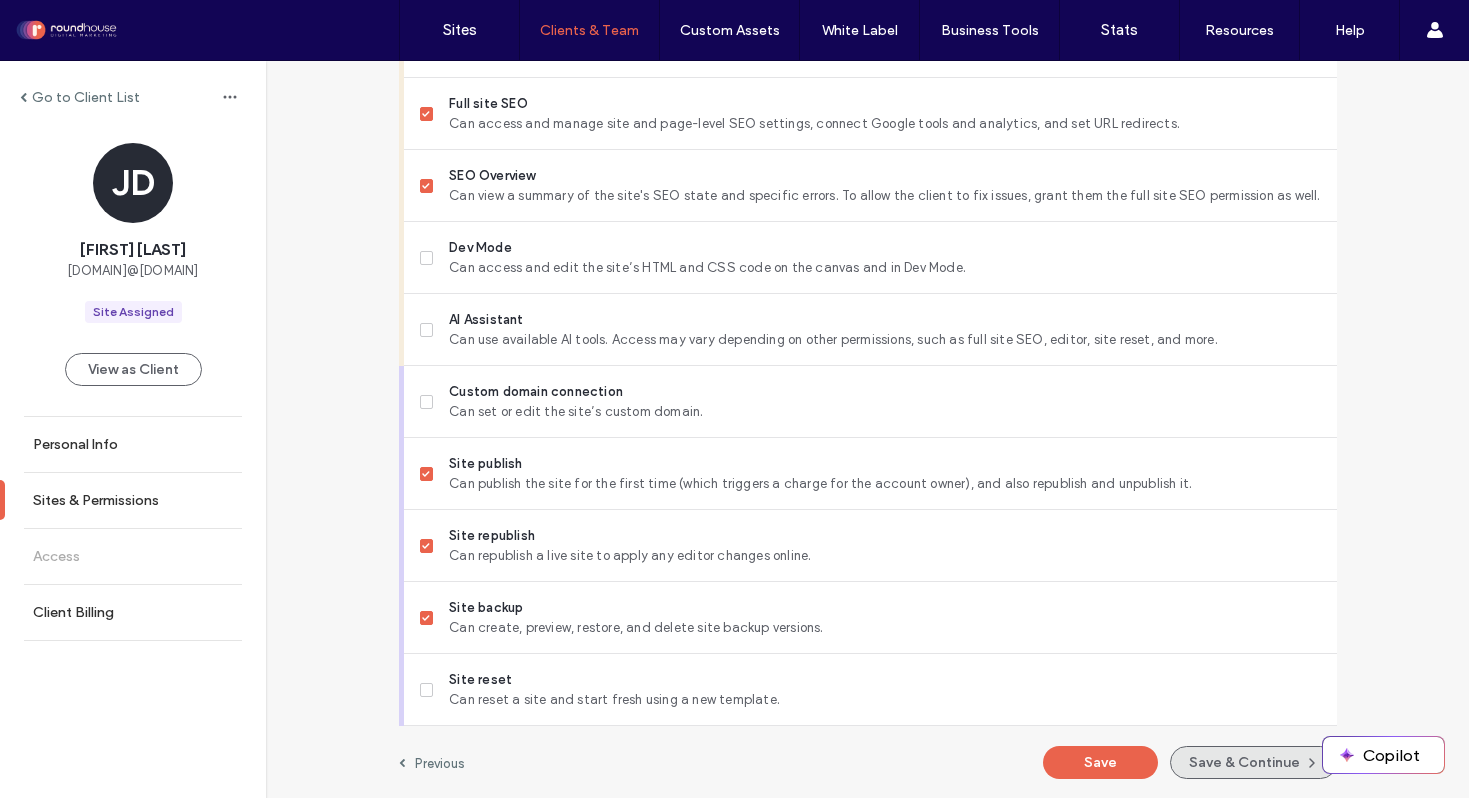 click on "Save & Continue" at bounding box center [1253, 762] 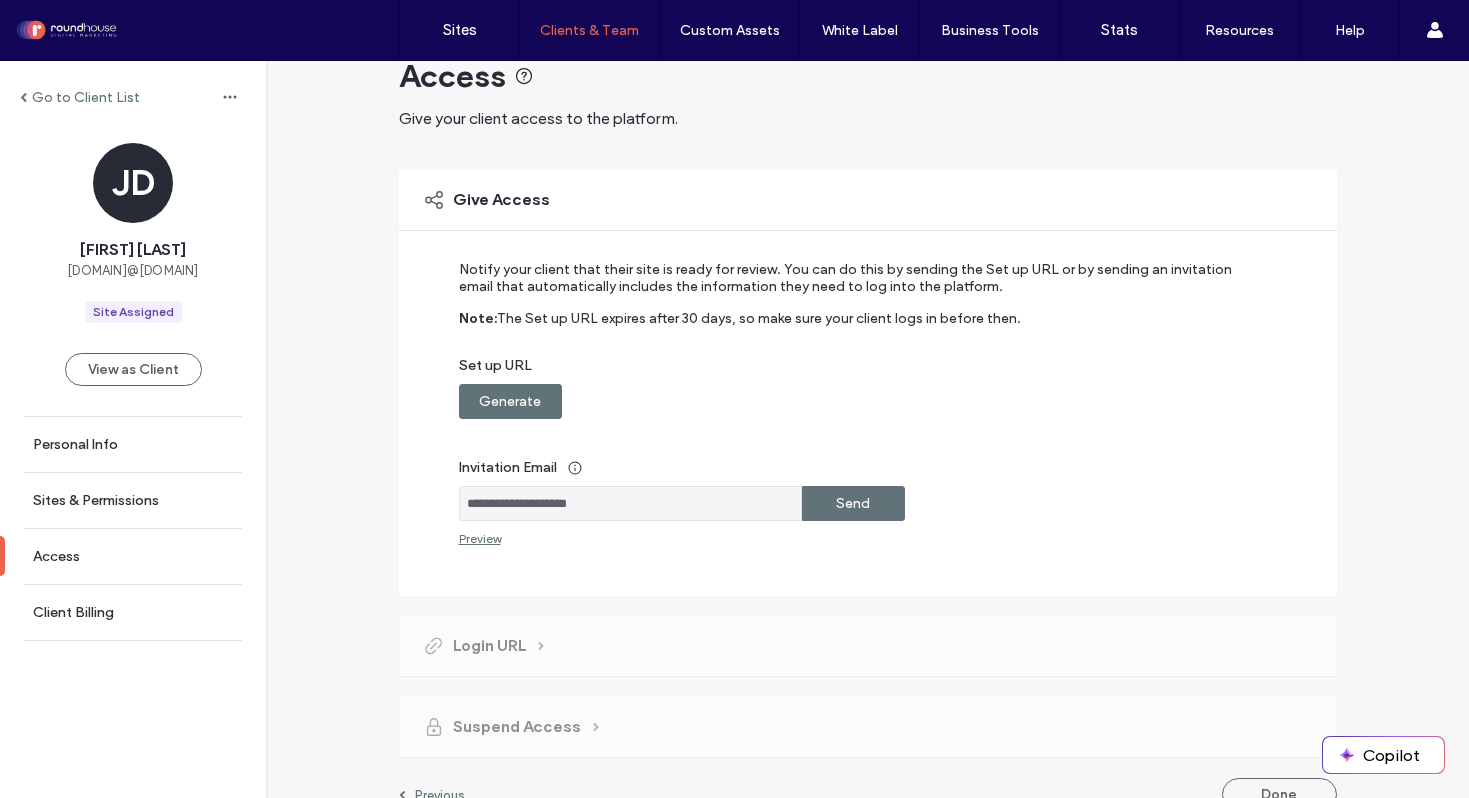 scroll, scrollTop: 57, scrollLeft: 0, axis: vertical 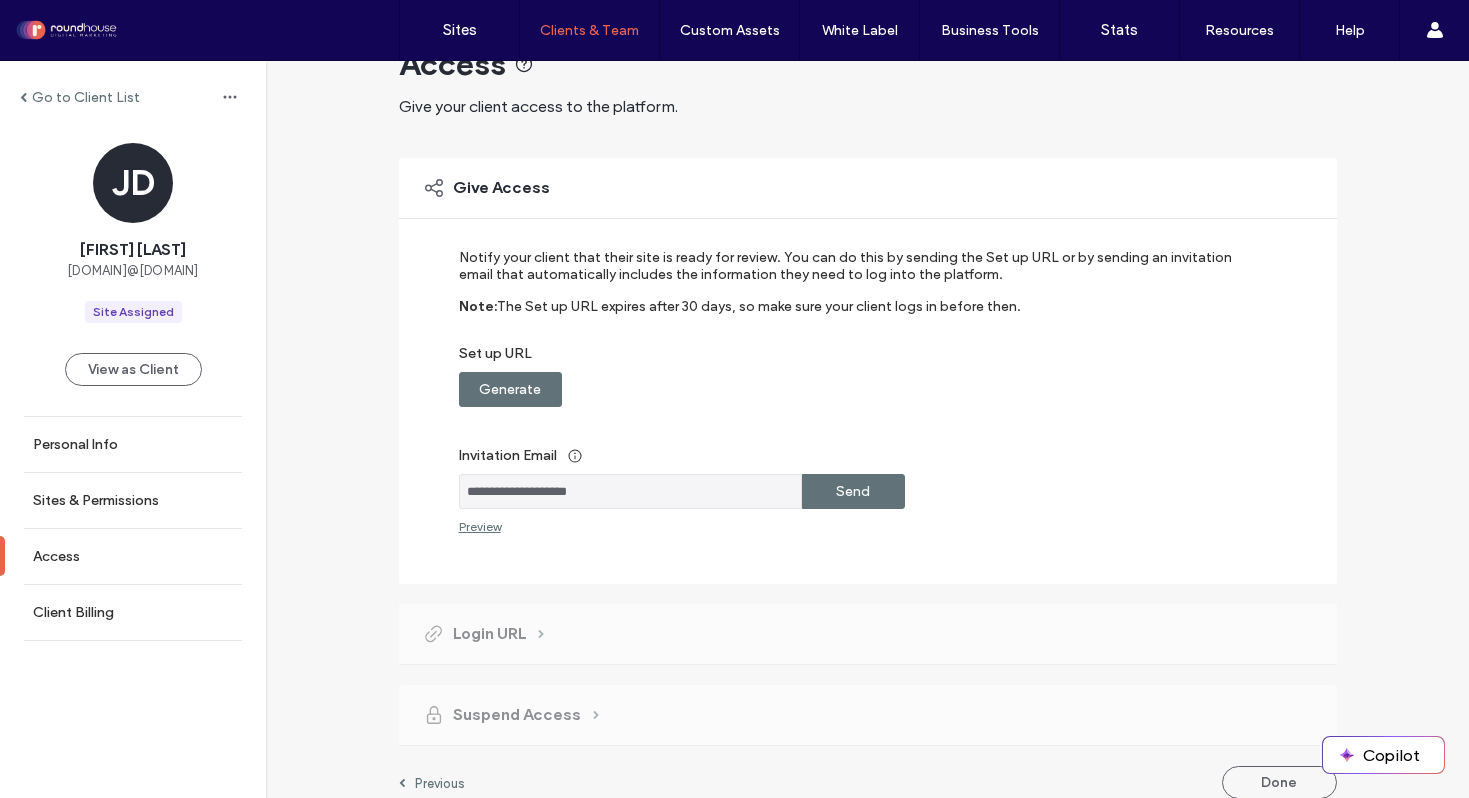 click on "Generate" at bounding box center (510, 389) 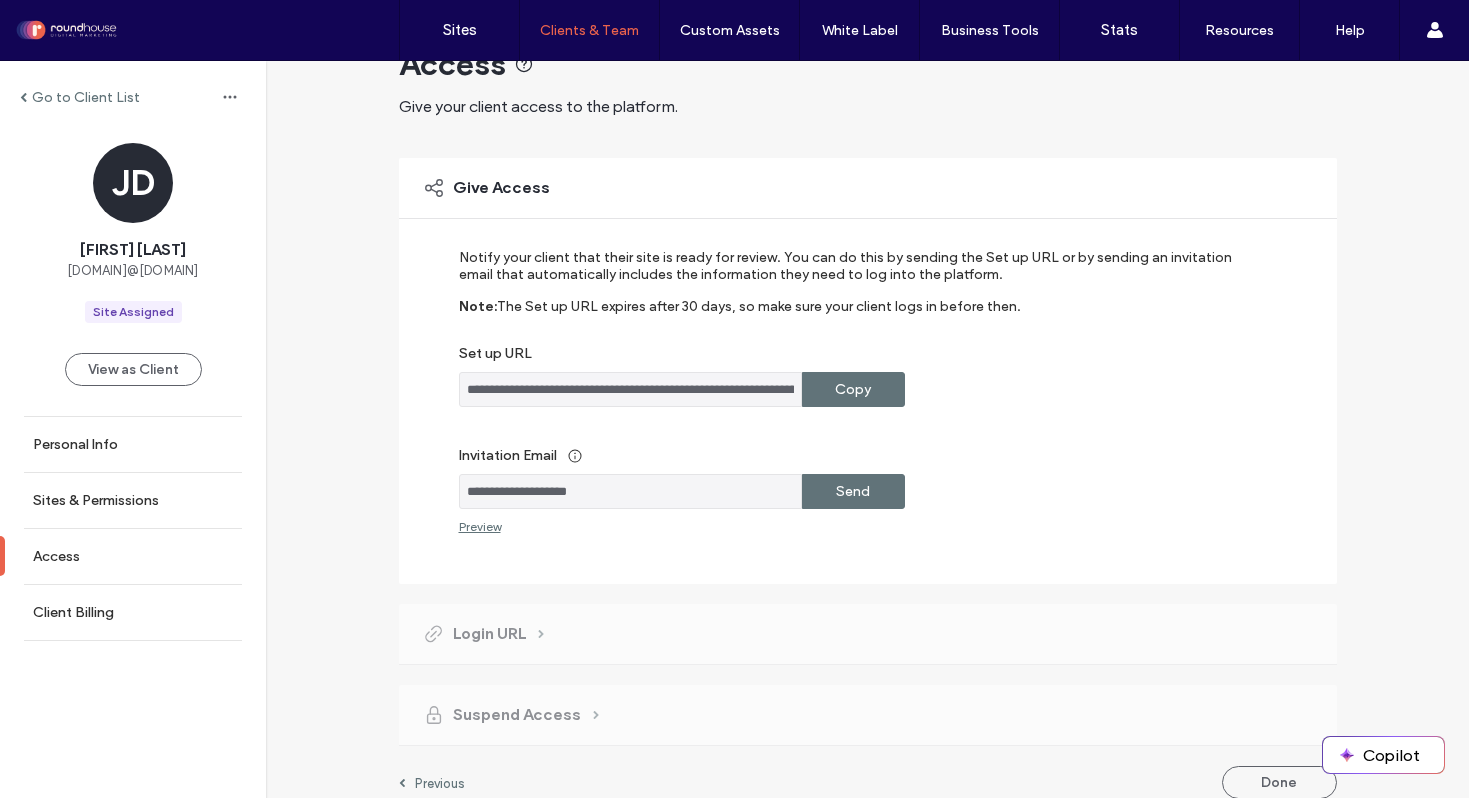 click on "Copy" at bounding box center [853, 389] 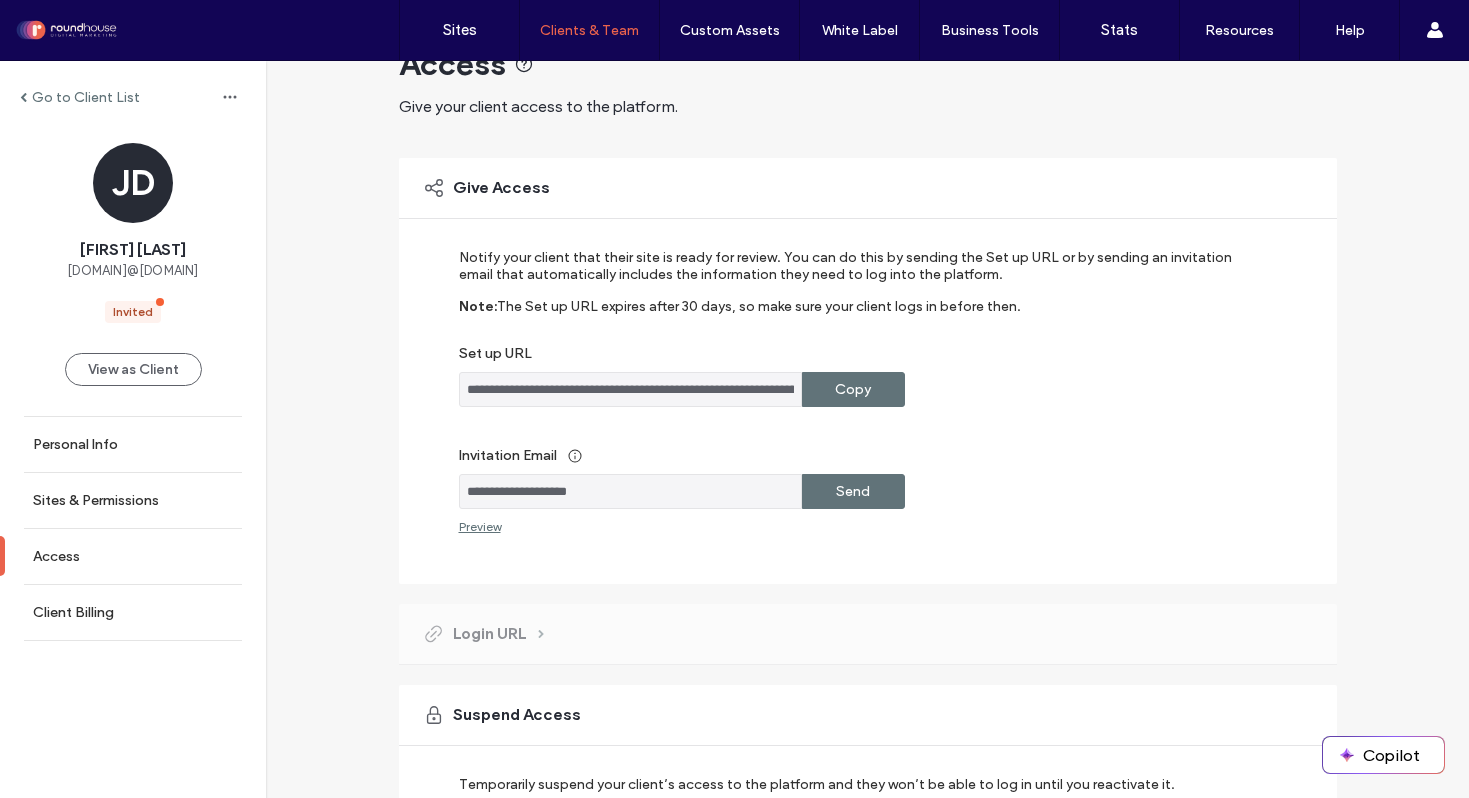 scroll, scrollTop: 209, scrollLeft: 0, axis: vertical 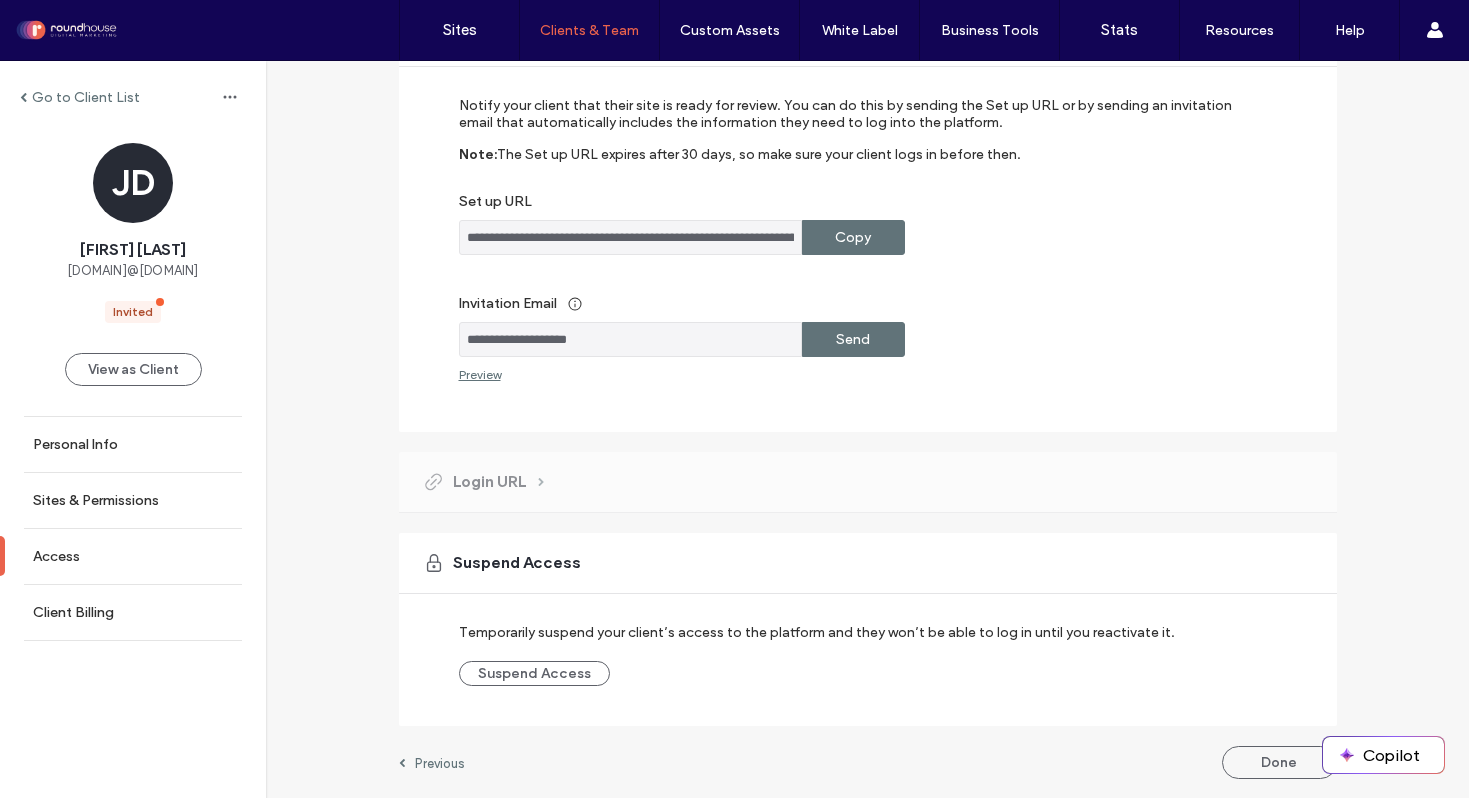 click on "**********" at bounding box center (854, 339) 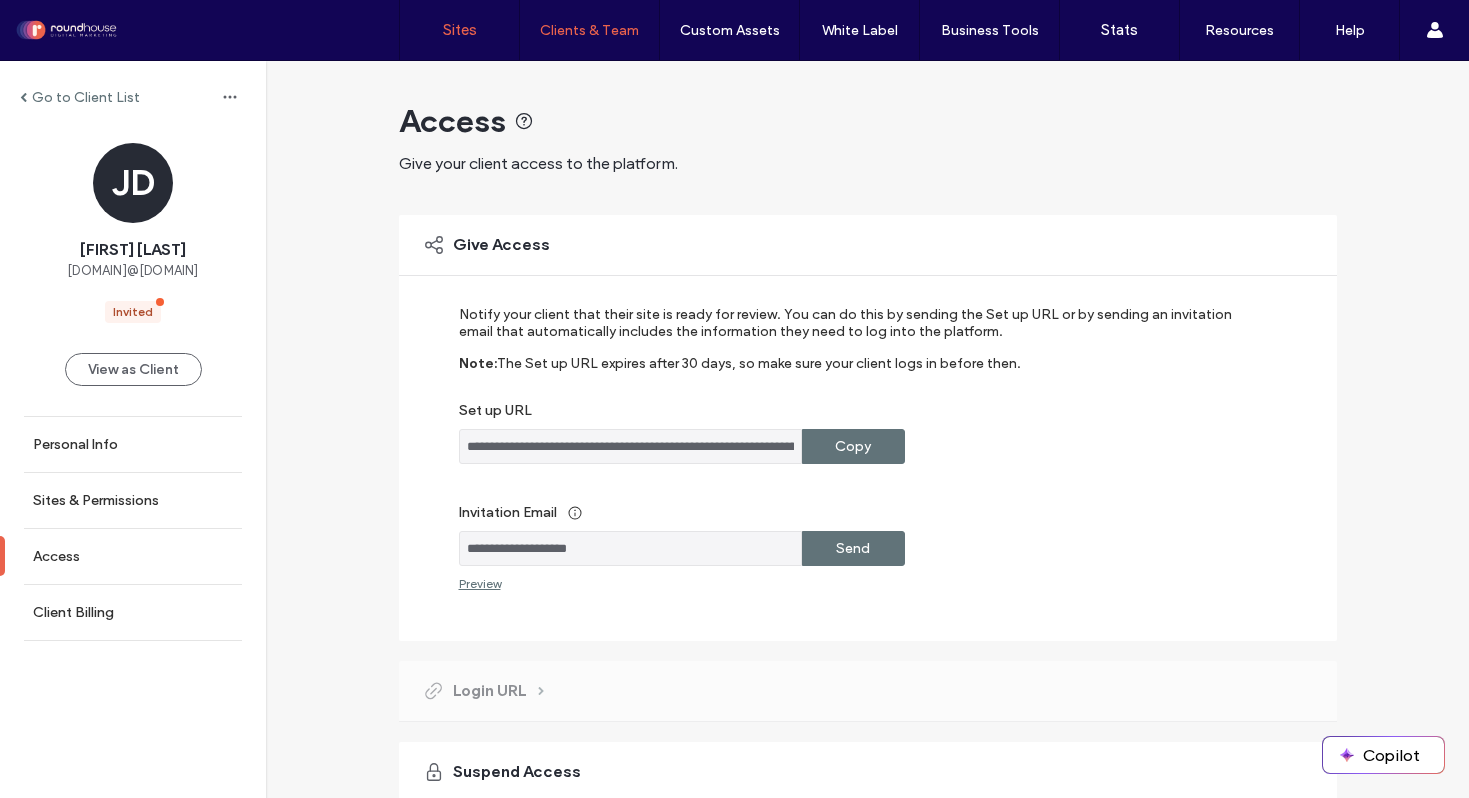 click on "Sites" at bounding box center (460, 30) 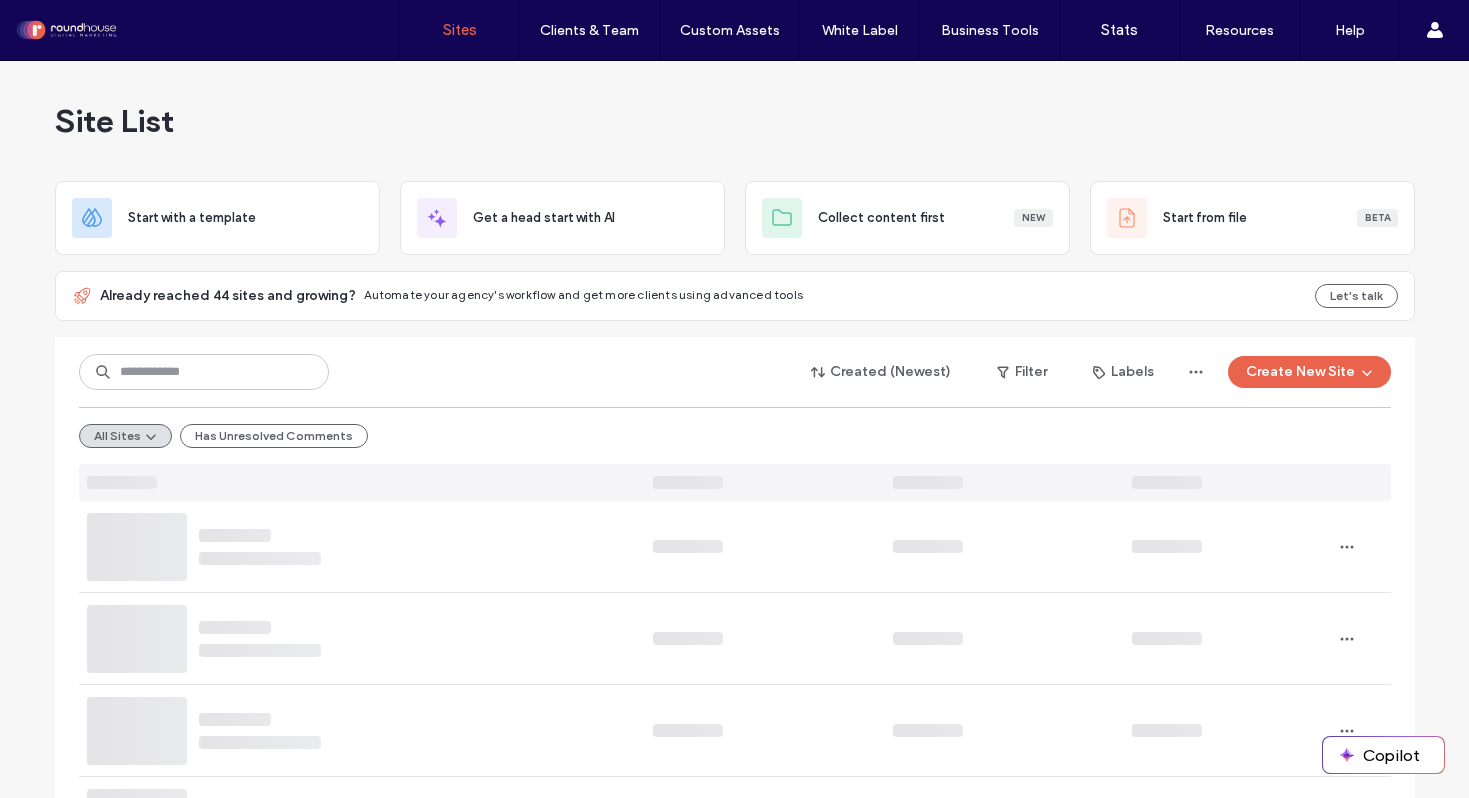 click on "Created (Newest) Filter Labels Create New Site All Sites Has Unresolved Comments" at bounding box center [735, 419] 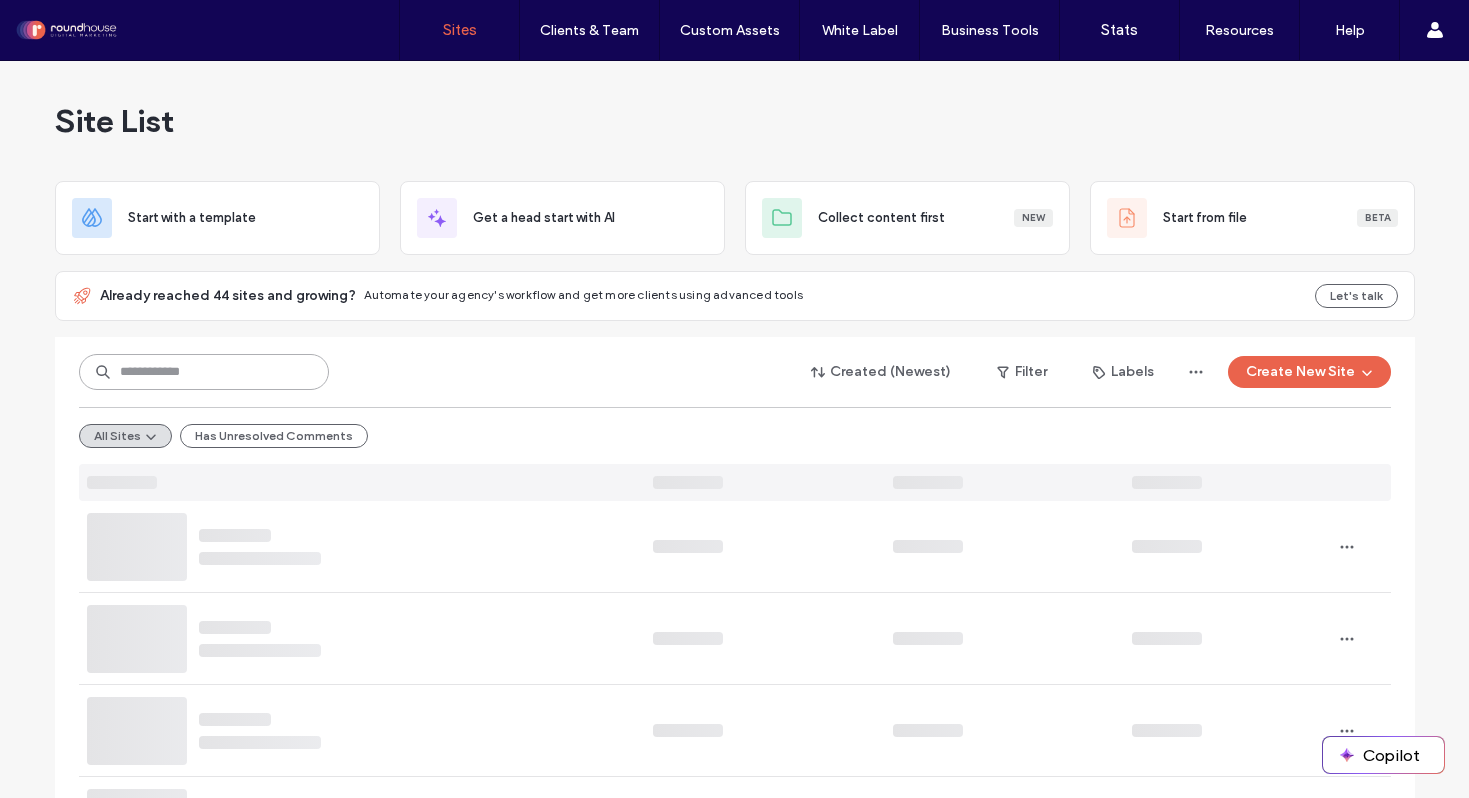 click at bounding box center (204, 372) 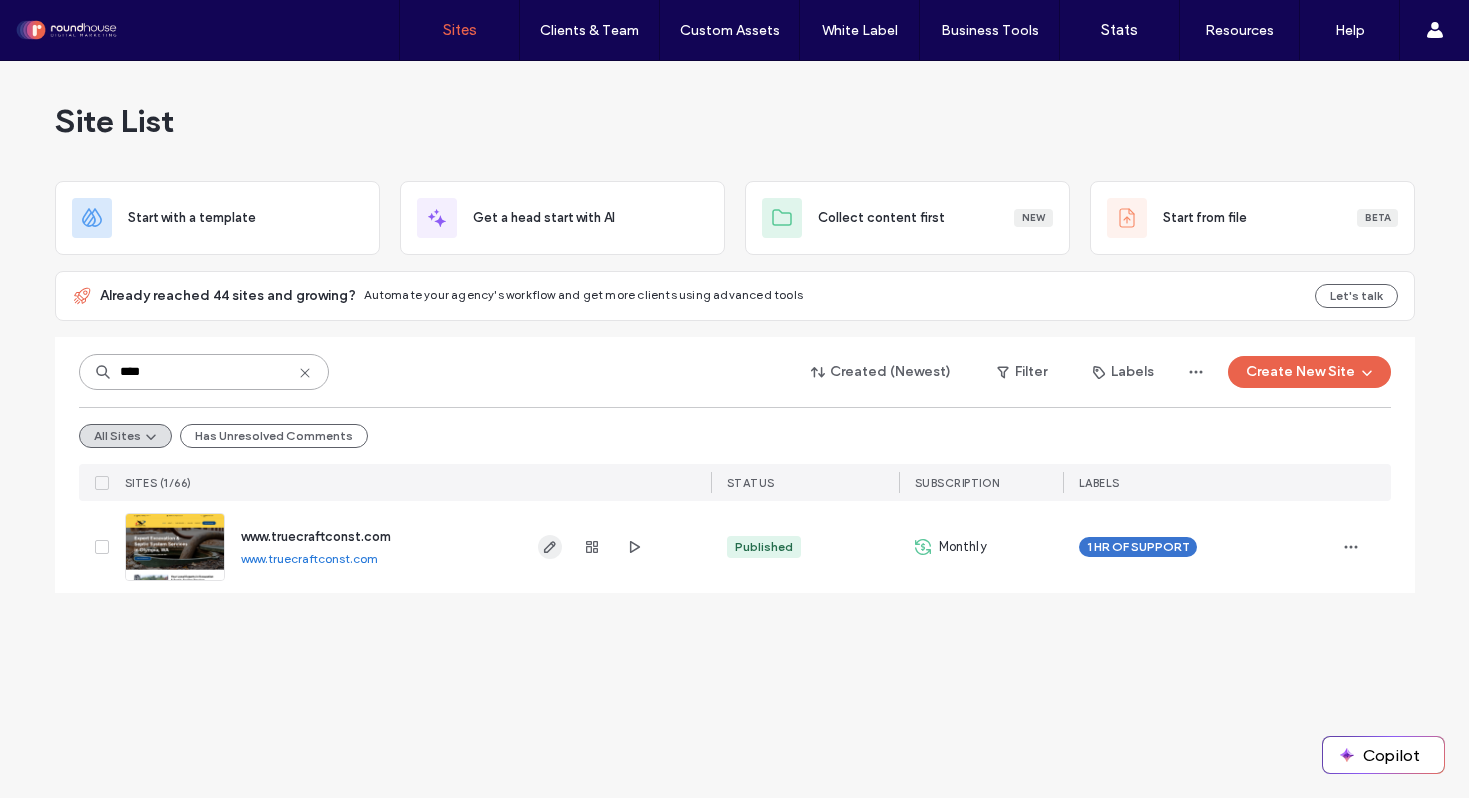 type on "****" 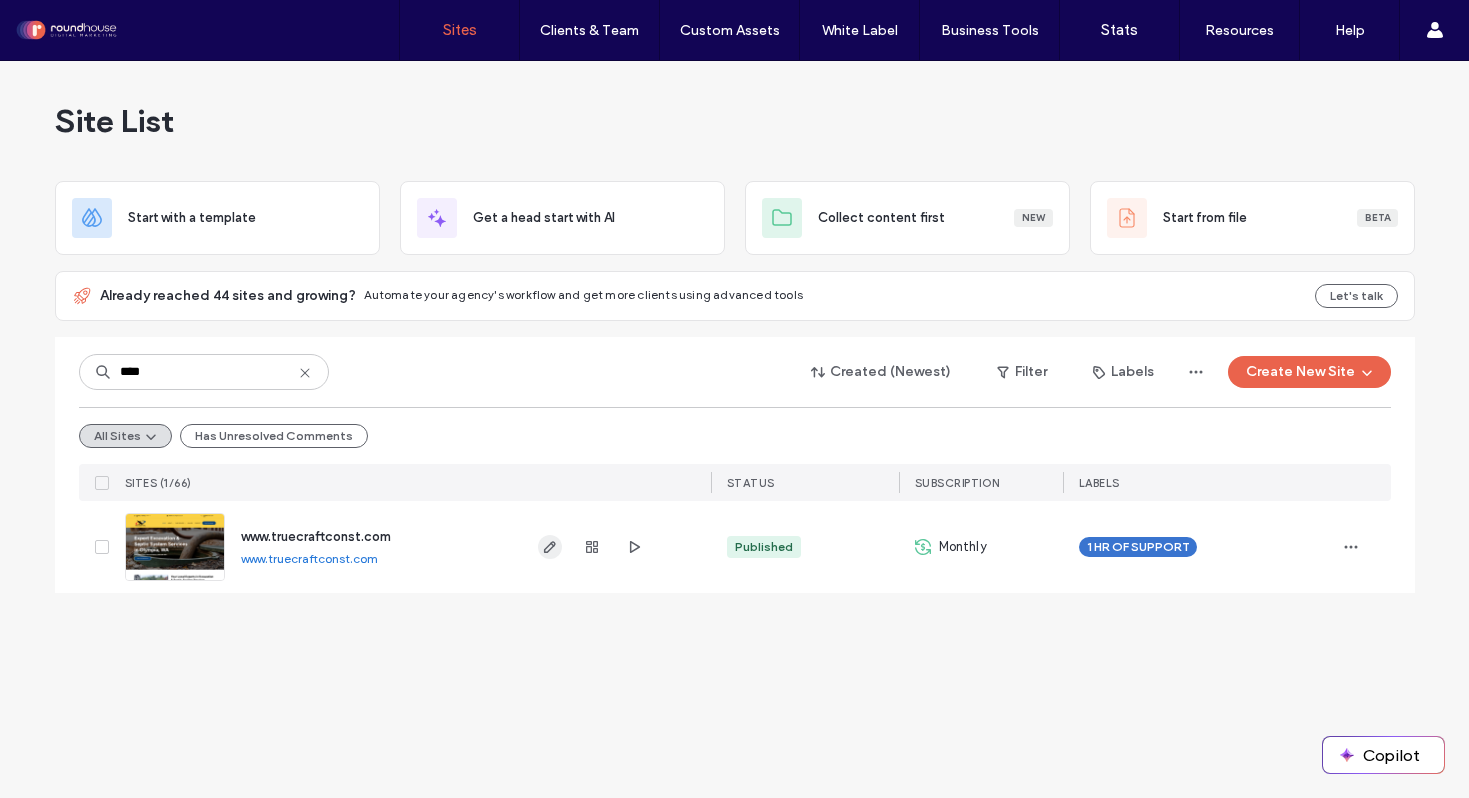click 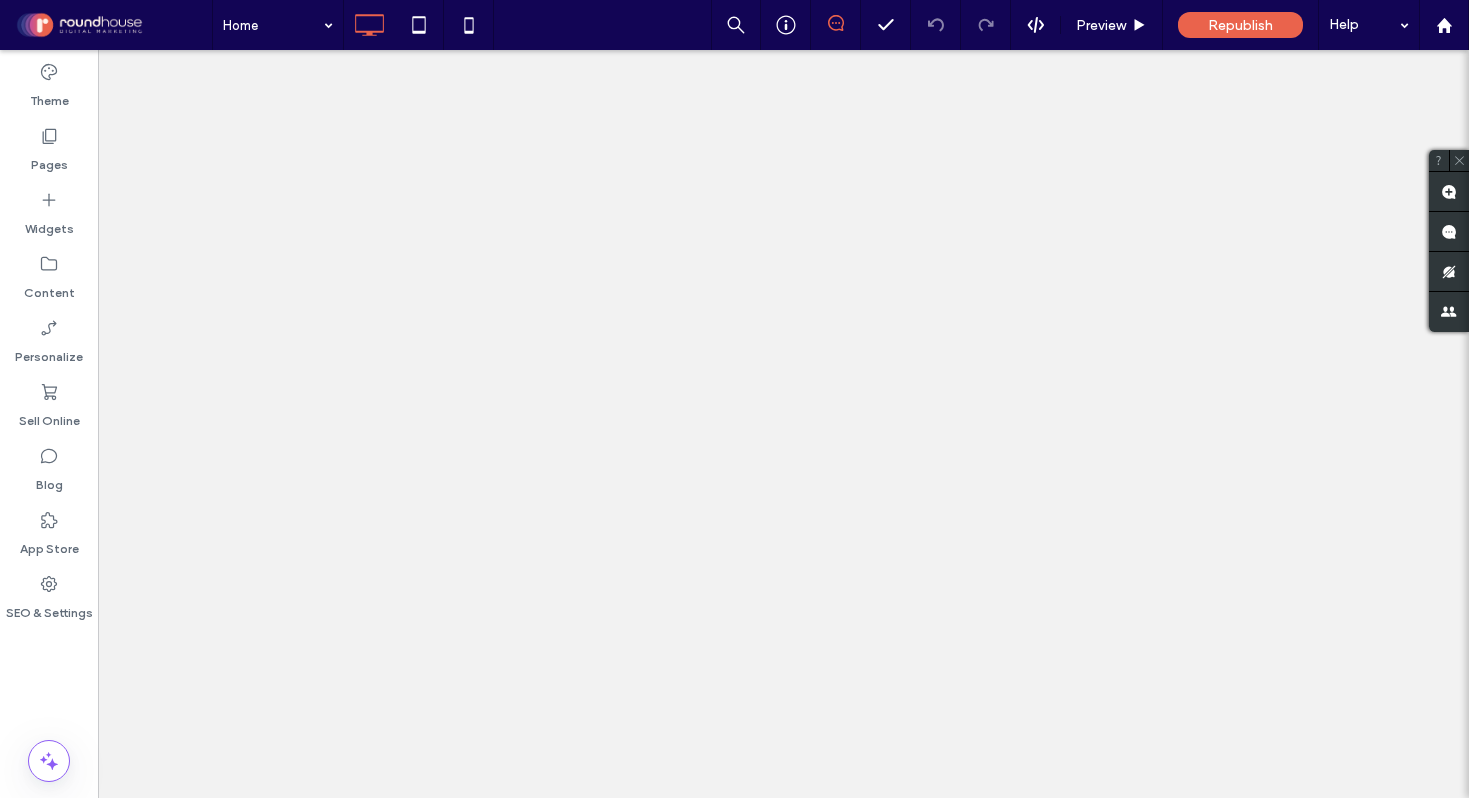 scroll, scrollTop: 0, scrollLeft: 0, axis: both 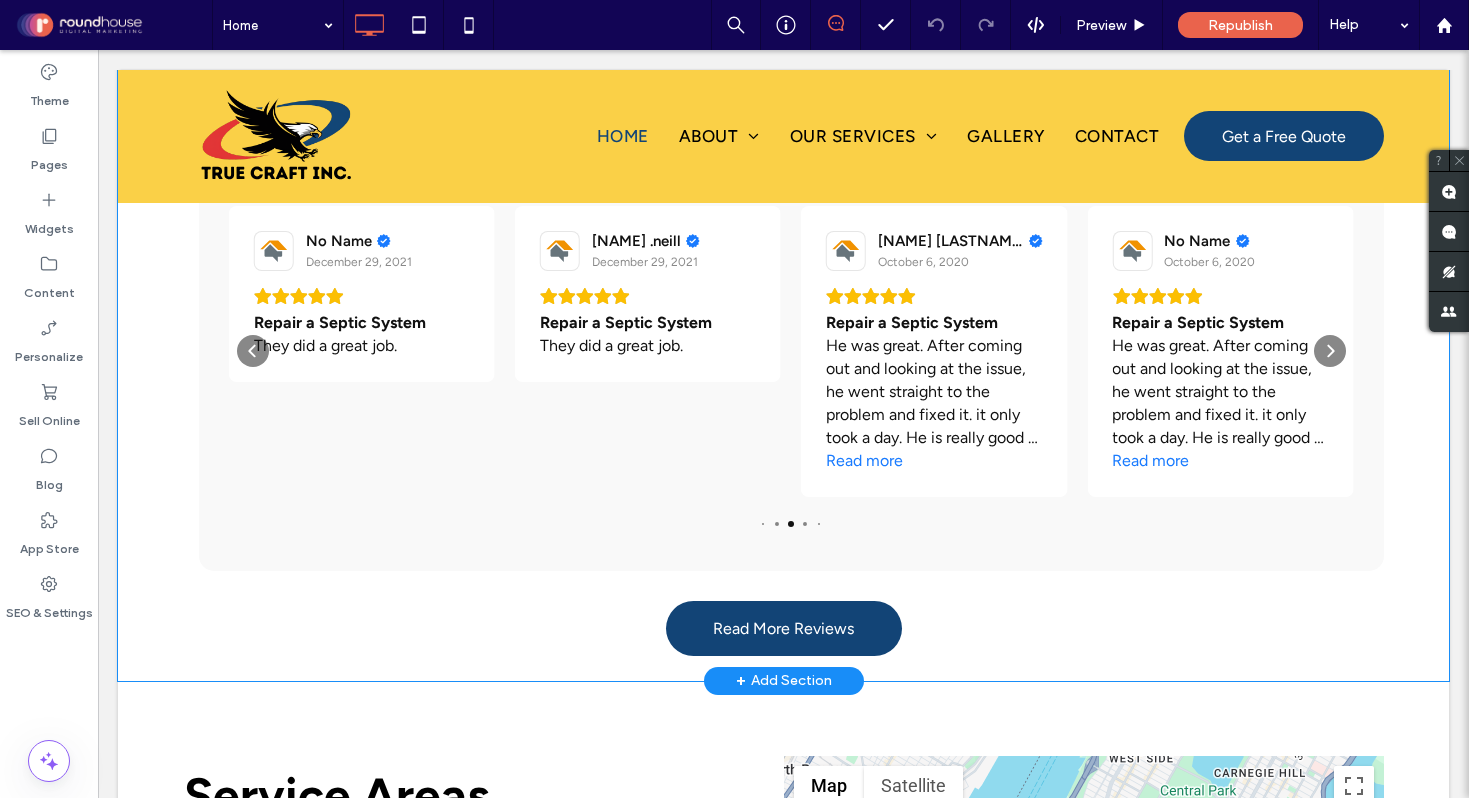 click on "Customer Testimonials
All Reviews 4.8 Google 5.0 HomeAdvisor 4.8 Yelp 5.0 Overall Rating 4.8 (24) Write a review Cheryl B. August 4, 2024 This is a local family business. Jim, the owner, and his son Mike did the work. Jim is very knowledgeable, honest and reasonable. The county said I needed a drain field repair. Jim checked it out. The drain field was fine and only the septic pipes connecting the tank needed repair. He explained this to the county saving me tens of thousands of dollars. Mike is as knowledge and both expained the process and how to keep the septic in good service. Would highly recommend them. Read more Peter R April 25, 2024 Waterproof or Encapsulate a Basement, Foundation or Crawlspace Jim and Mike did a great job finding and repairing a leak in the foundation. Success had eluded several previous contractors over the past 10 years. True Craft work was well organized, professional and done with great insight to the problem involved. Read more No Name Read more" at bounding box center (783, 278) 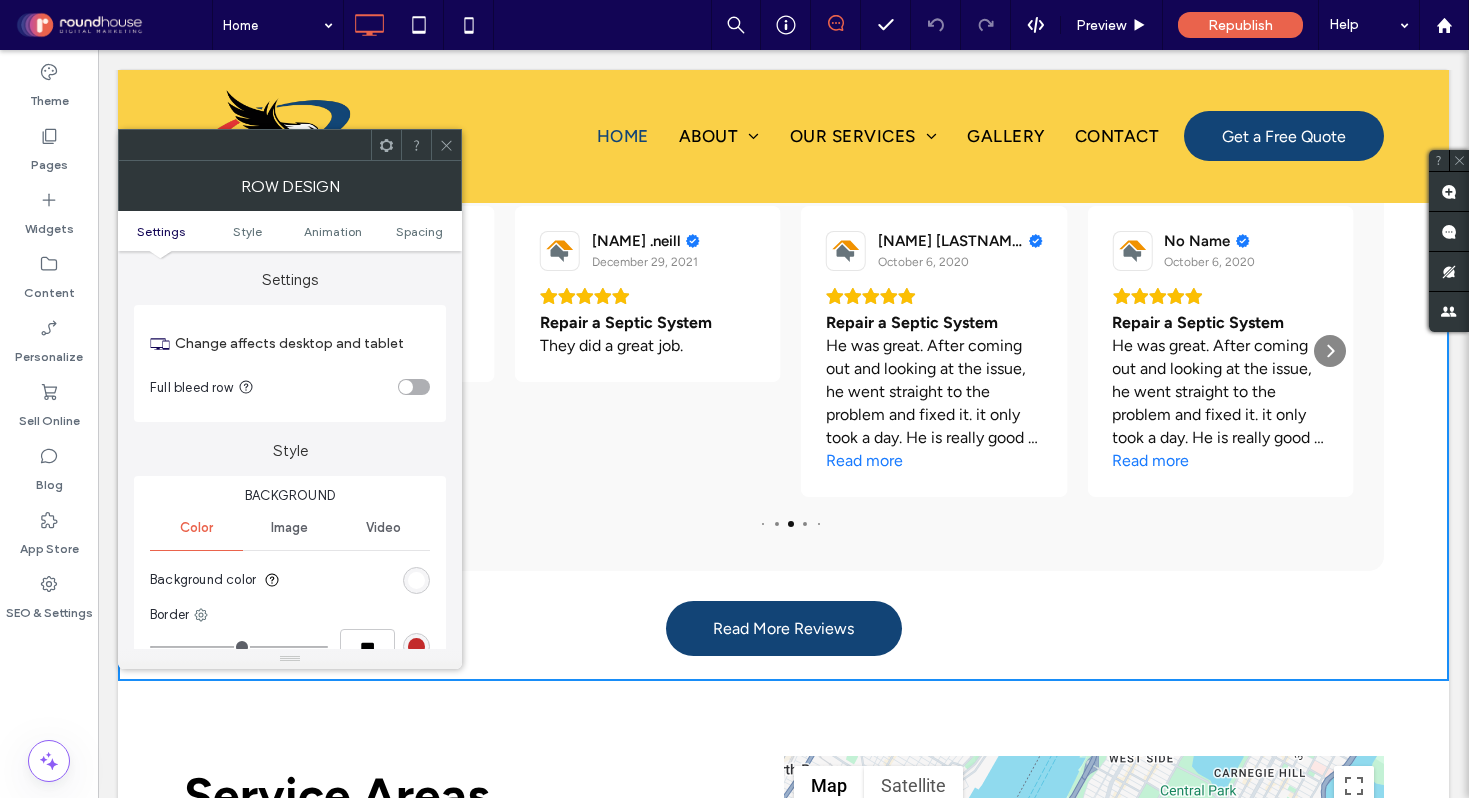 click 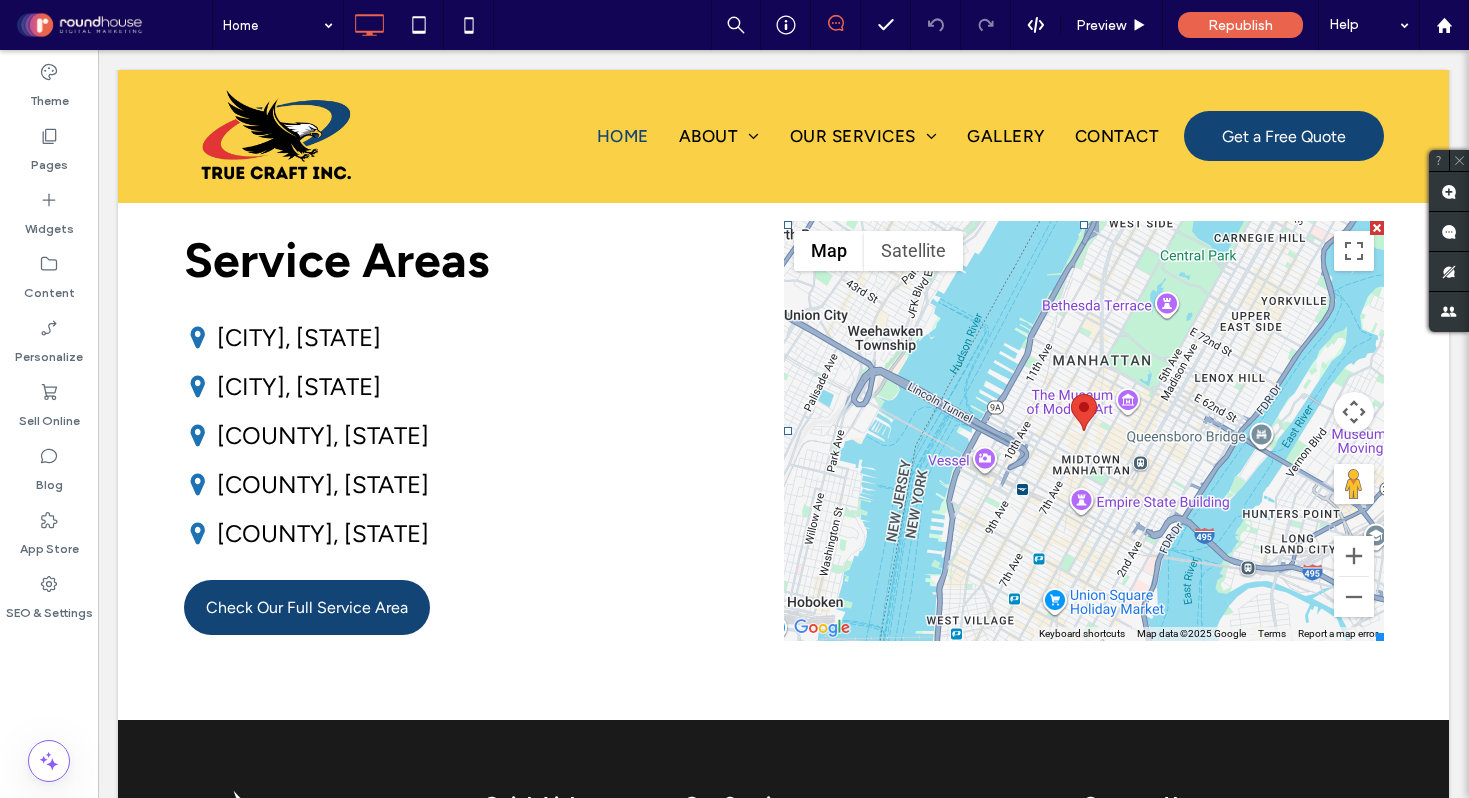 scroll, scrollTop: 3922, scrollLeft: 0, axis: vertical 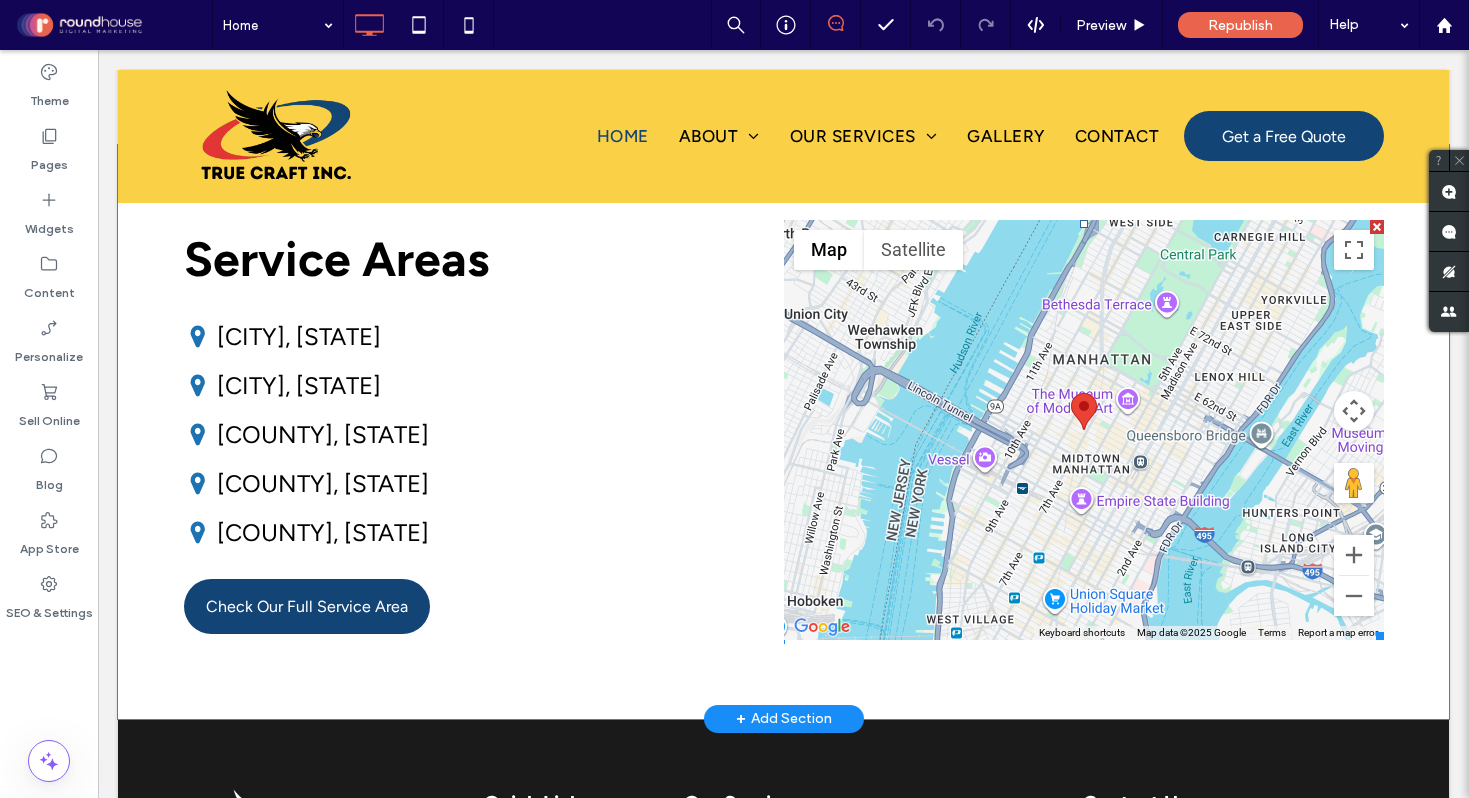 click at bounding box center [1084, 430] 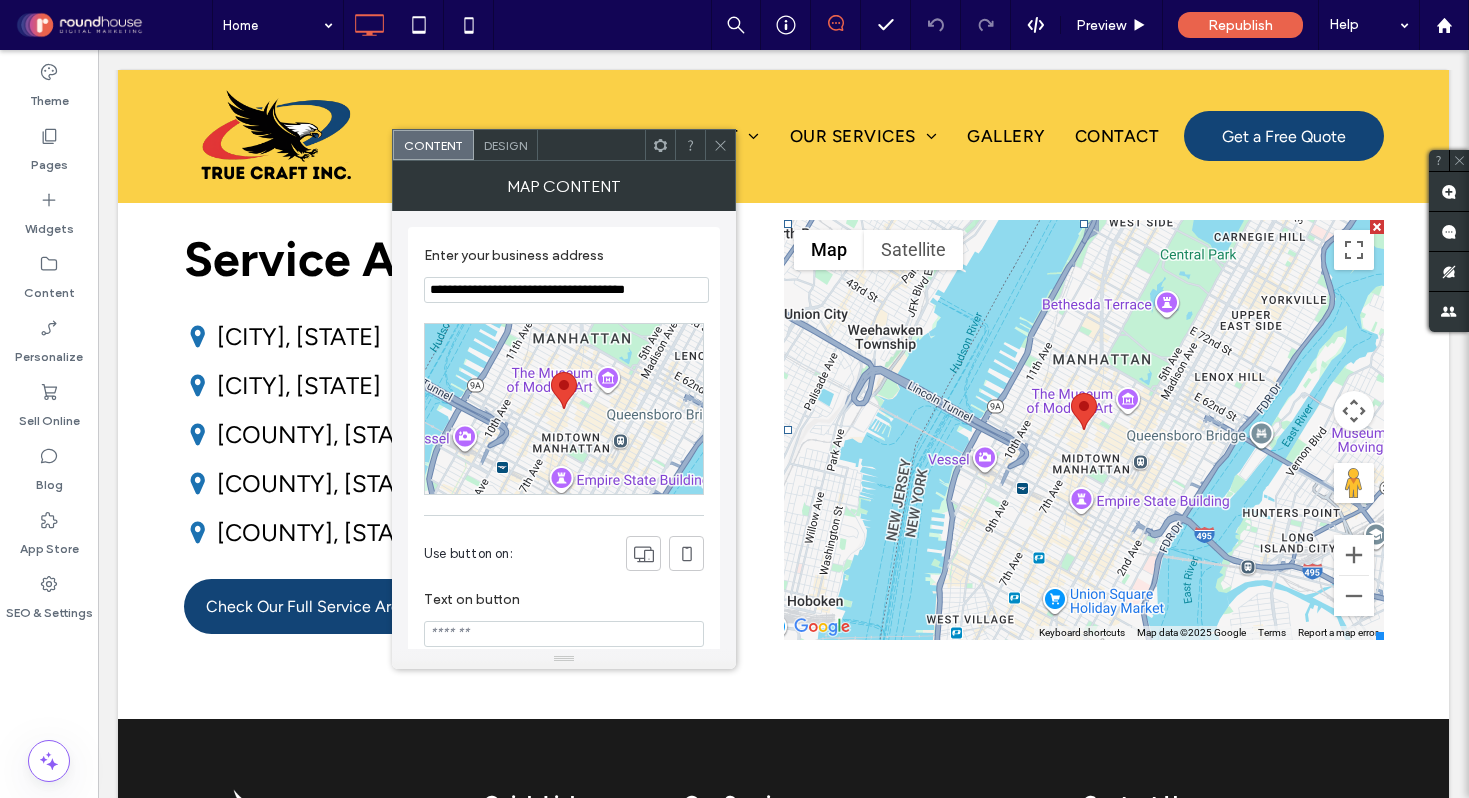 click on "**********" at bounding box center (566, 290) 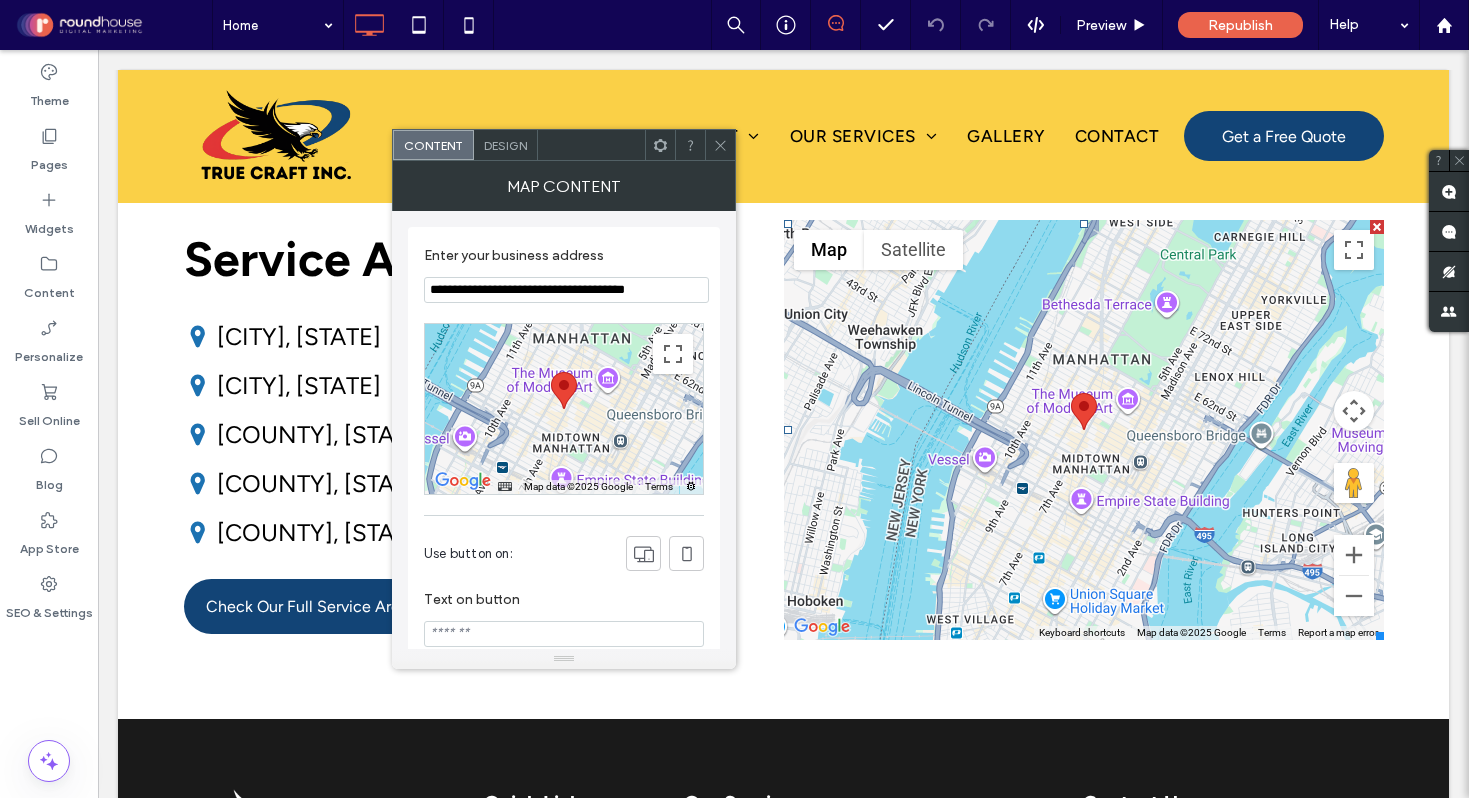 click on "**********" at bounding box center [566, 290] 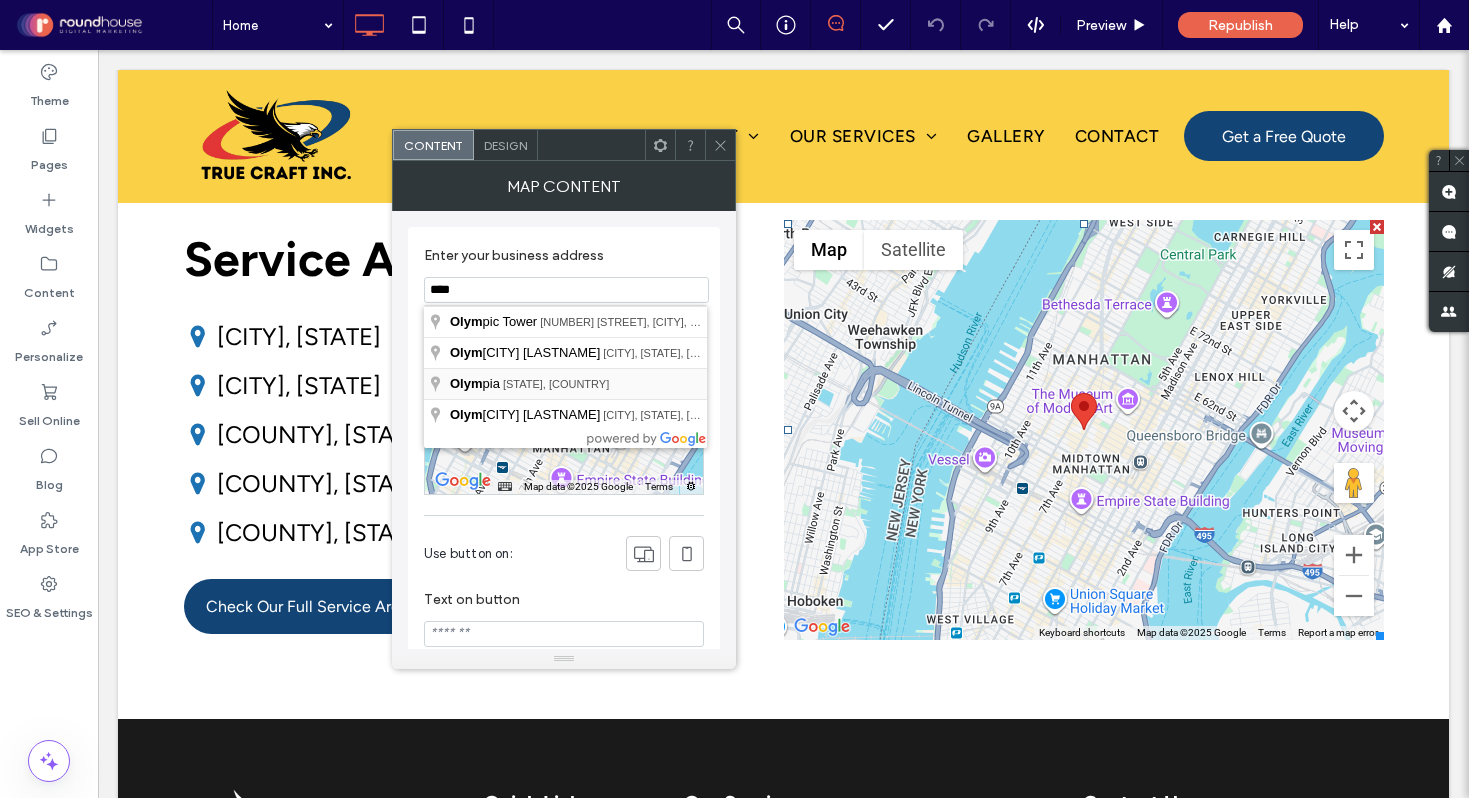 type on "**********" 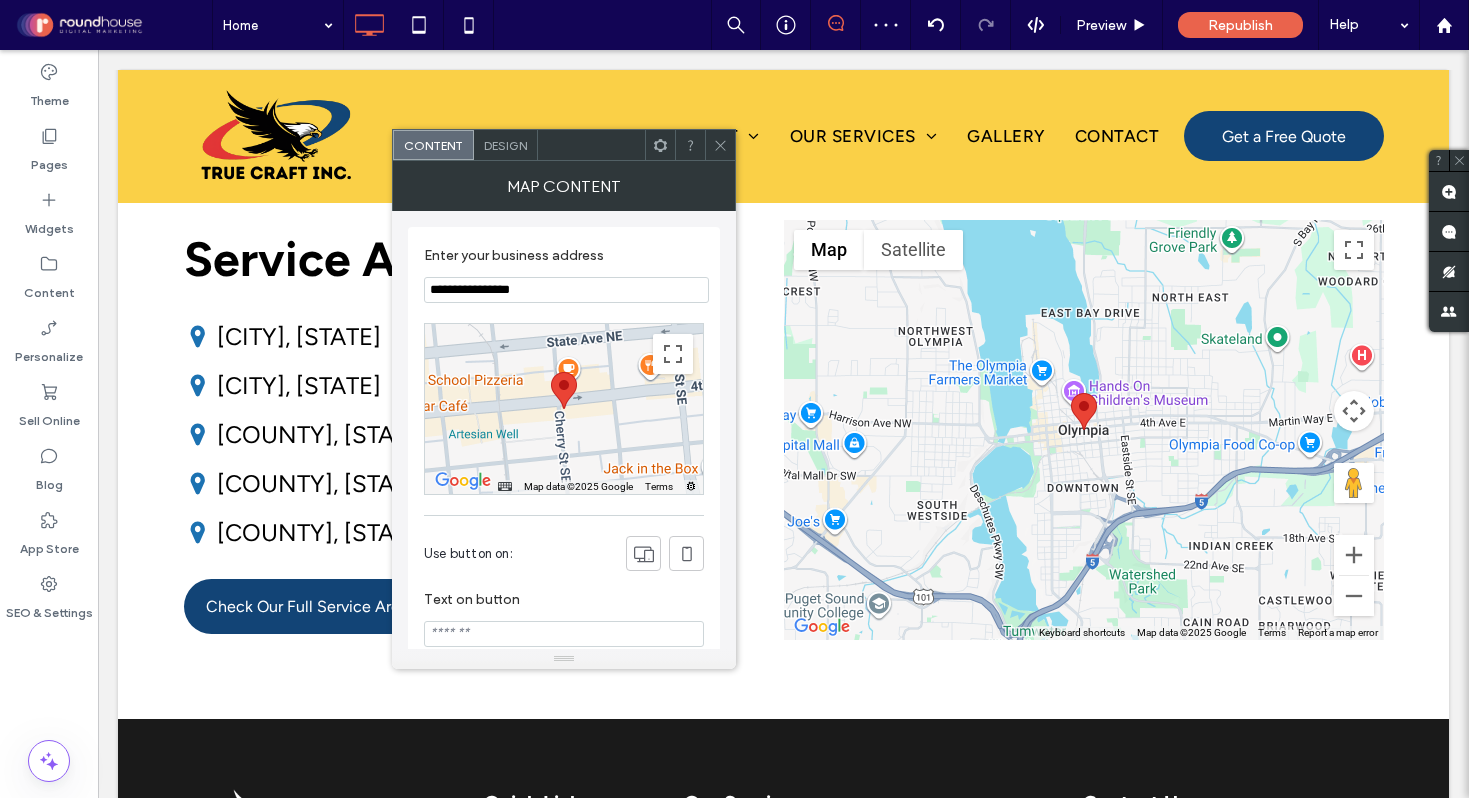 click 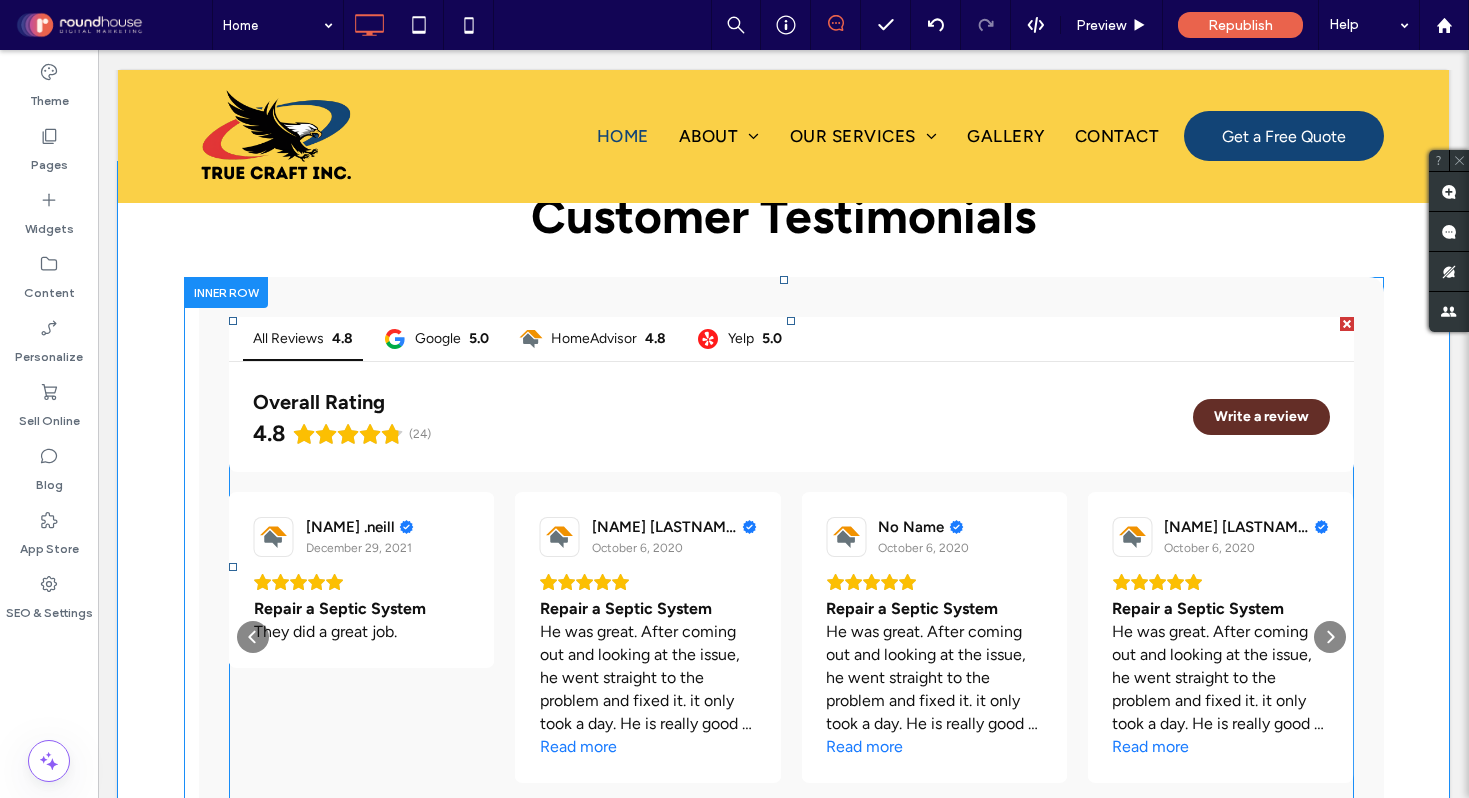 scroll, scrollTop: 3077, scrollLeft: 0, axis: vertical 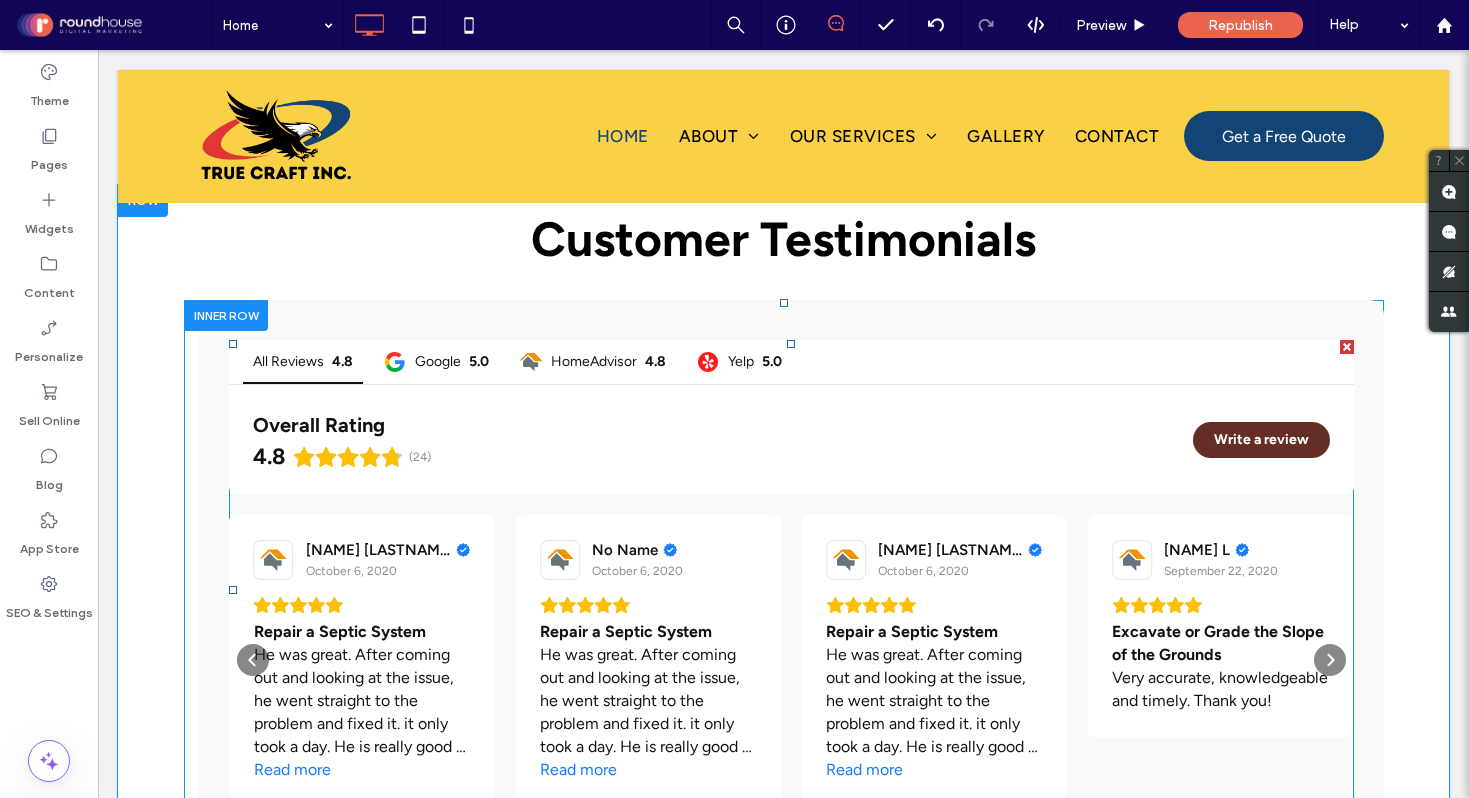 click at bounding box center (791, 590) 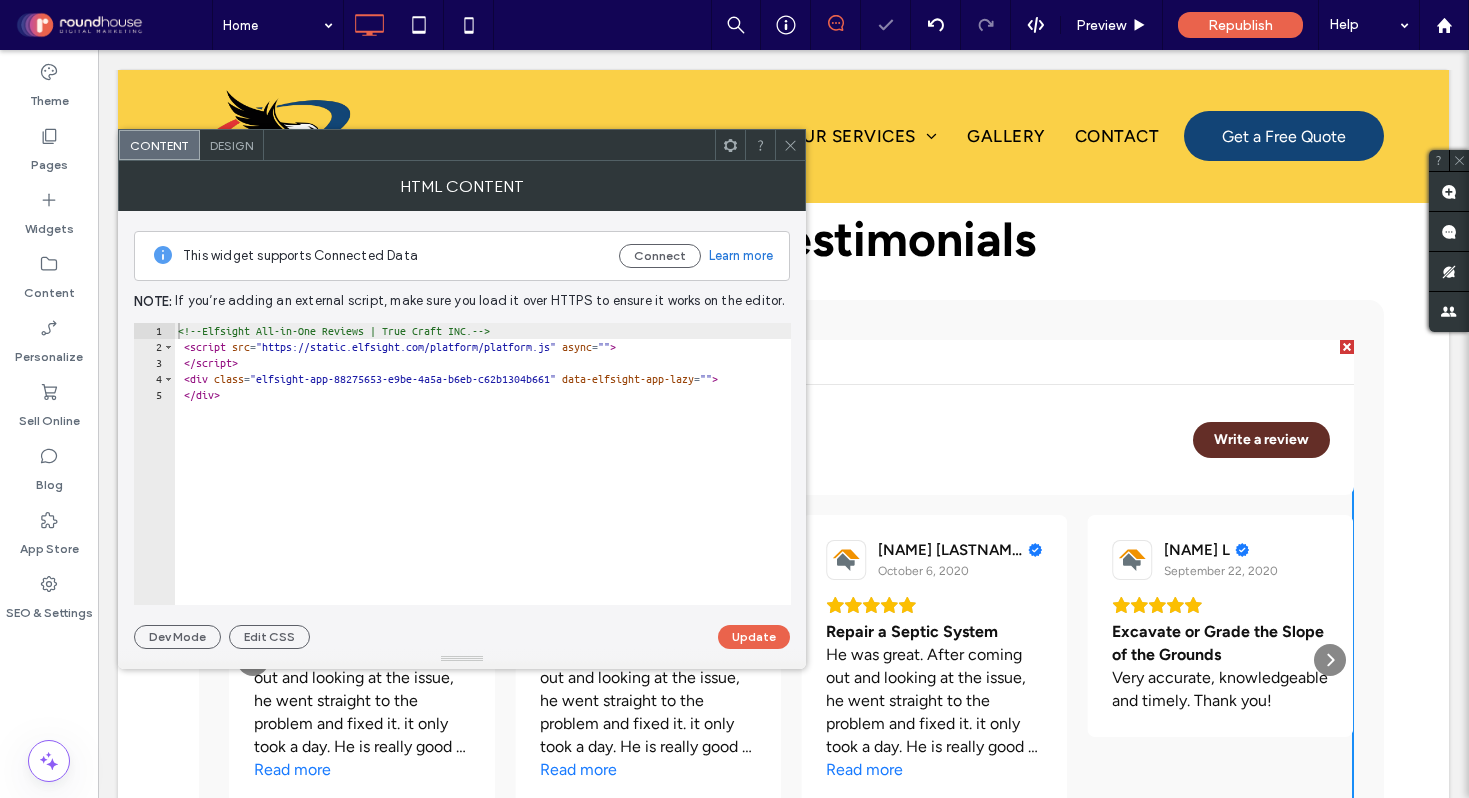click 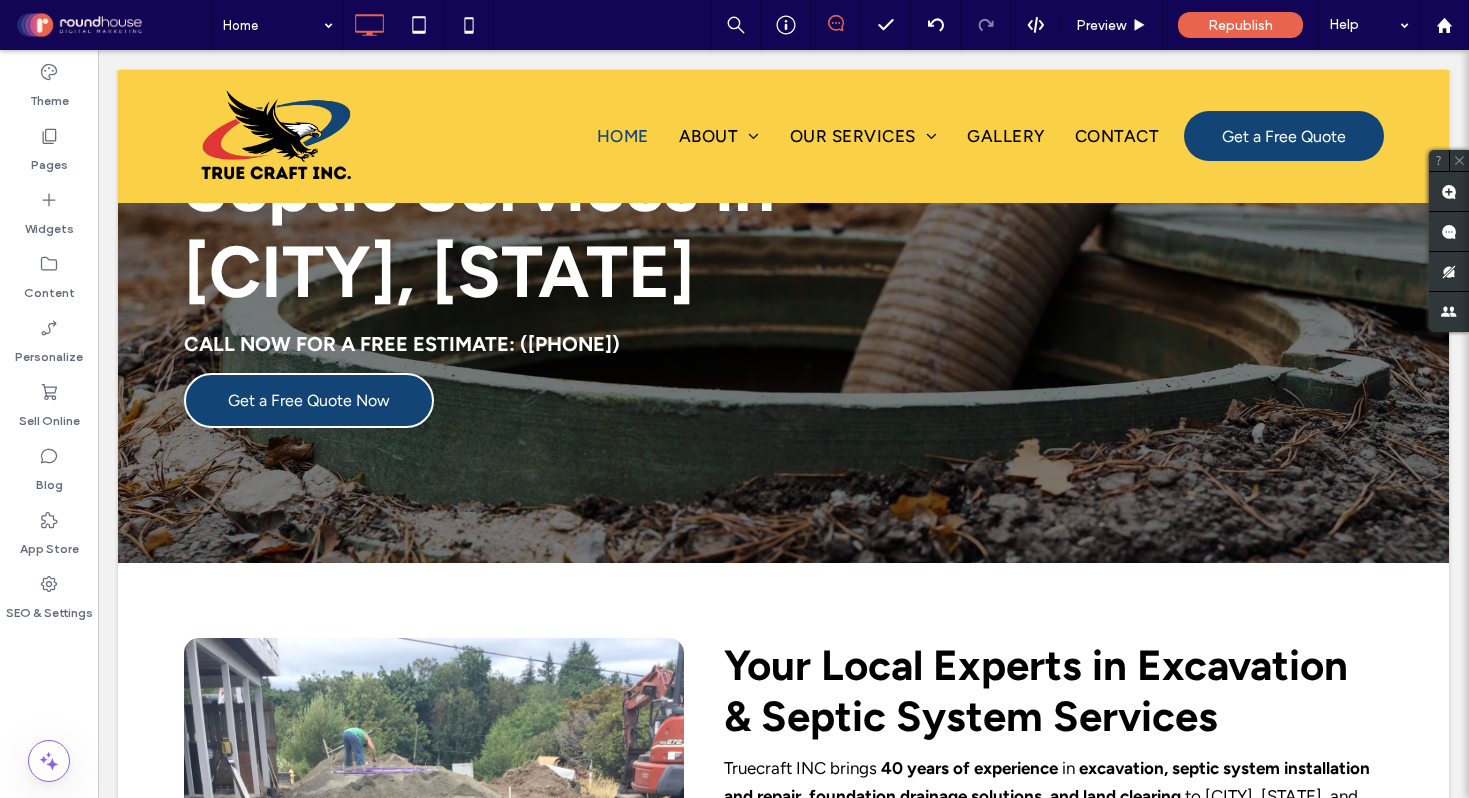 scroll, scrollTop: 103, scrollLeft: 0, axis: vertical 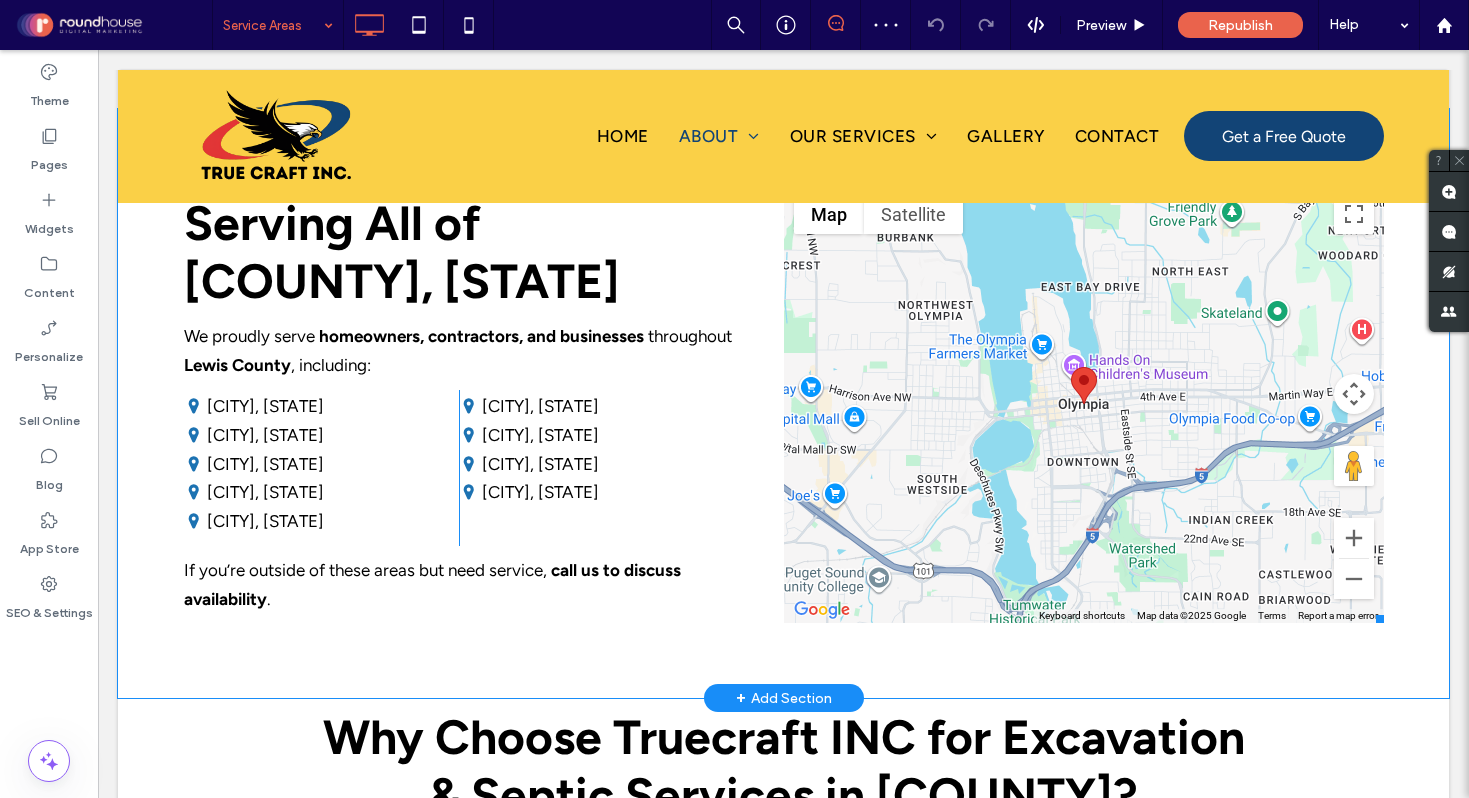 click at bounding box center [1084, 403] 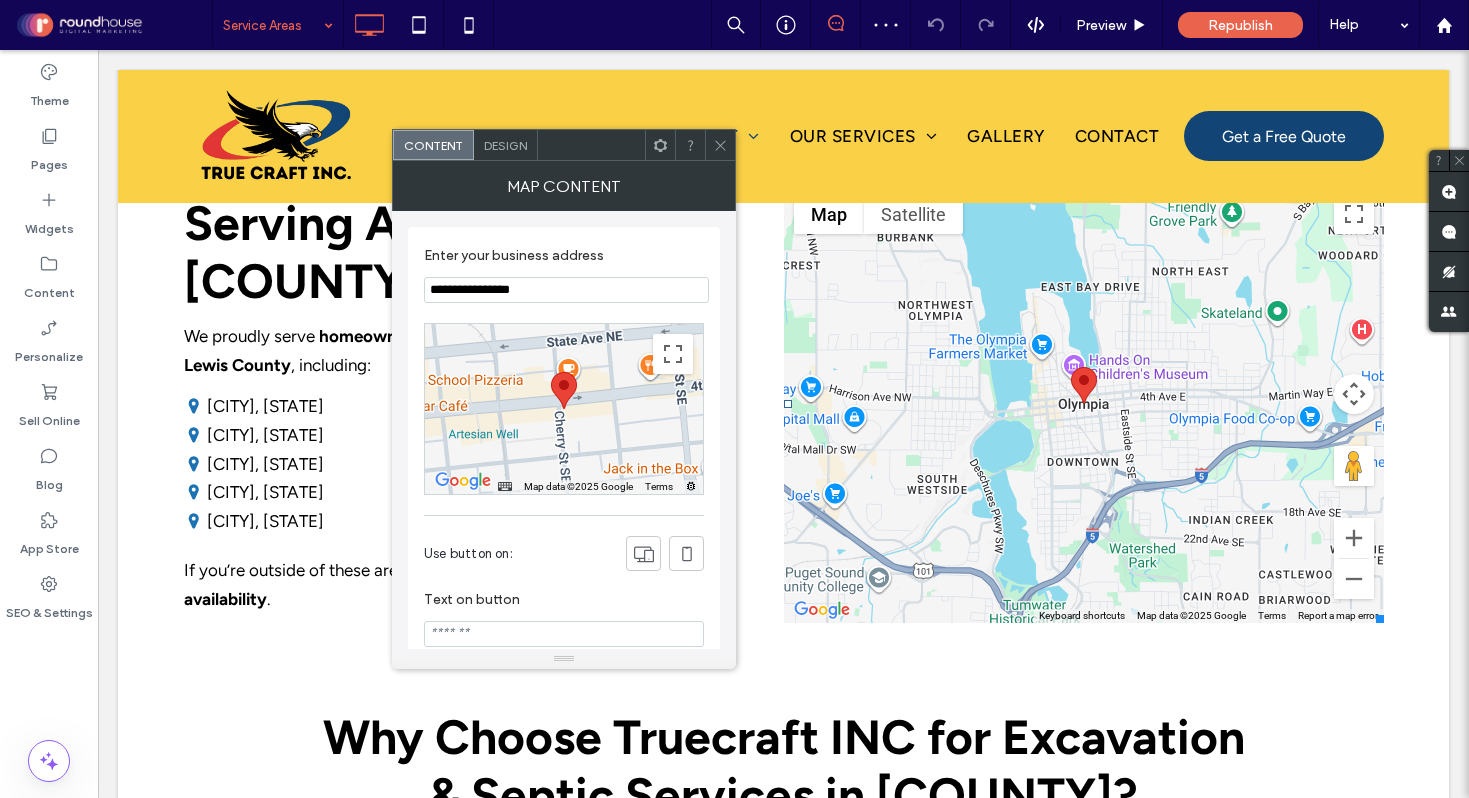 click 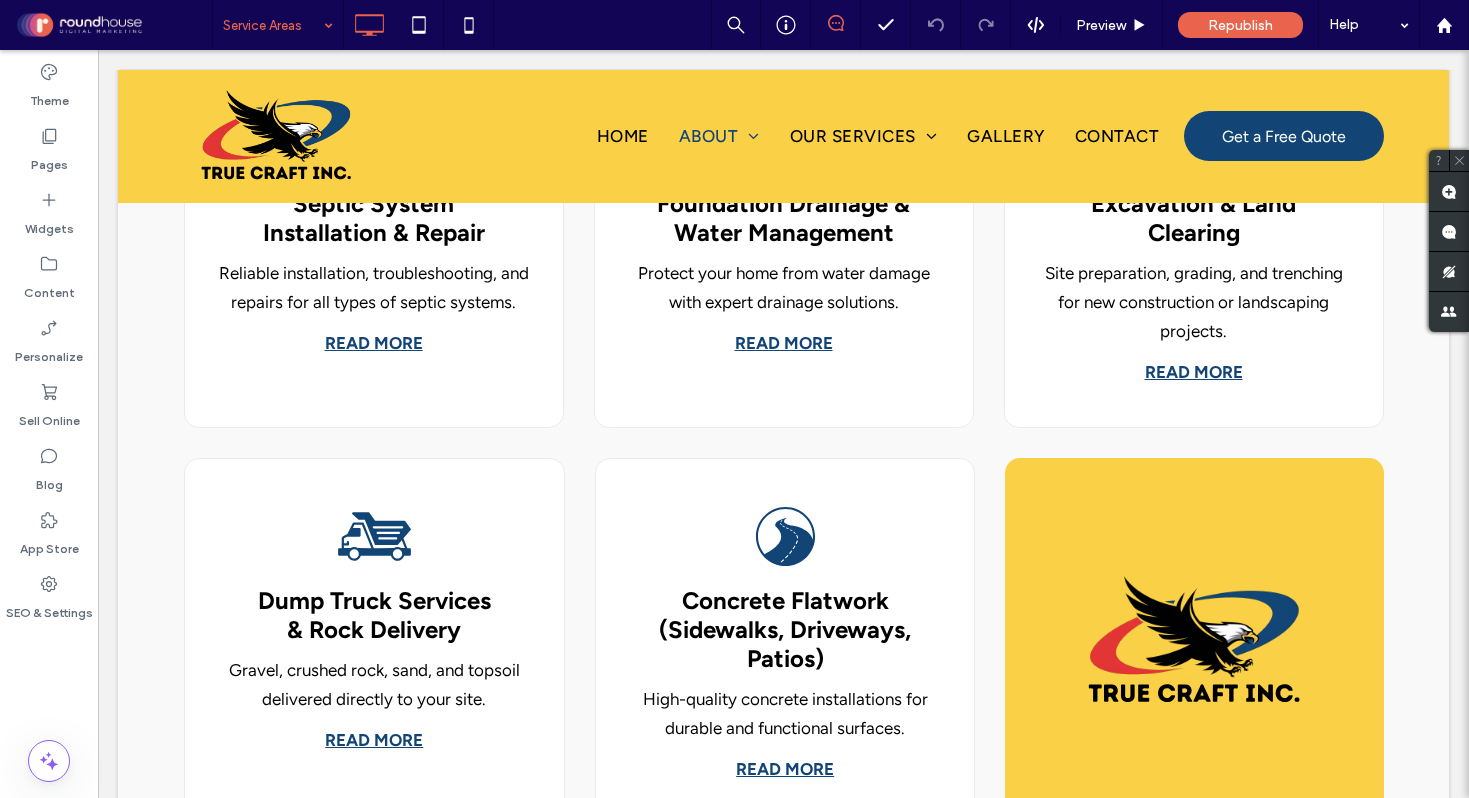 scroll, scrollTop: 1443, scrollLeft: 0, axis: vertical 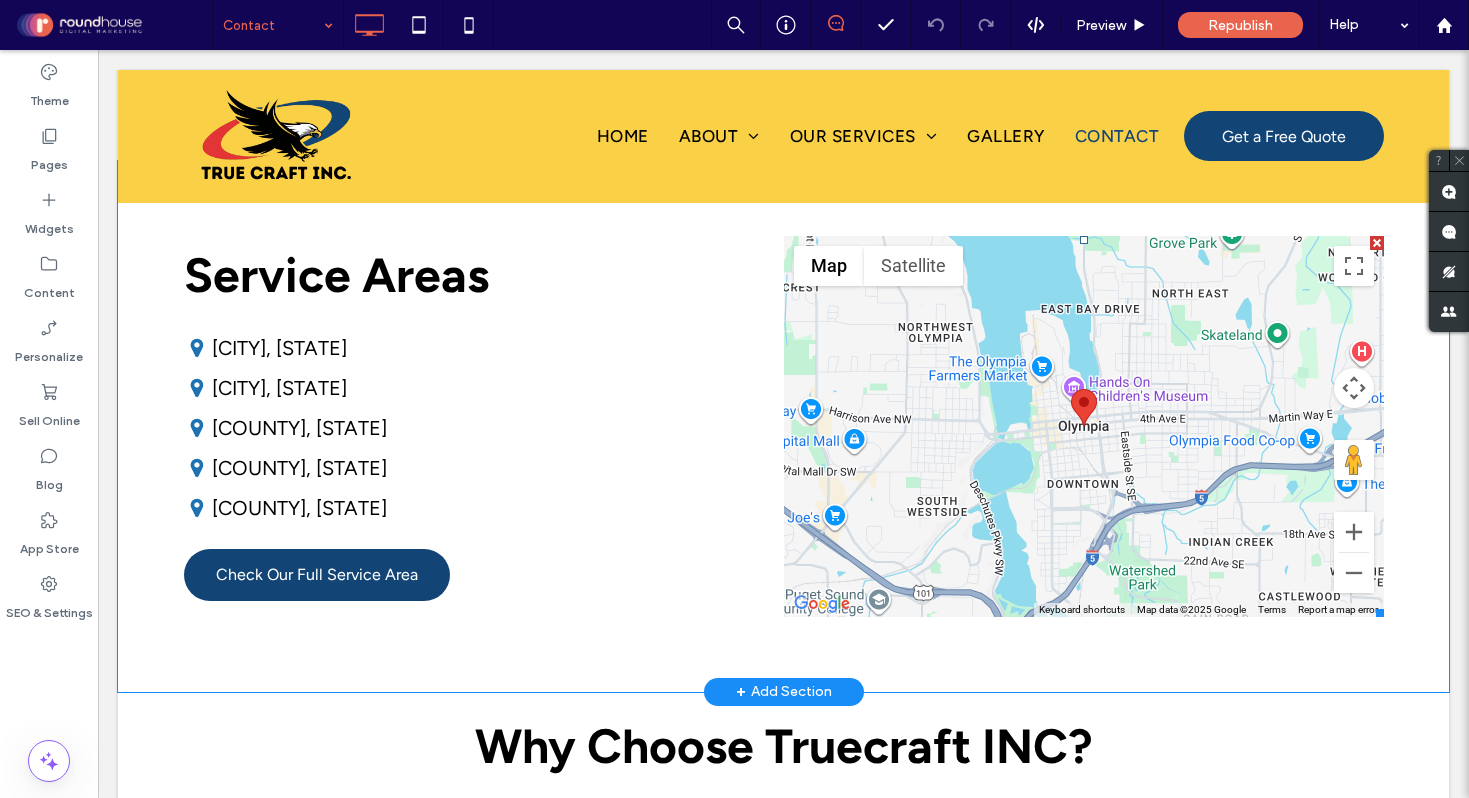 click at bounding box center [1084, 426] 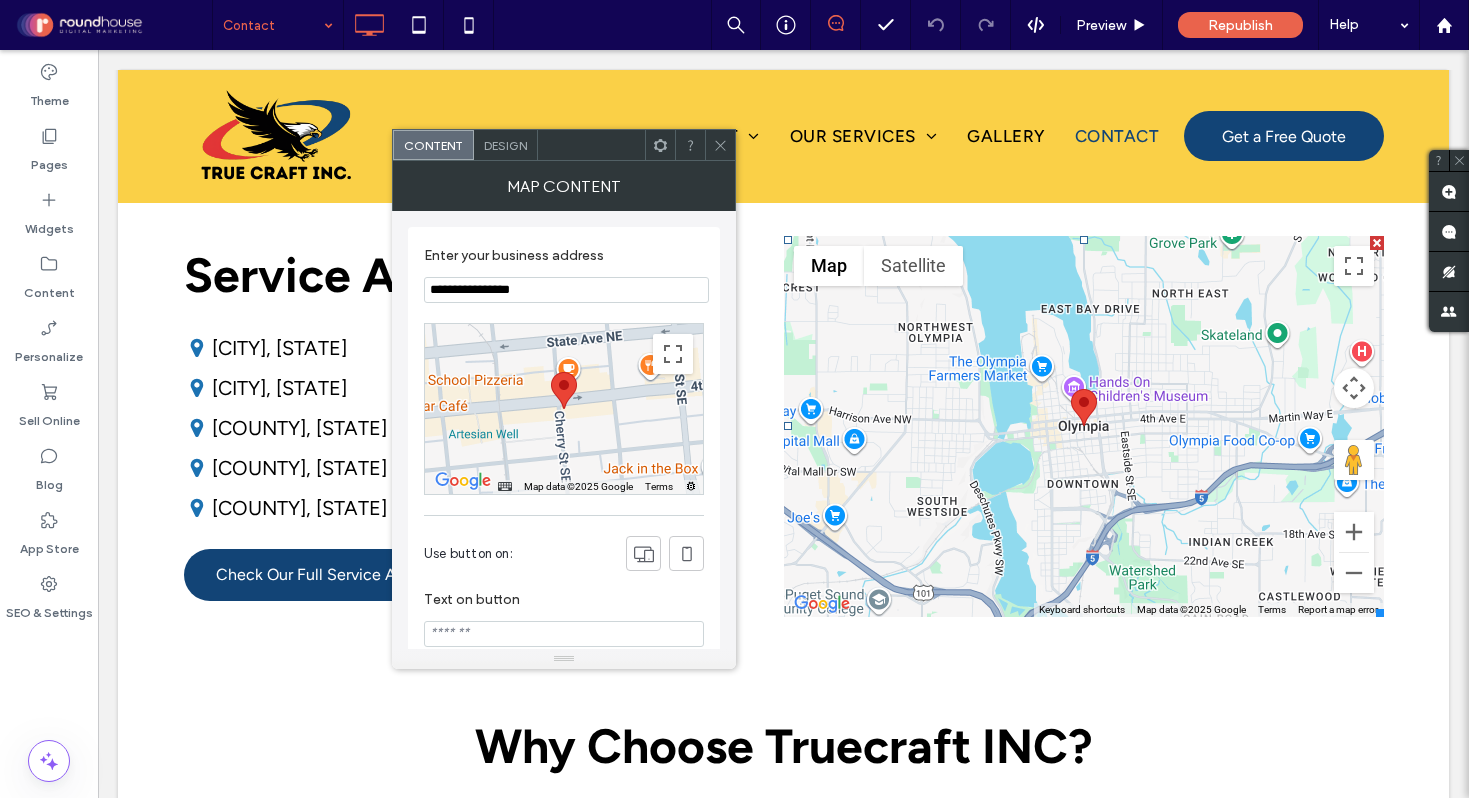 click at bounding box center [720, 145] 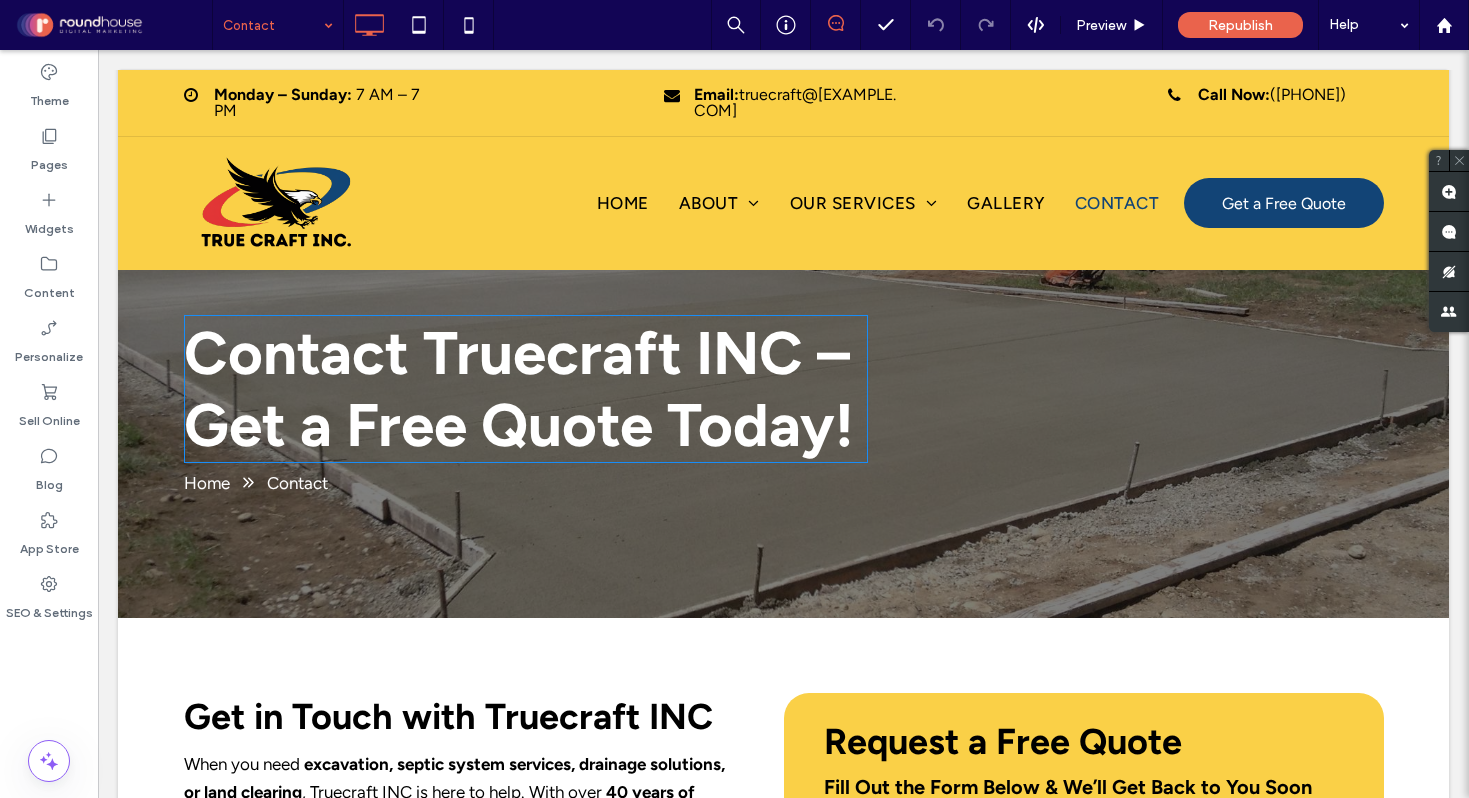 scroll, scrollTop: 0, scrollLeft: 0, axis: both 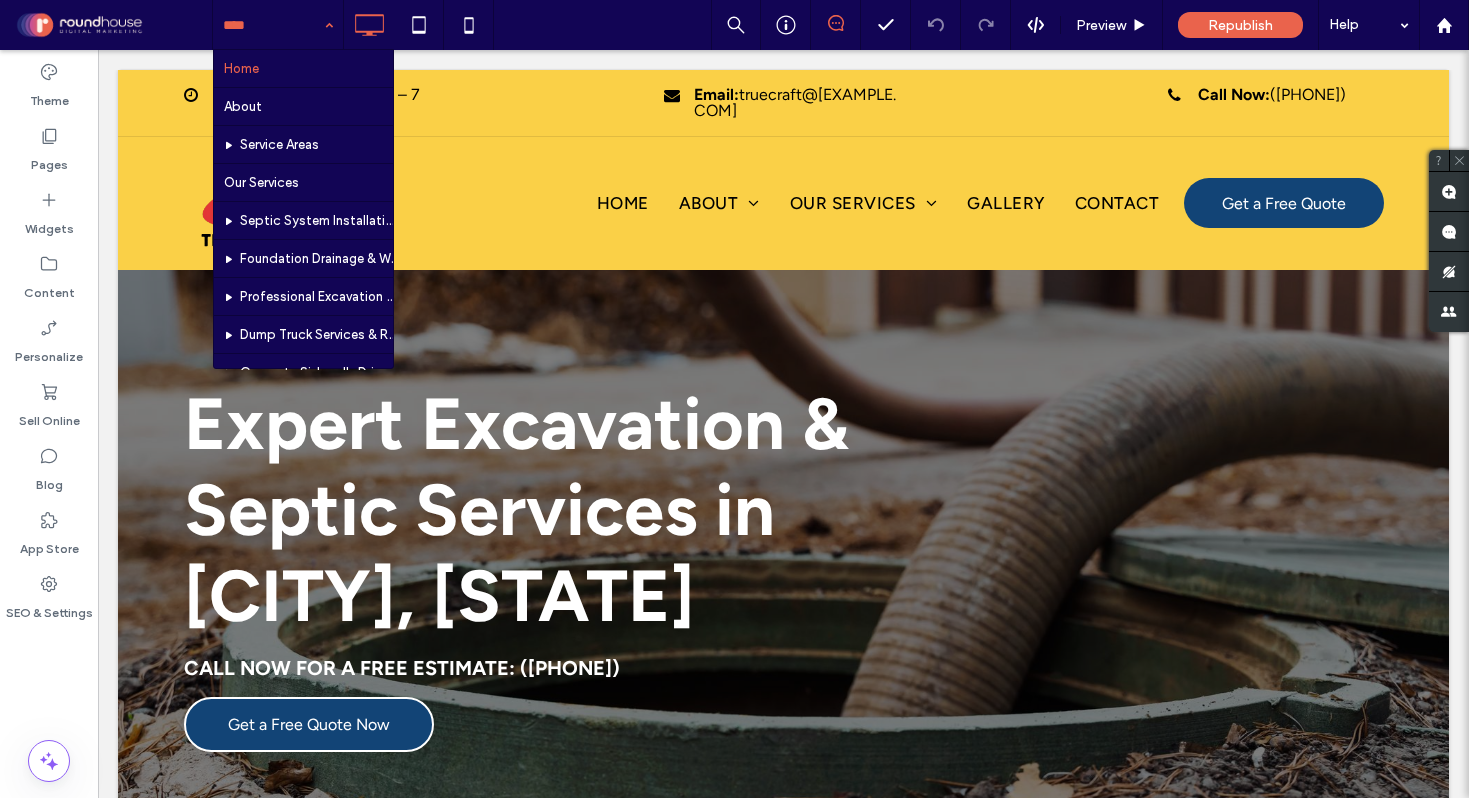 click at bounding box center (273, 25) 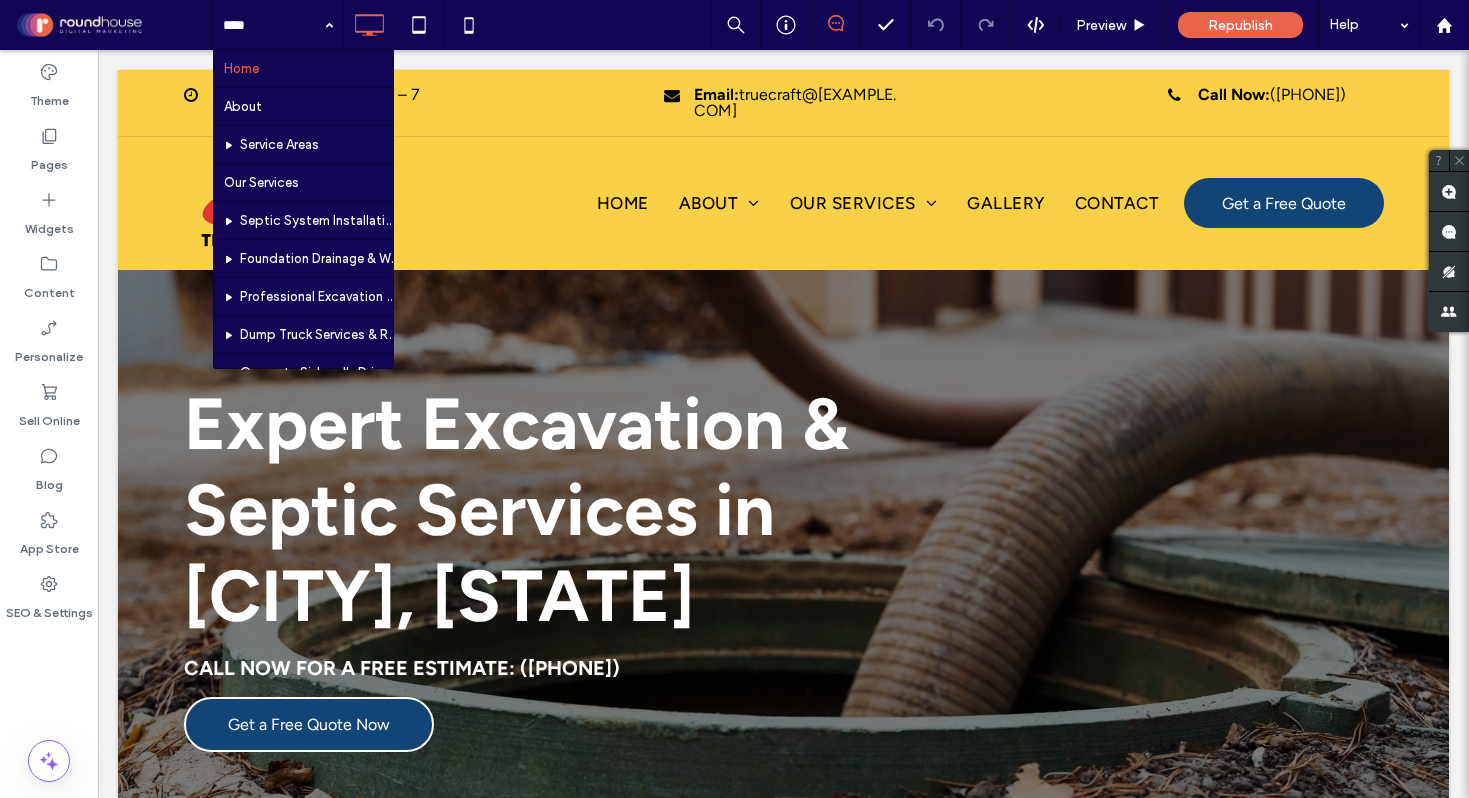 click at bounding box center [113, 25] 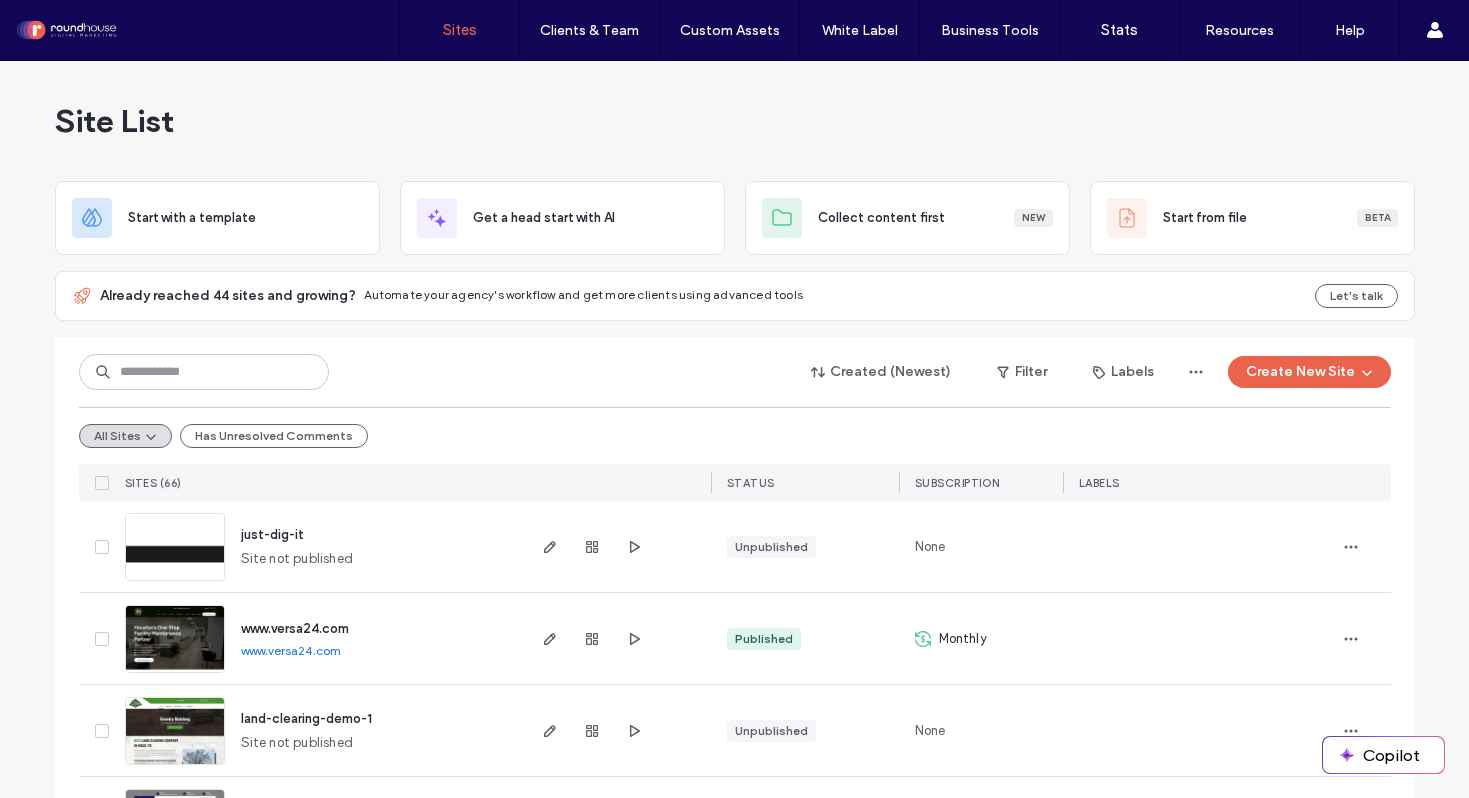 scroll, scrollTop: 0, scrollLeft: 0, axis: both 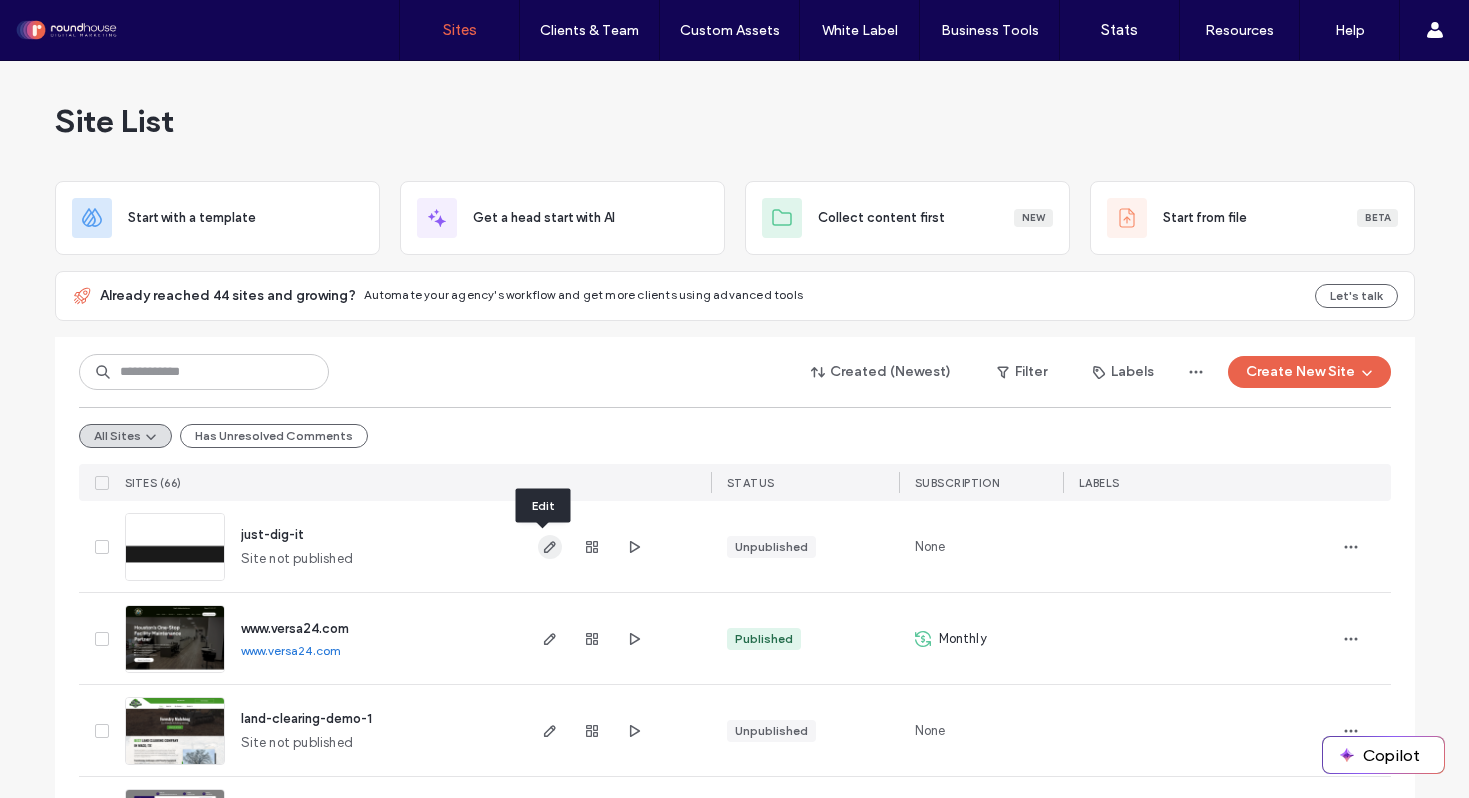 click 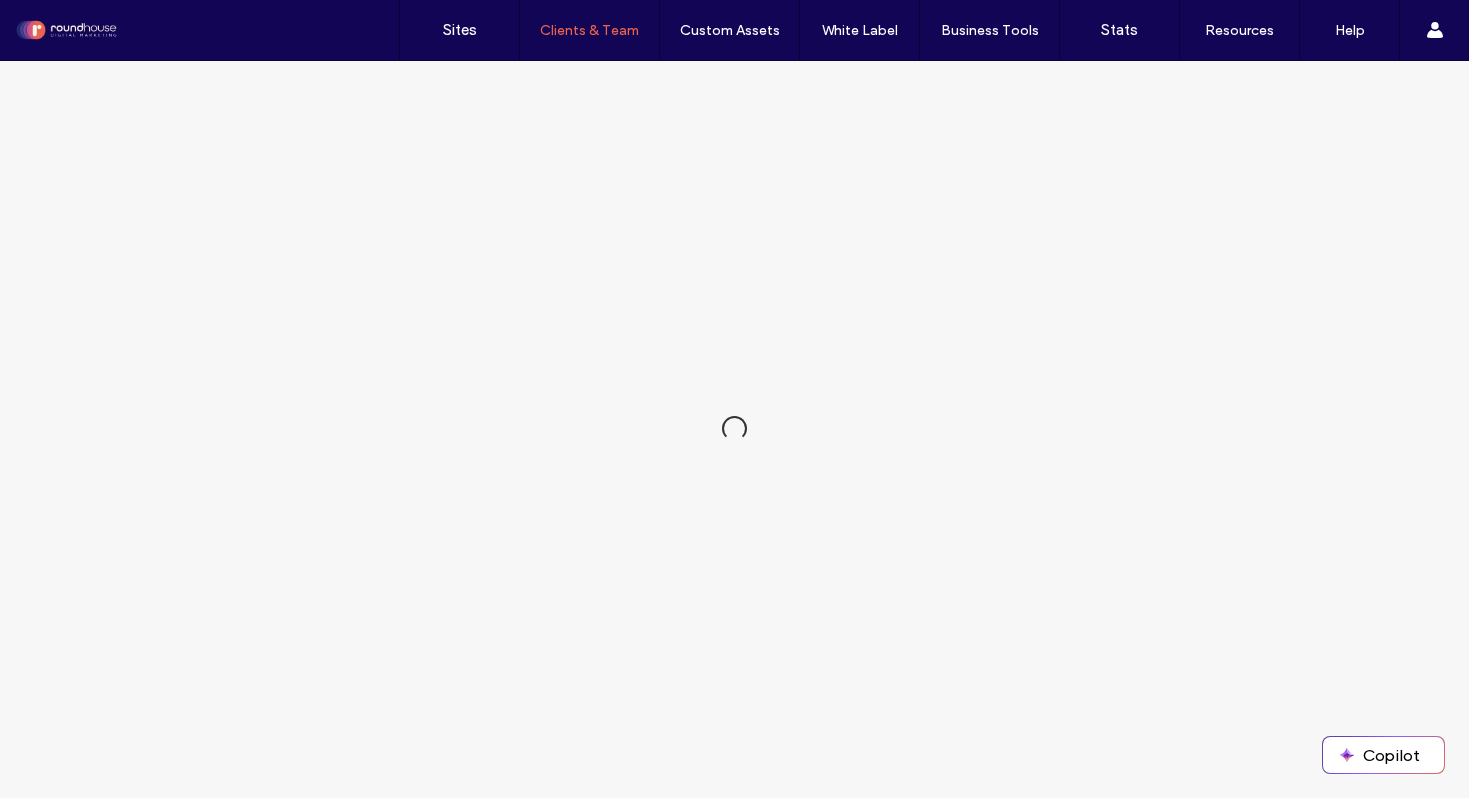 scroll, scrollTop: 0, scrollLeft: 0, axis: both 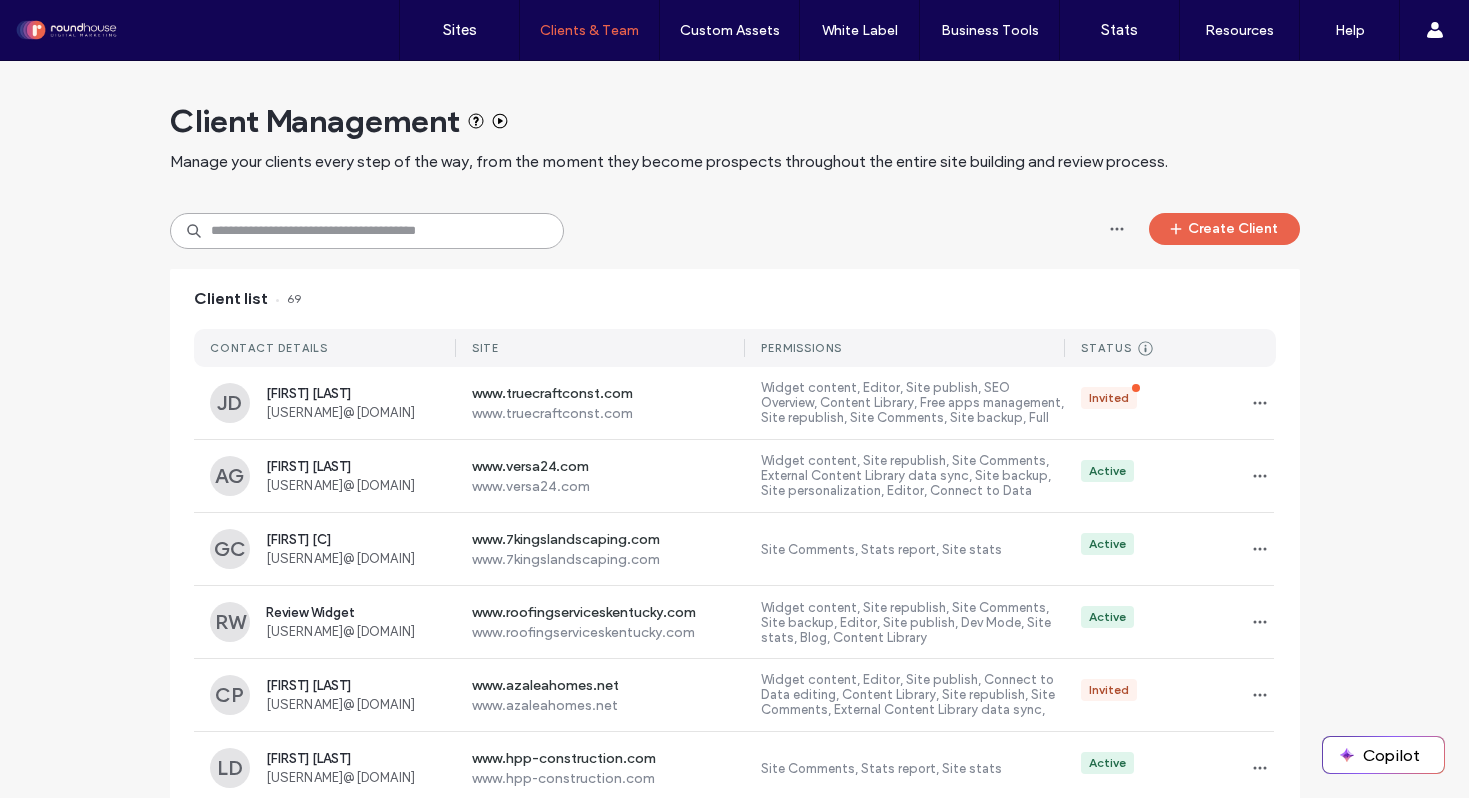 click at bounding box center (367, 231) 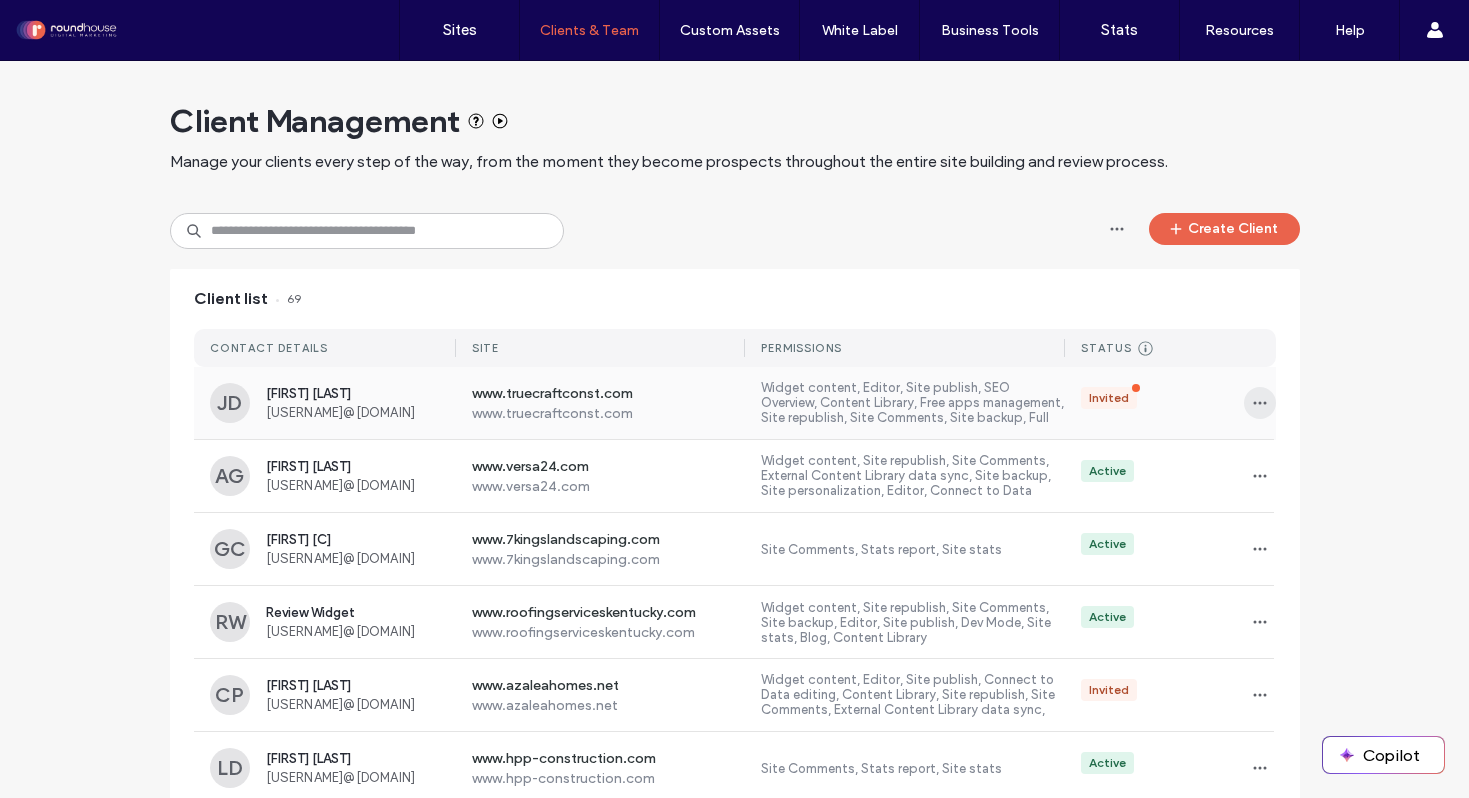 click 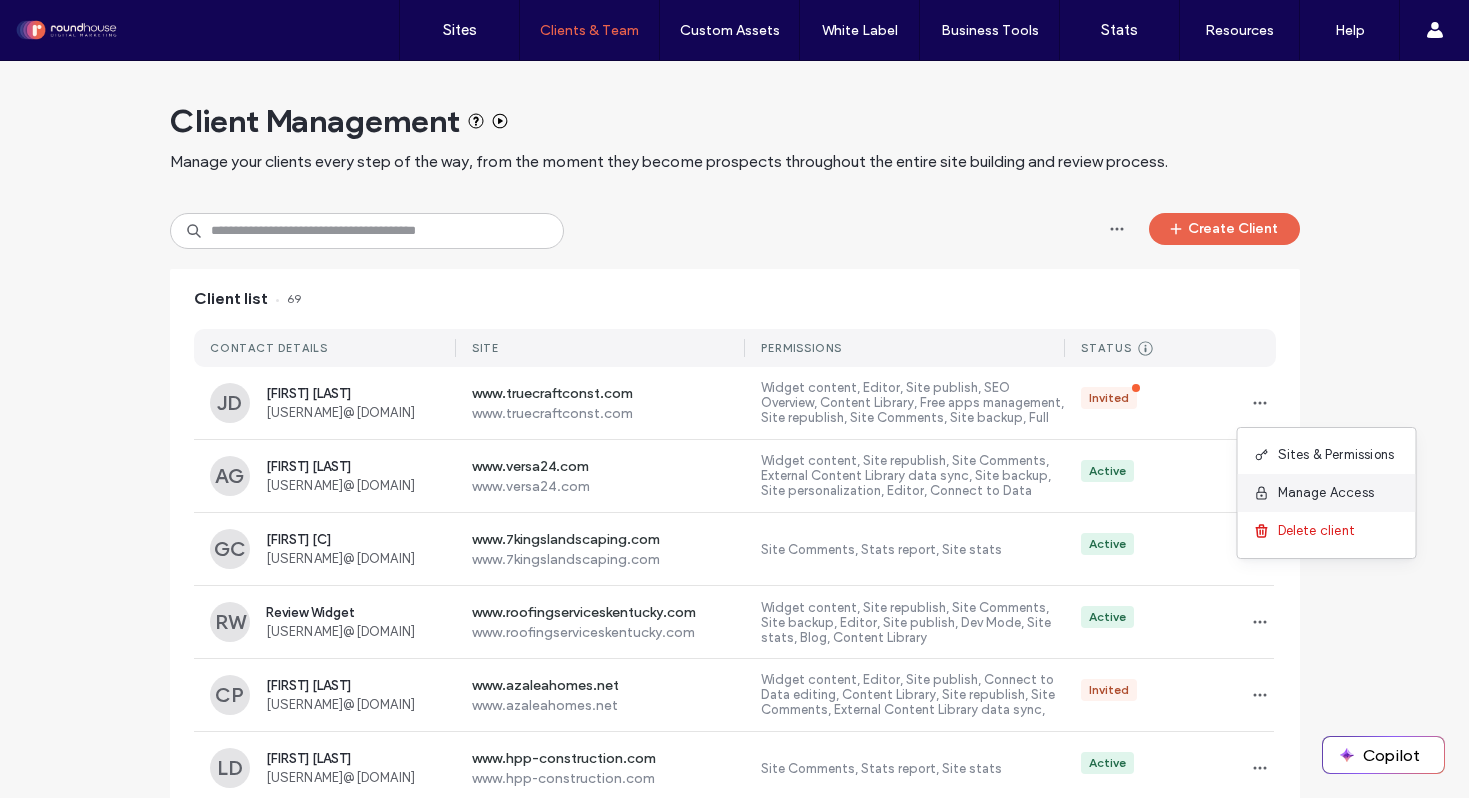 click on "Manage Access" at bounding box center [1326, 493] 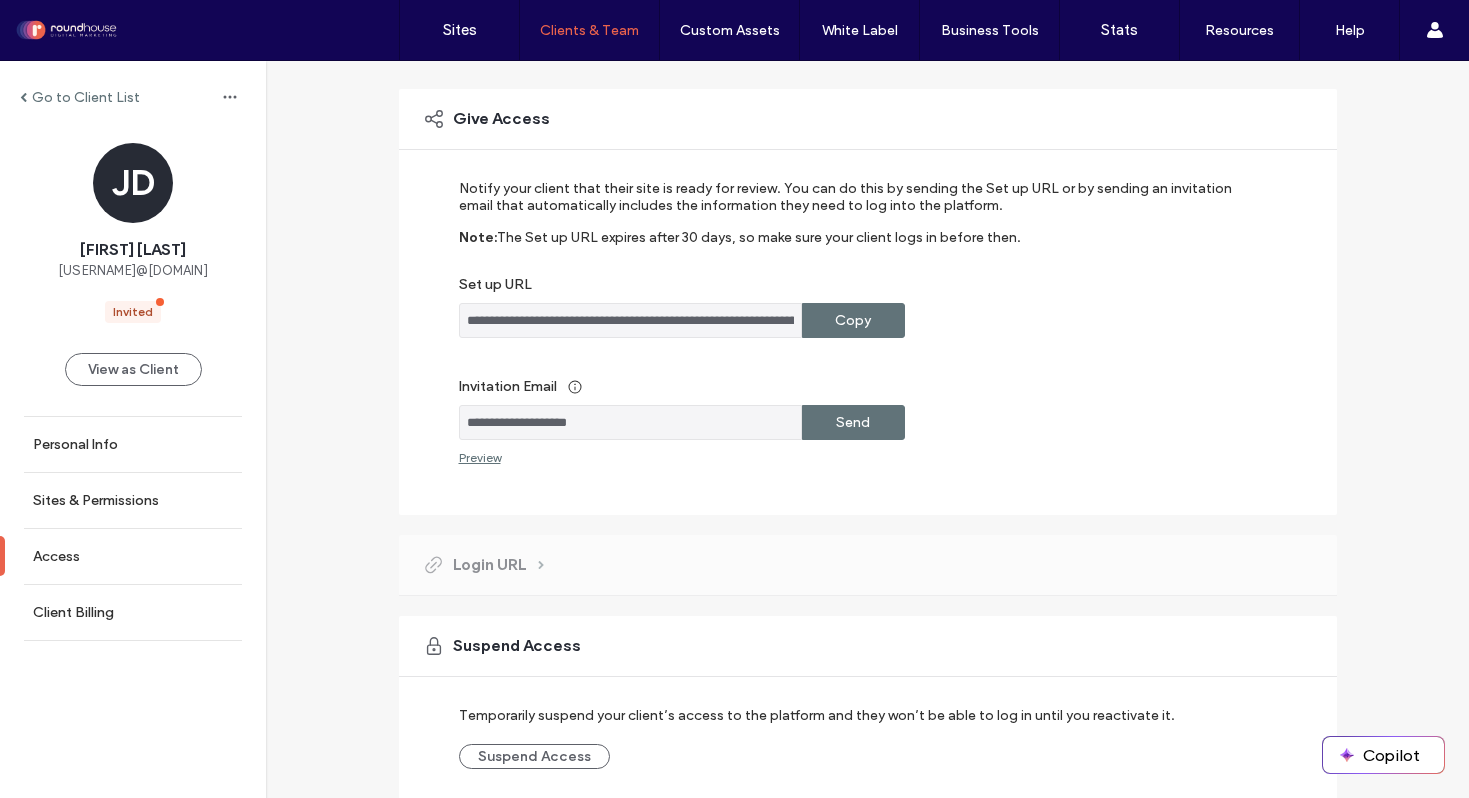 scroll, scrollTop: 209, scrollLeft: 0, axis: vertical 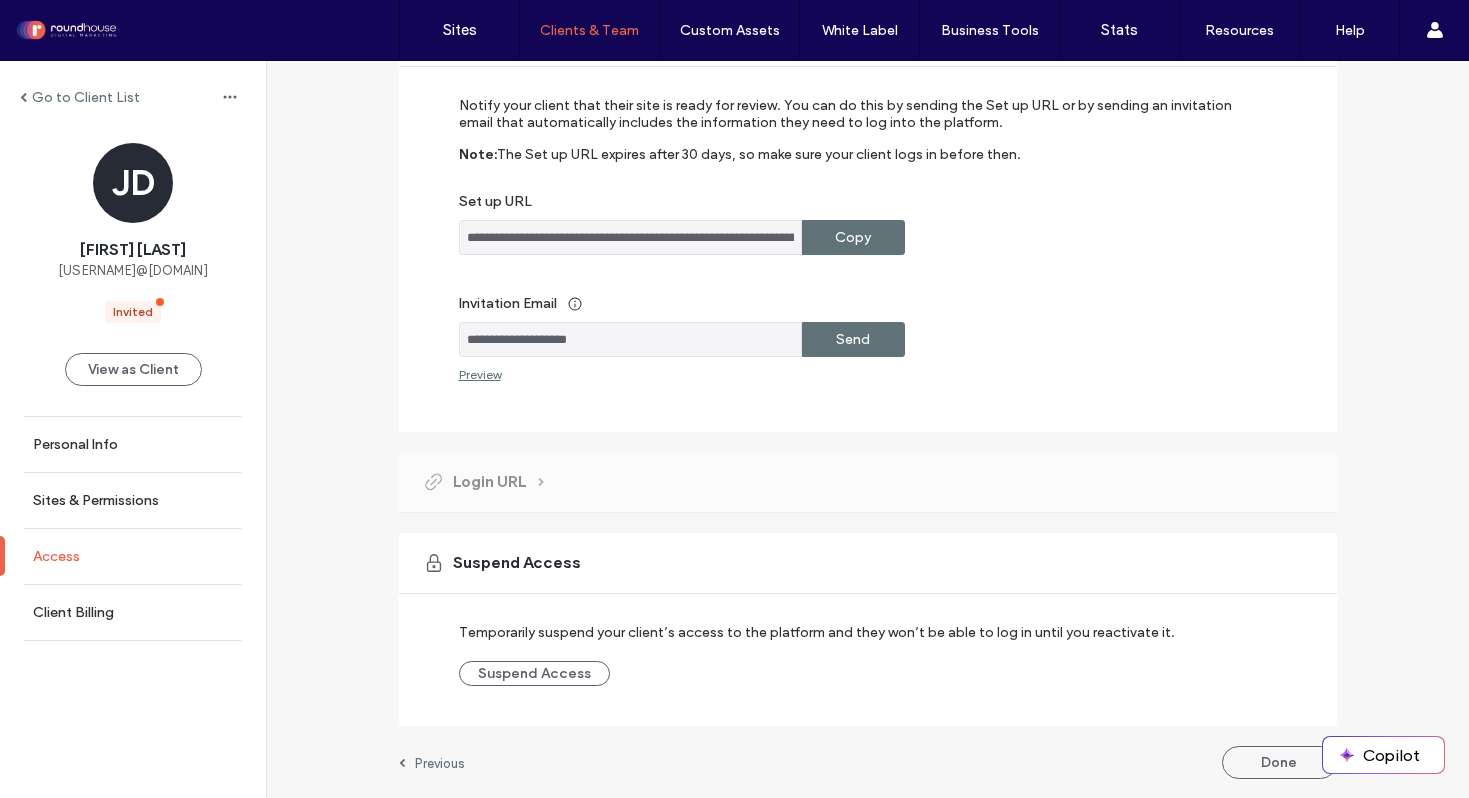 click on "Access" at bounding box center (56, 556) 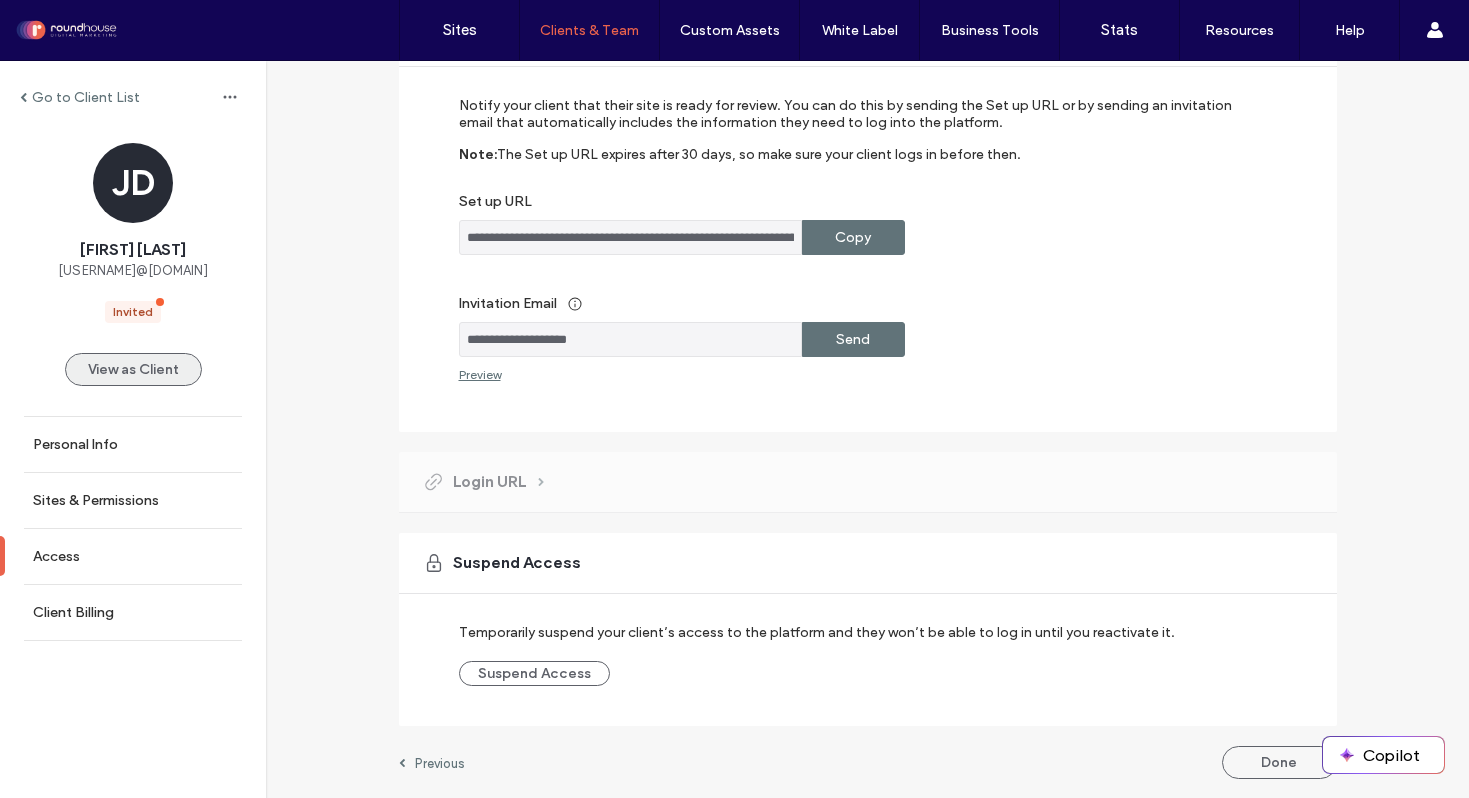 click on "View as Client" at bounding box center (133, 369) 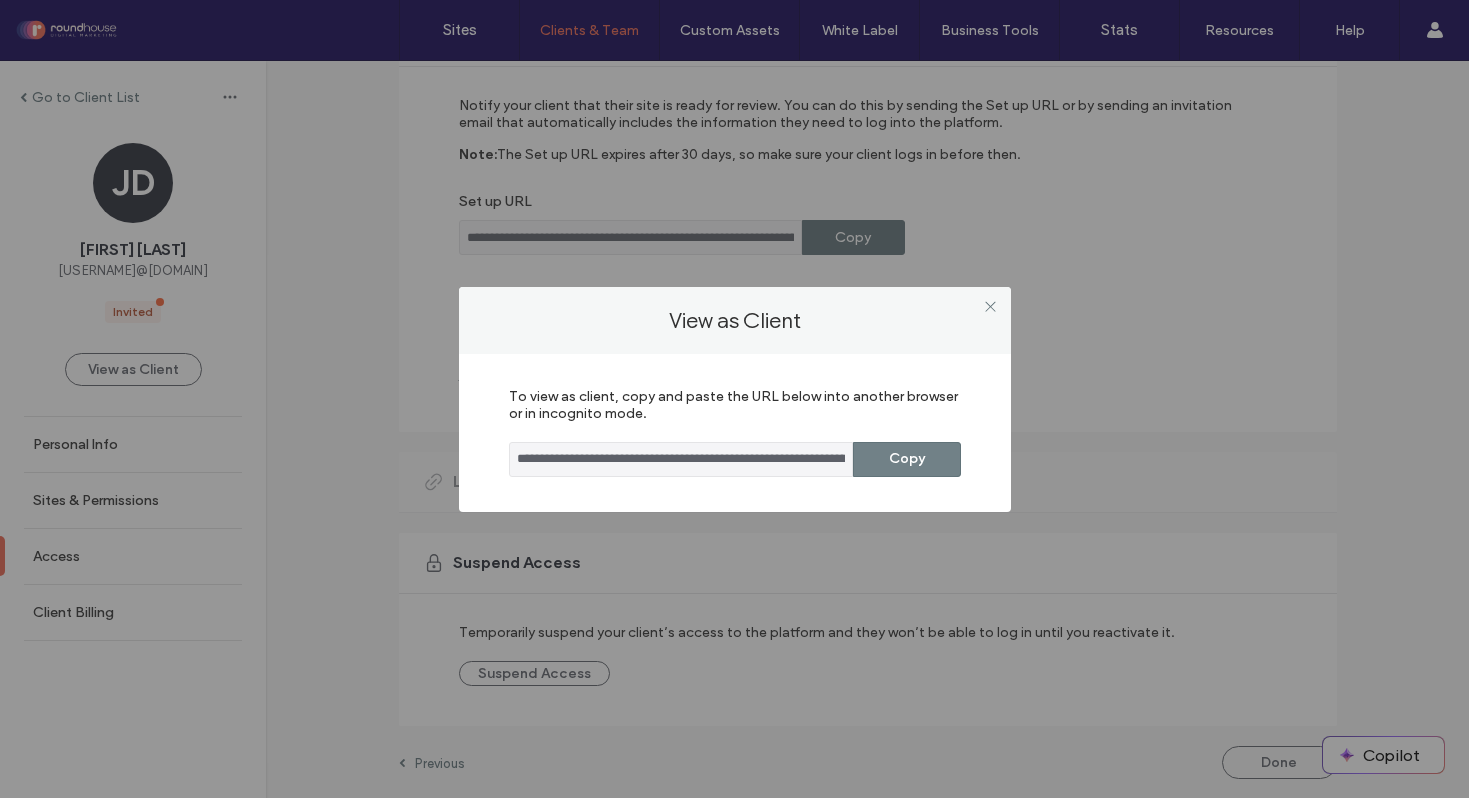 click on "Copy" at bounding box center [907, 459] 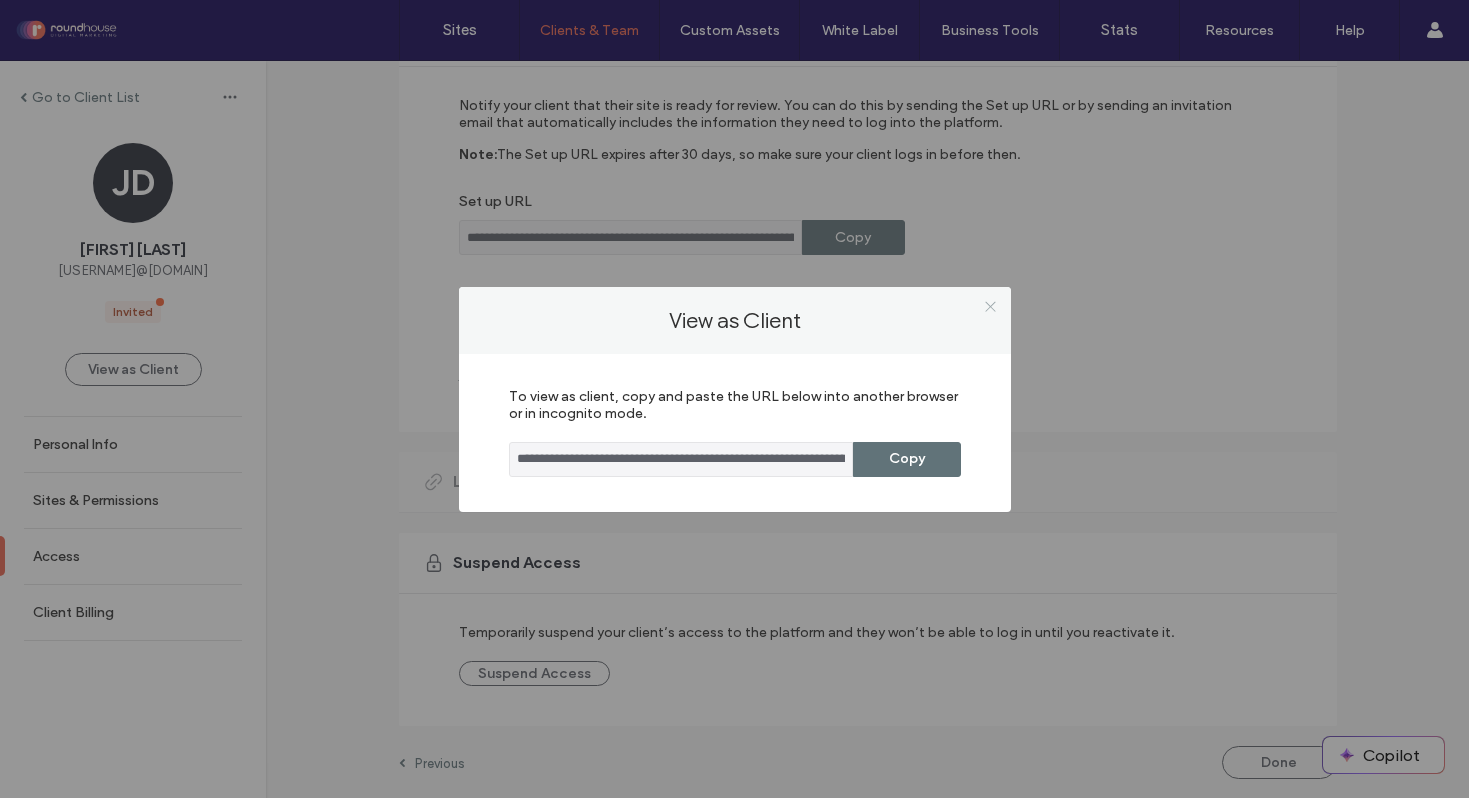 click 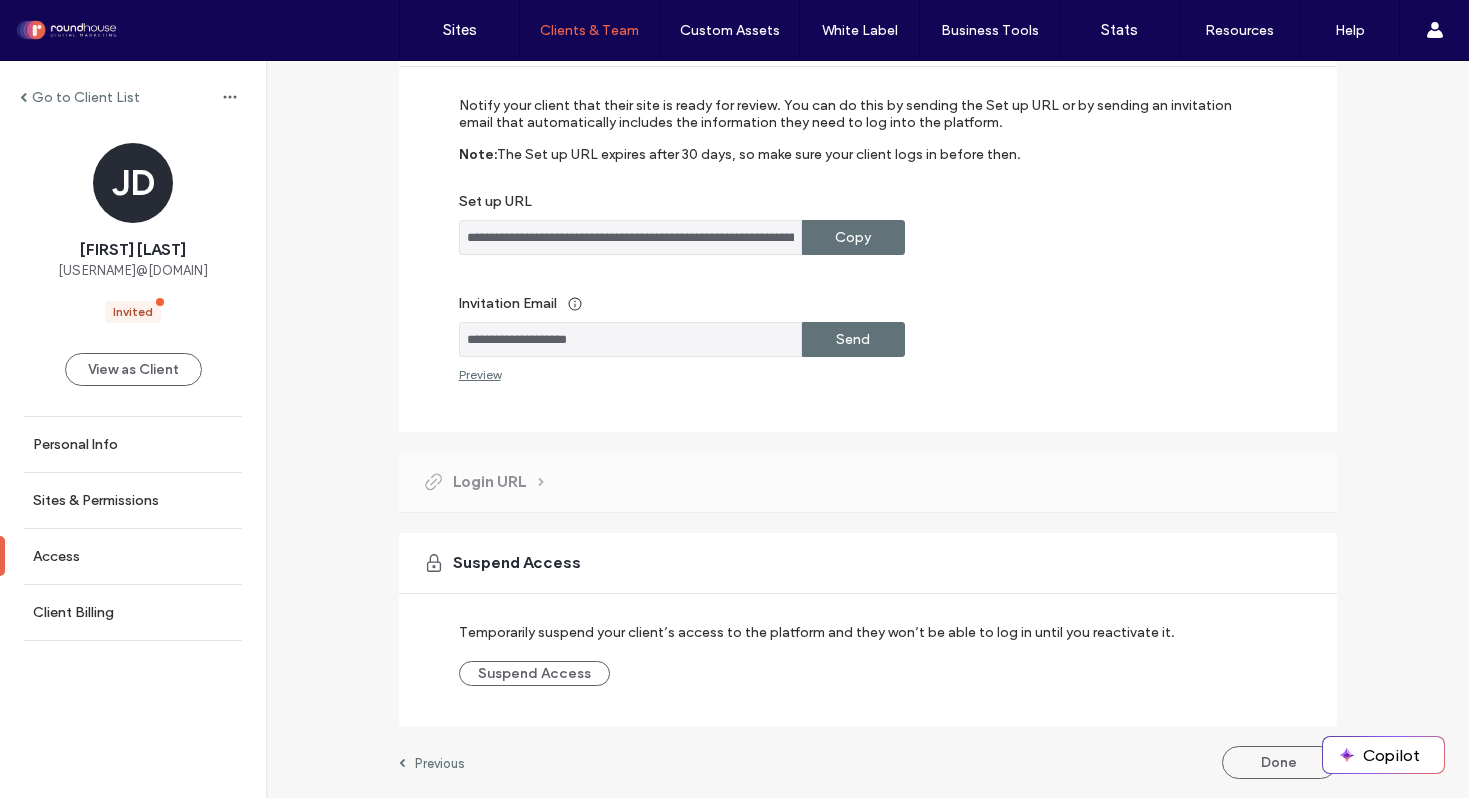 click on "Copilot" at bounding box center (1383, 755) 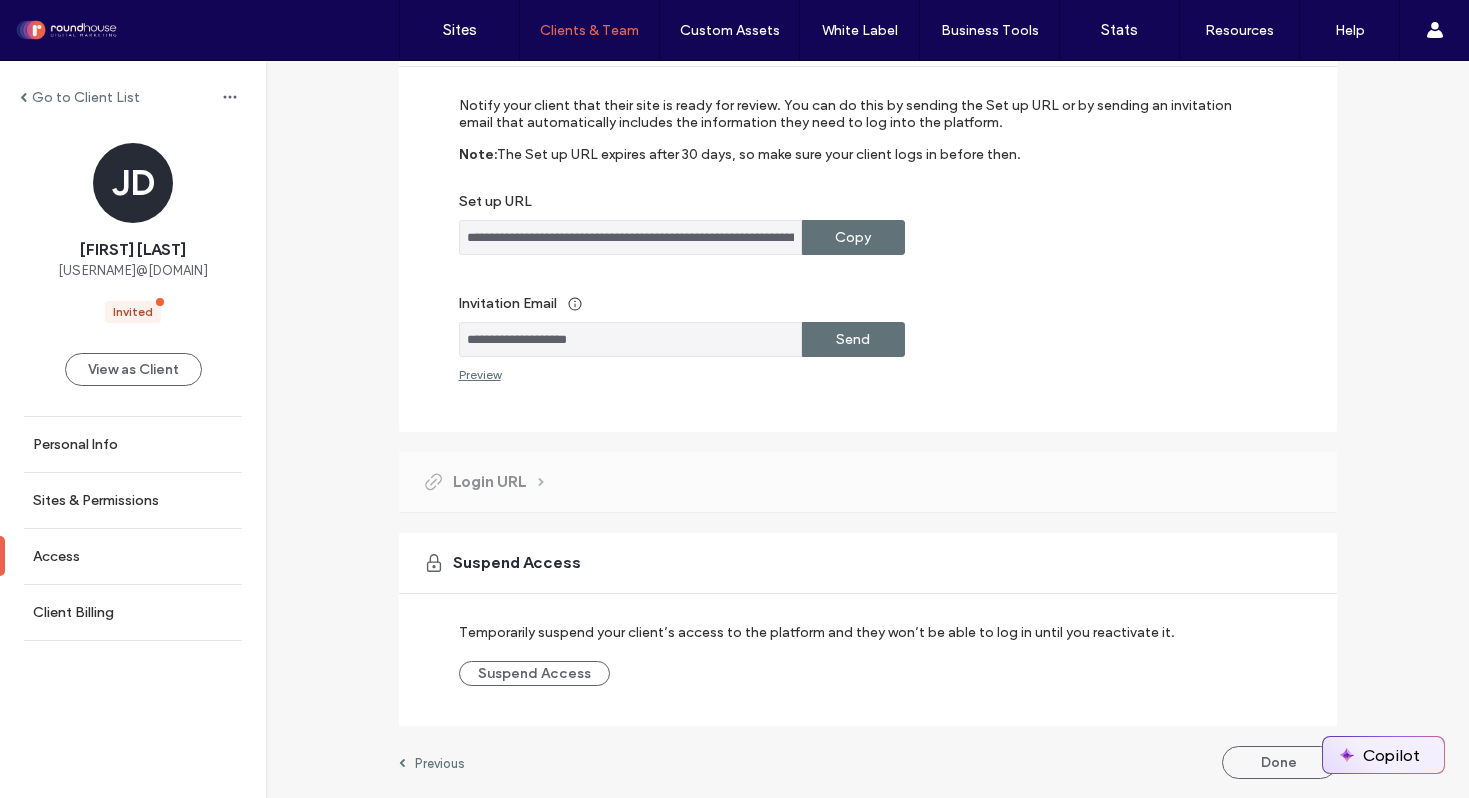 click on "Copilot" at bounding box center (1383, 755) 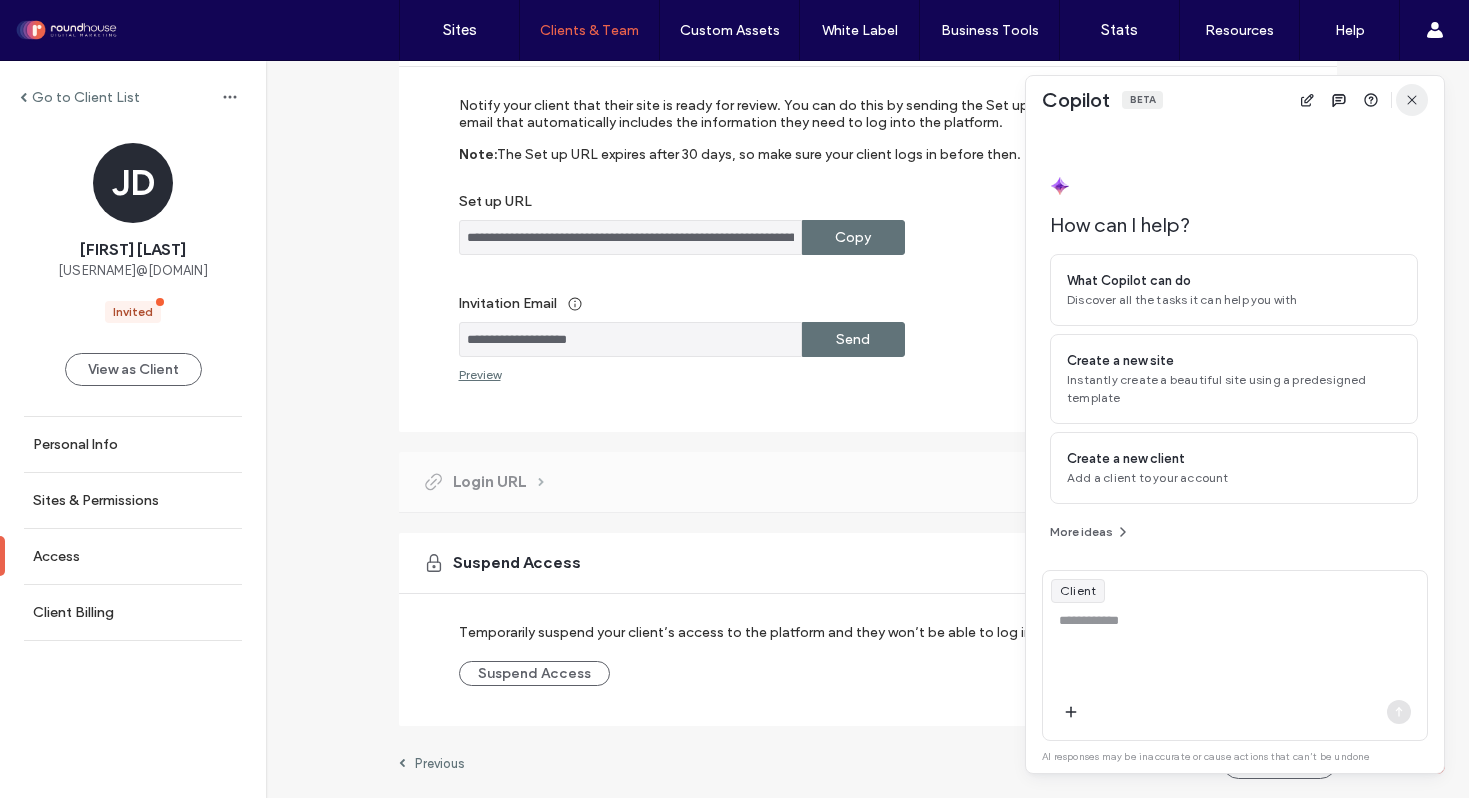 click 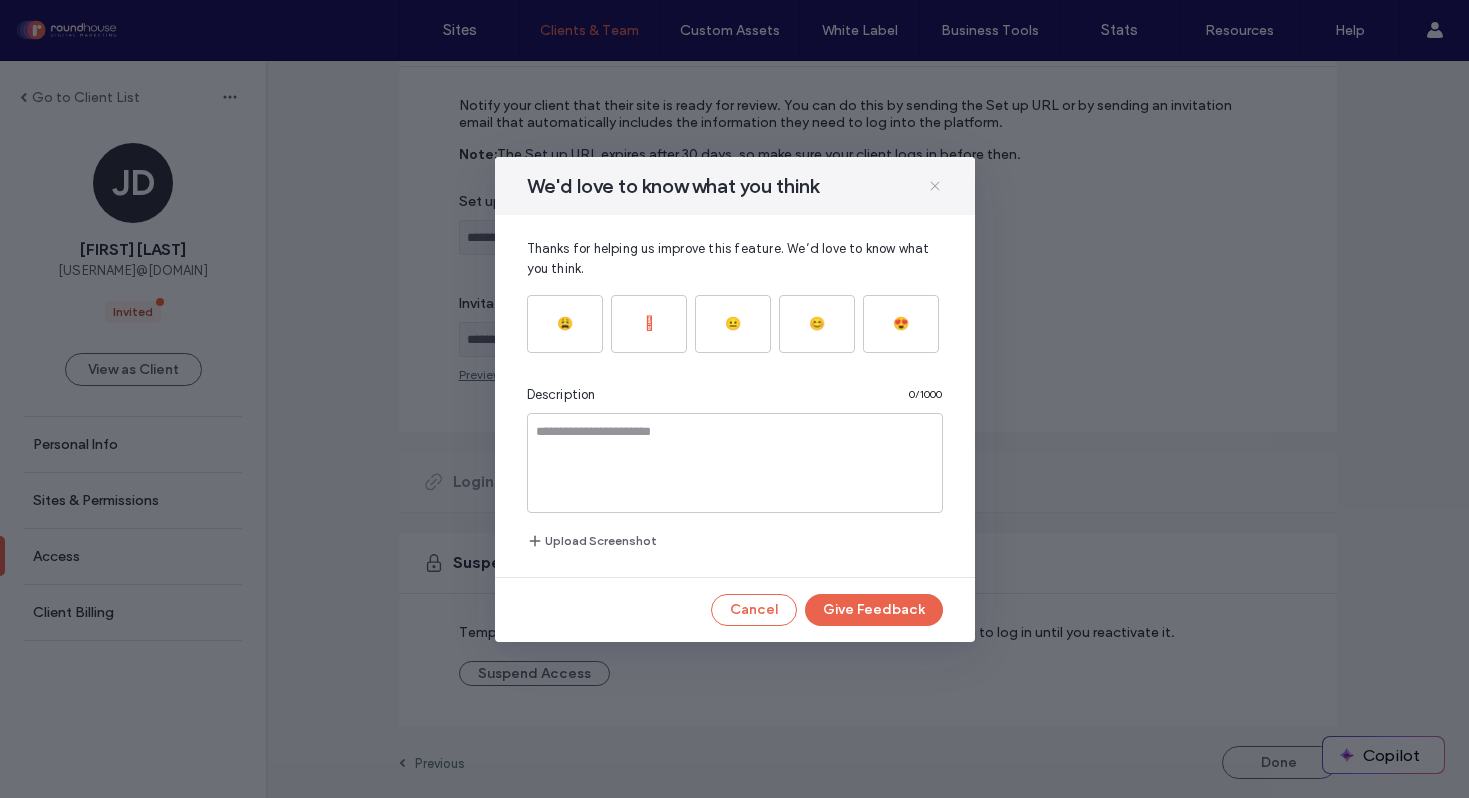click 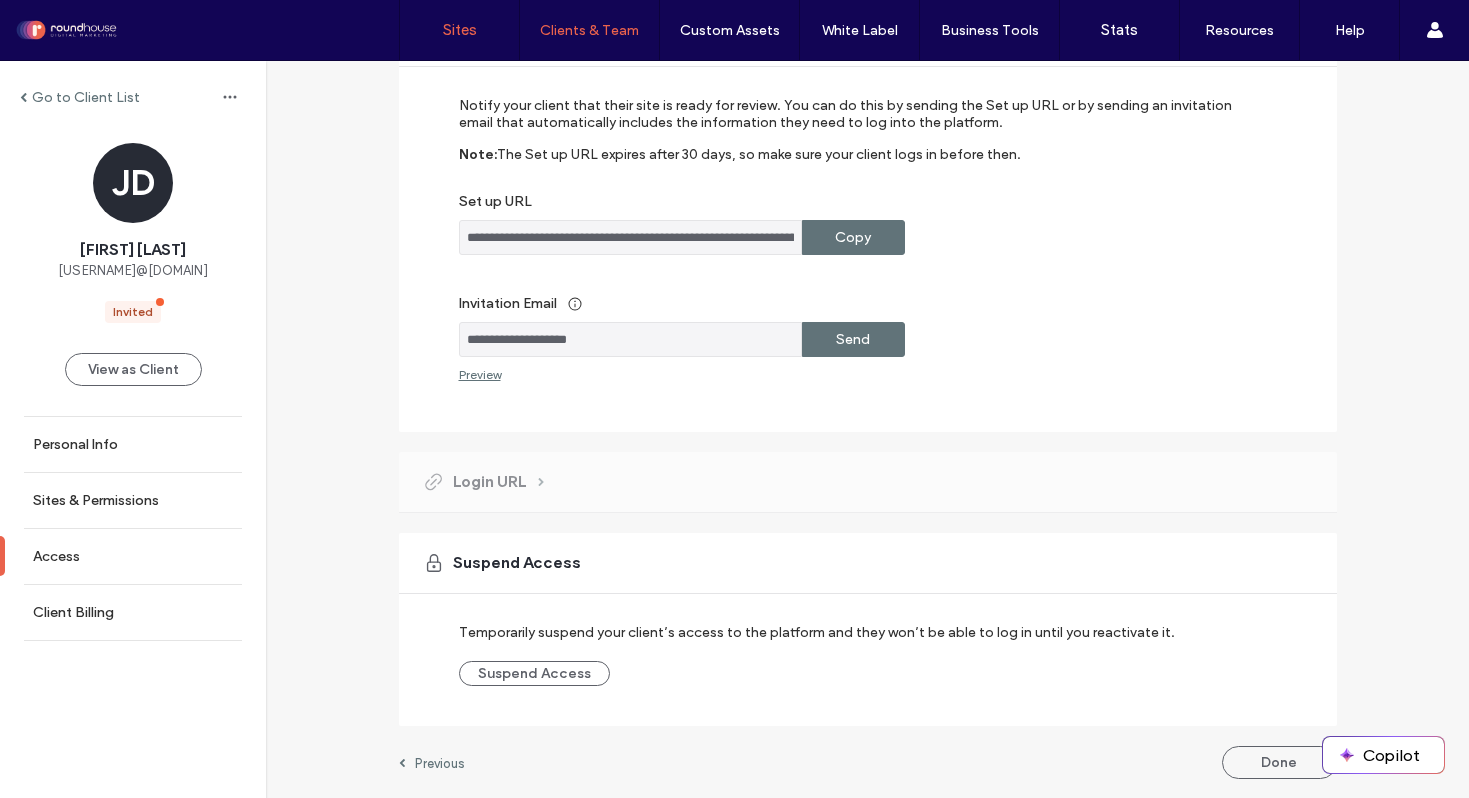 click on "Sites" at bounding box center (460, 30) 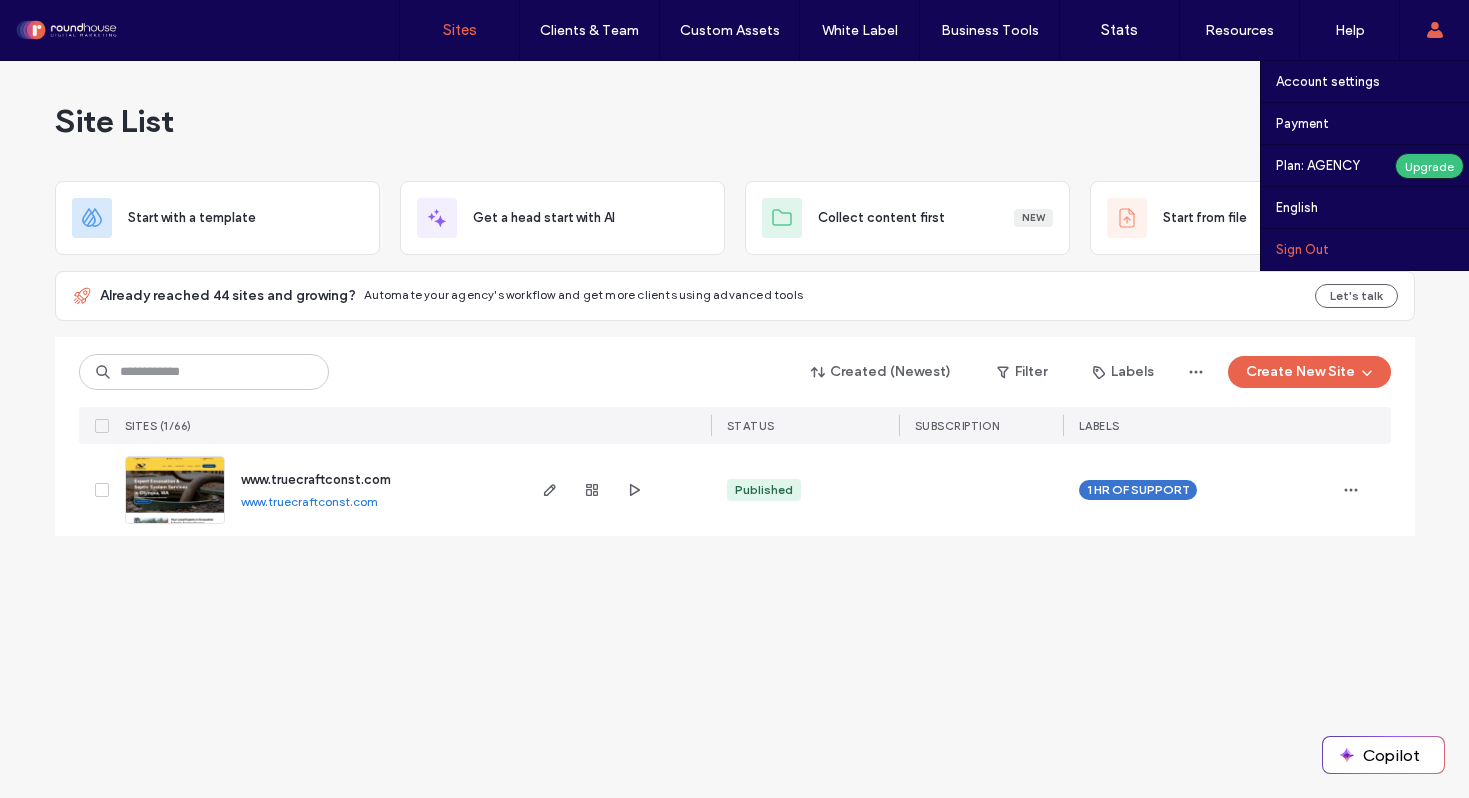 click on "Sign Out" at bounding box center [1302, 249] 